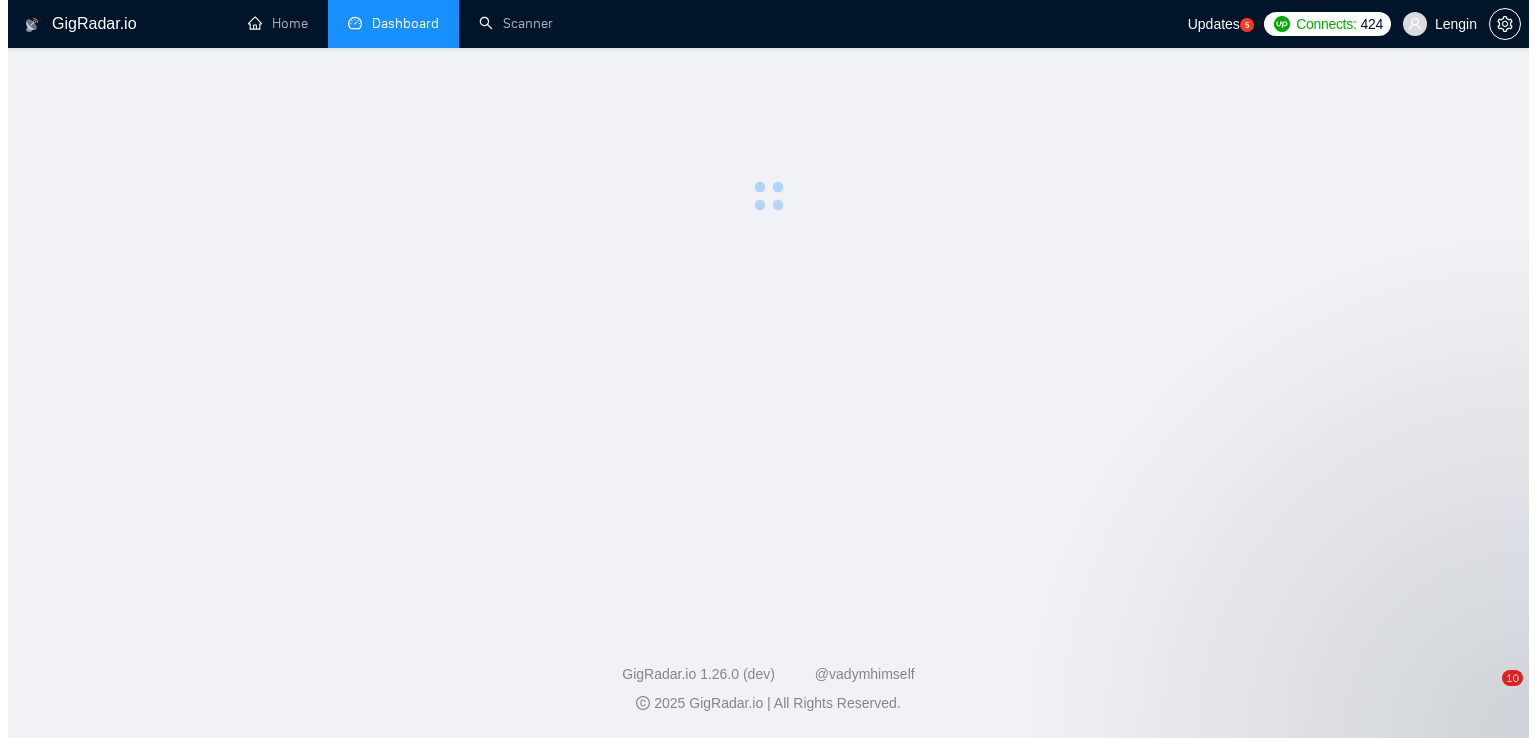 scroll, scrollTop: 0, scrollLeft: 0, axis: both 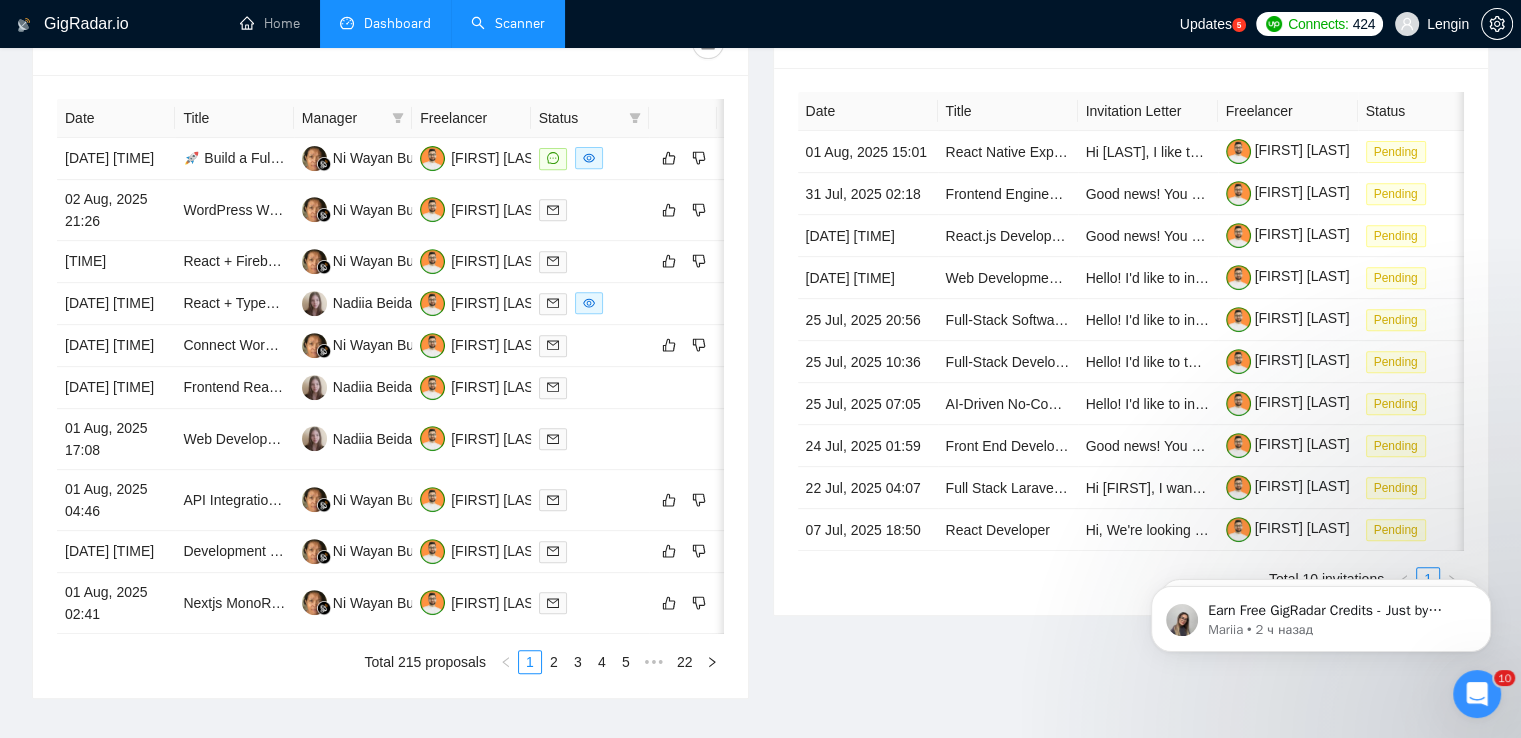 click on "Scanner" at bounding box center (508, 23) 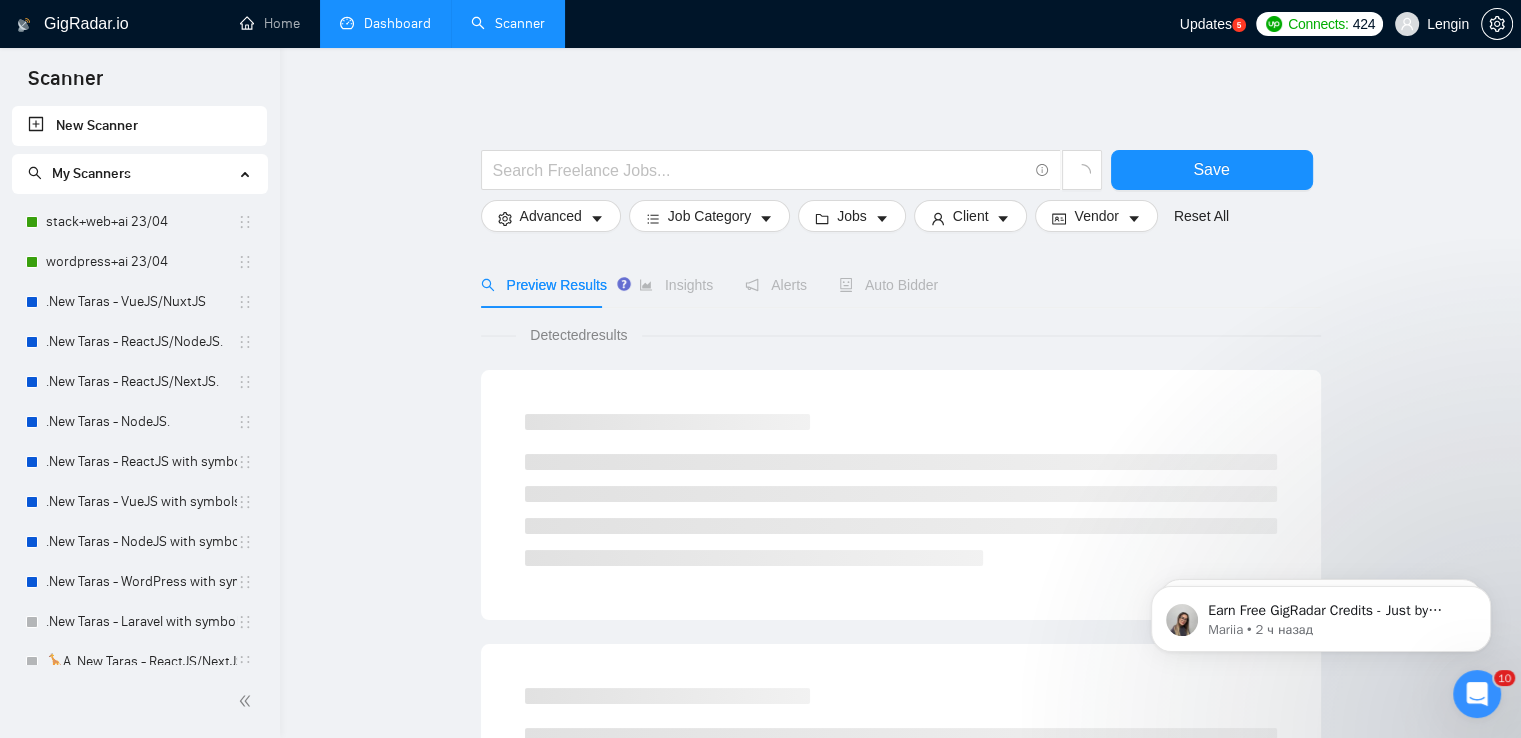click on "Dashboard" at bounding box center [385, 23] 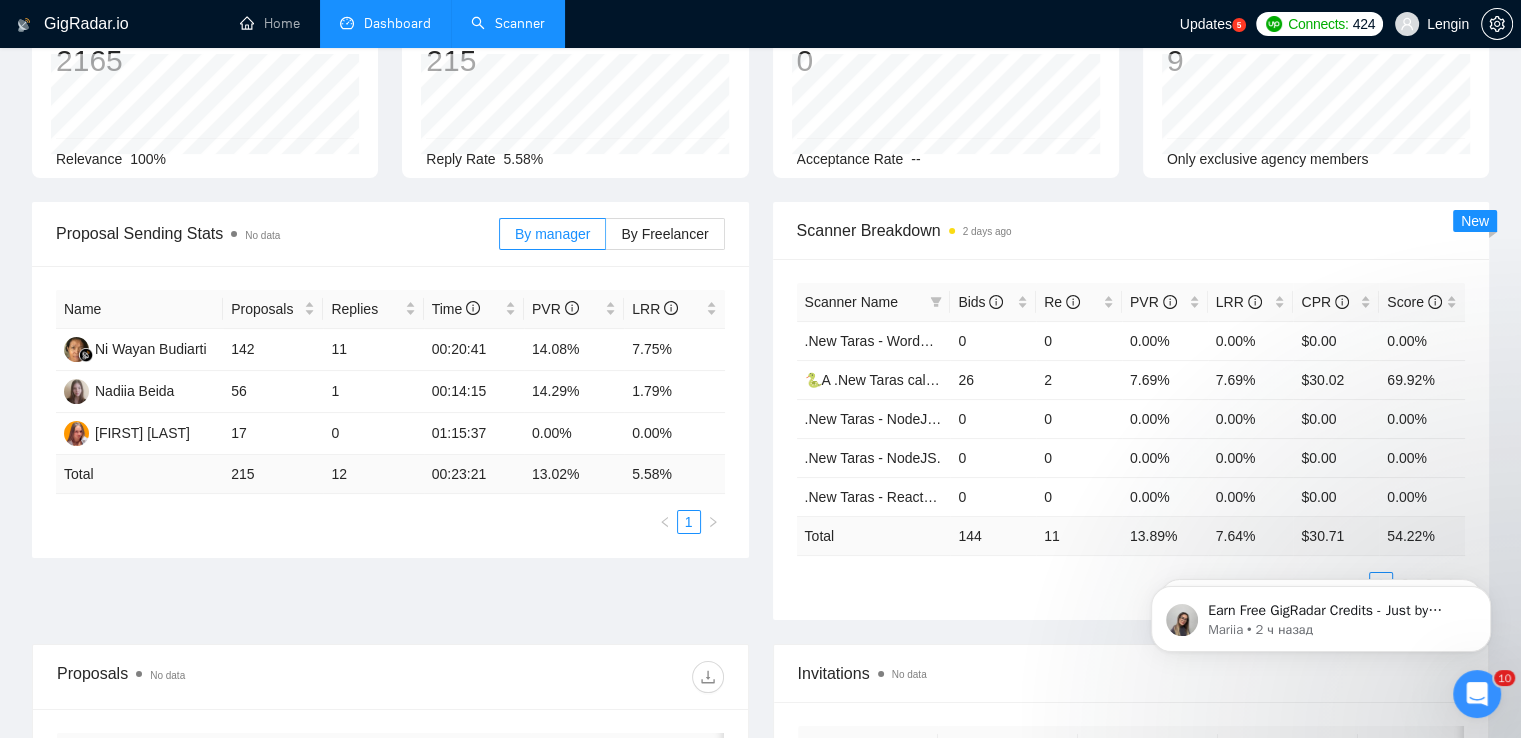 scroll, scrollTop: 0, scrollLeft: 0, axis: both 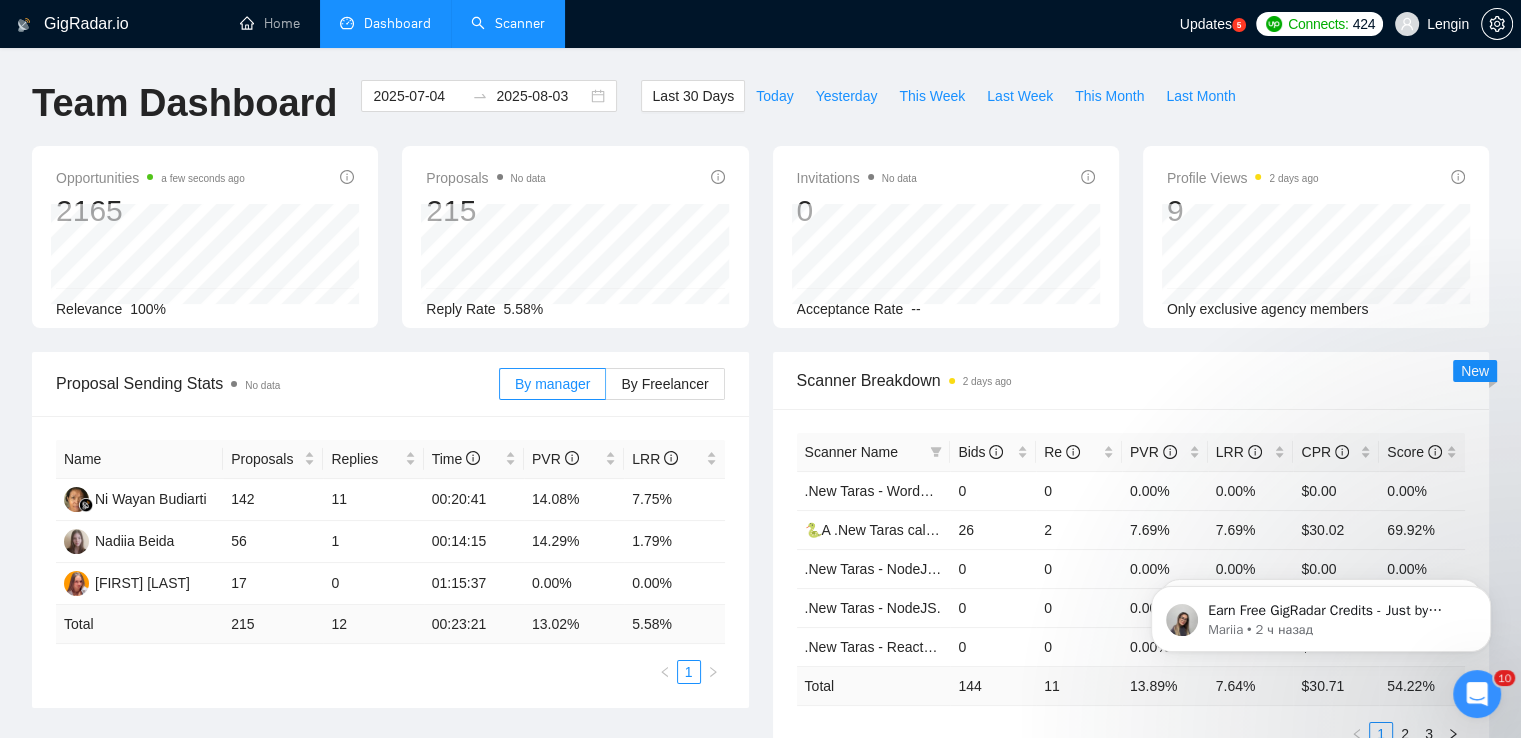 click on "Scanner" at bounding box center (508, 23) 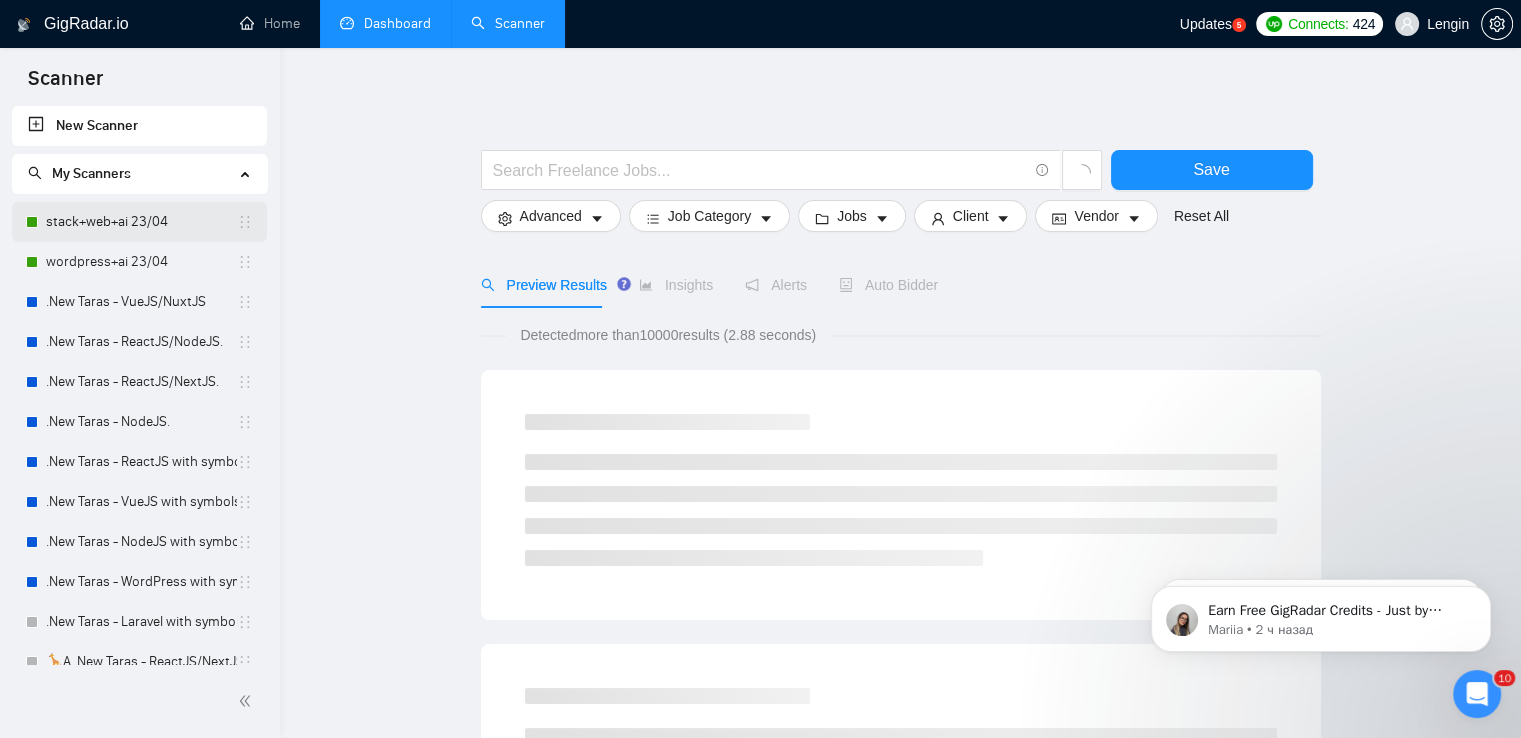 click on "stack+web+ai 23/04" at bounding box center (141, 222) 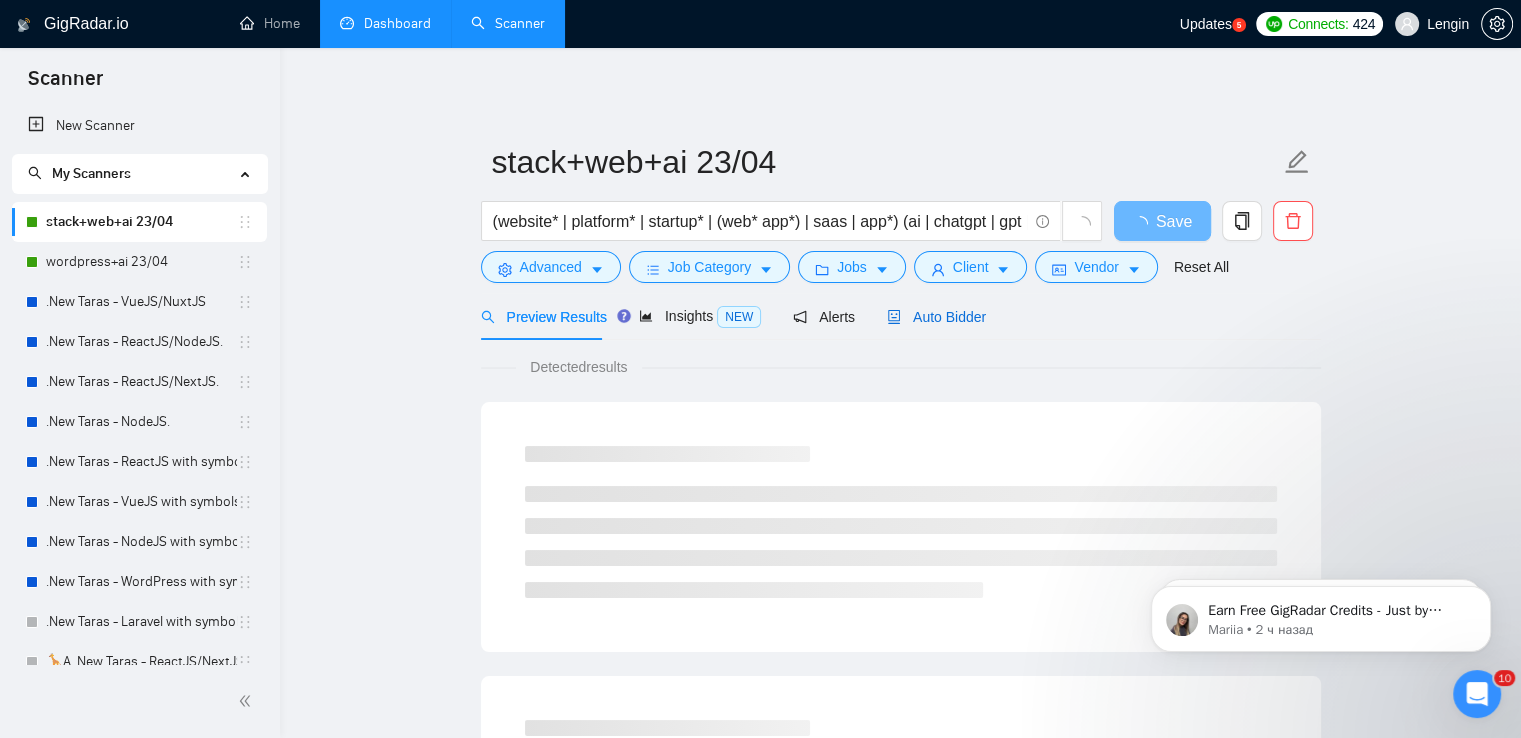 click on "Auto Bidder" at bounding box center (936, 317) 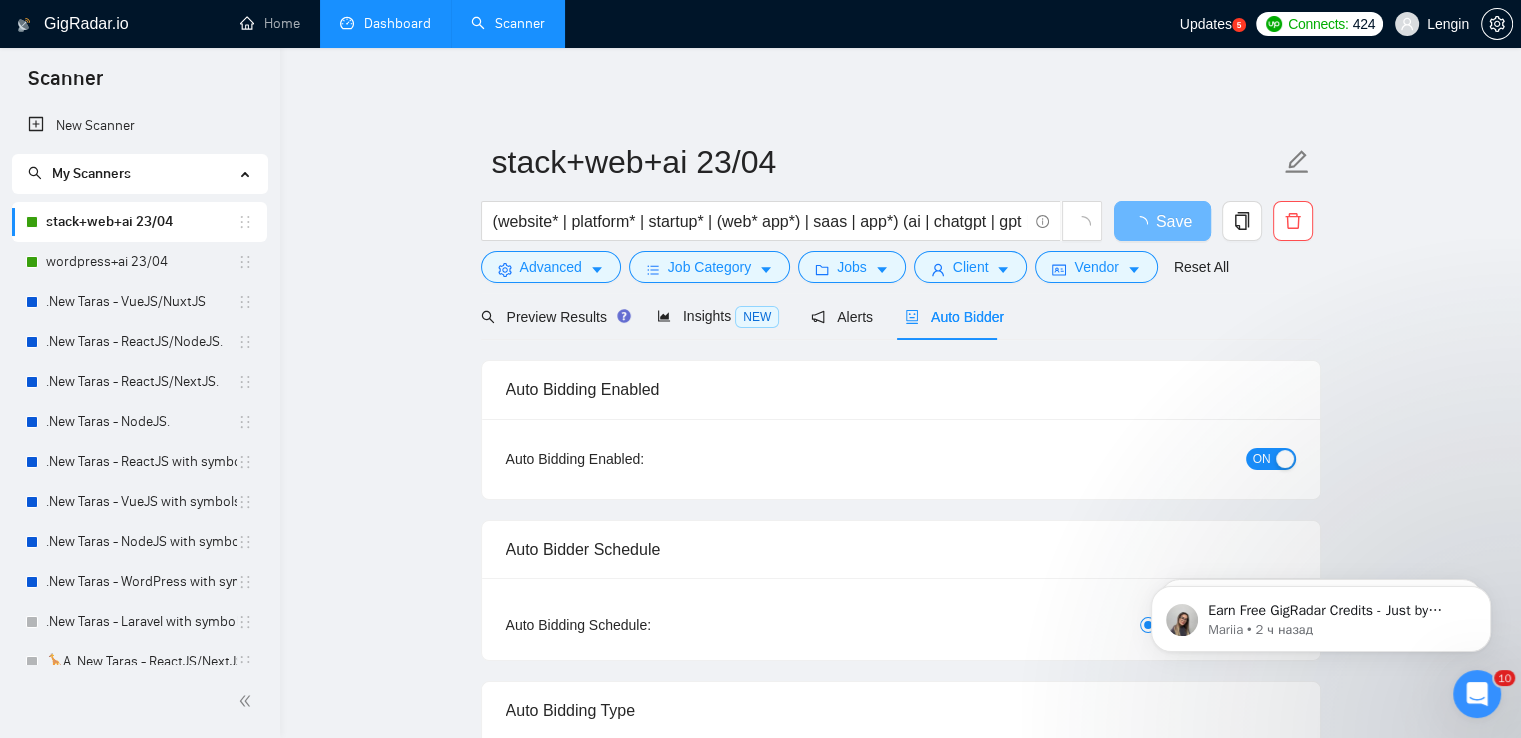 type 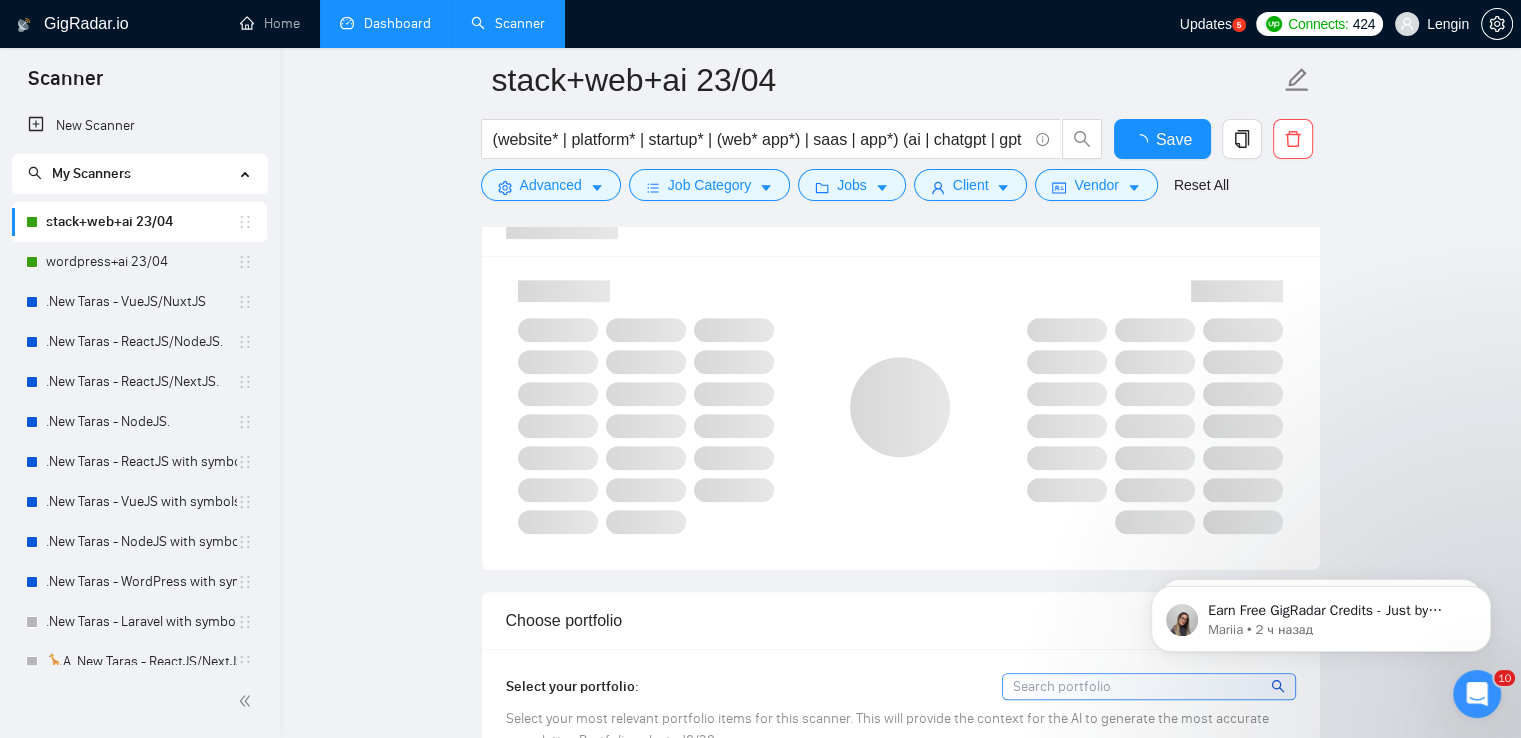 type 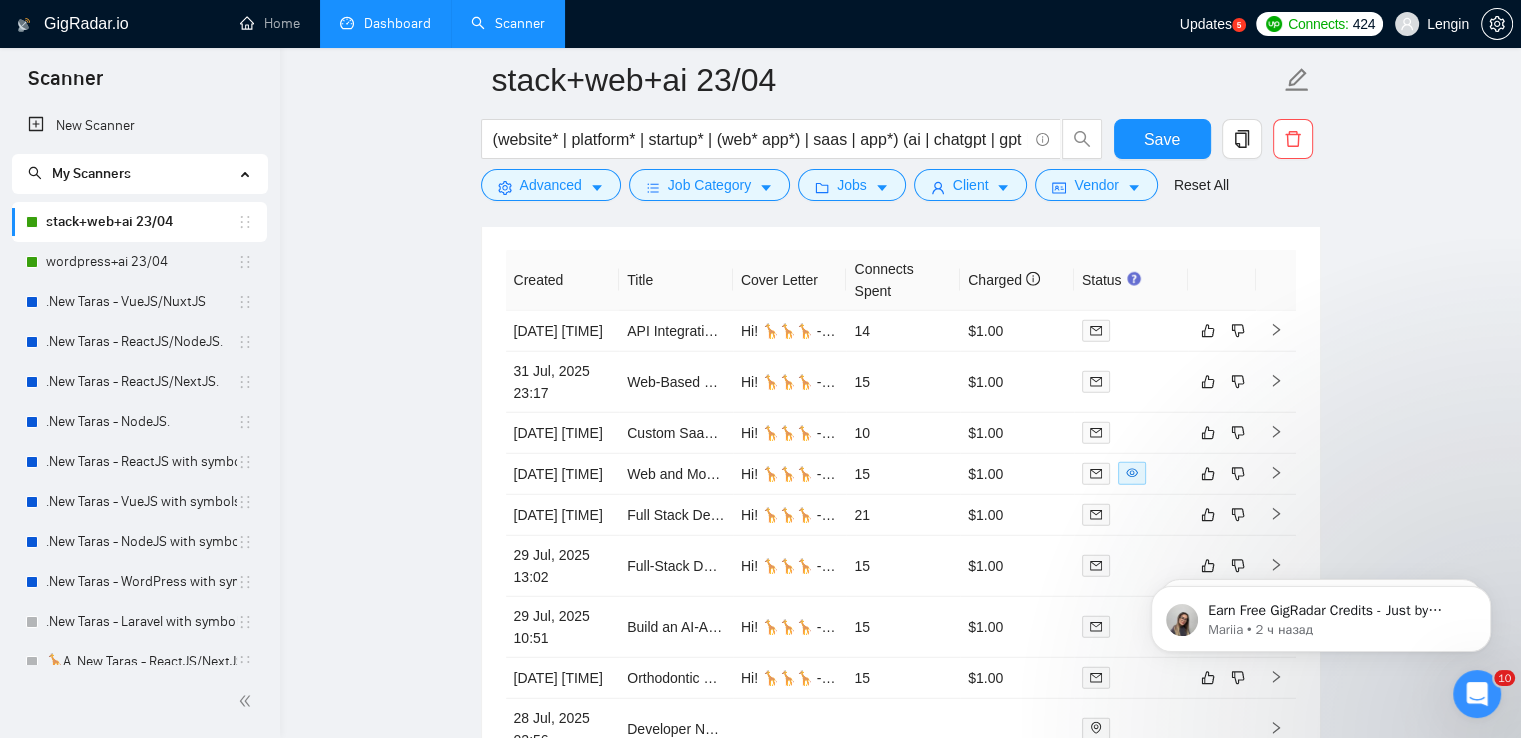 scroll, scrollTop: 5291, scrollLeft: 0, axis: vertical 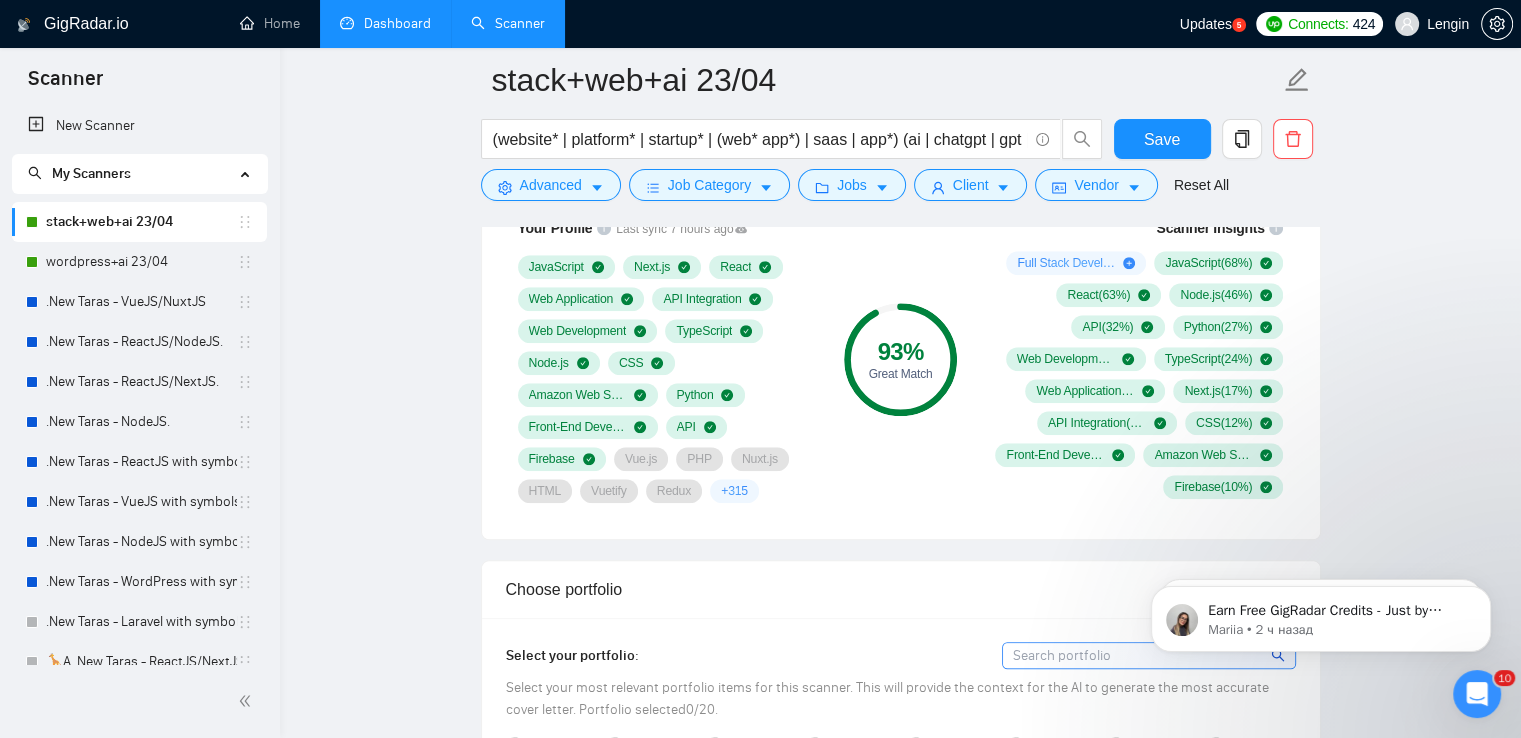 click on "Dashboard" at bounding box center (385, 23) 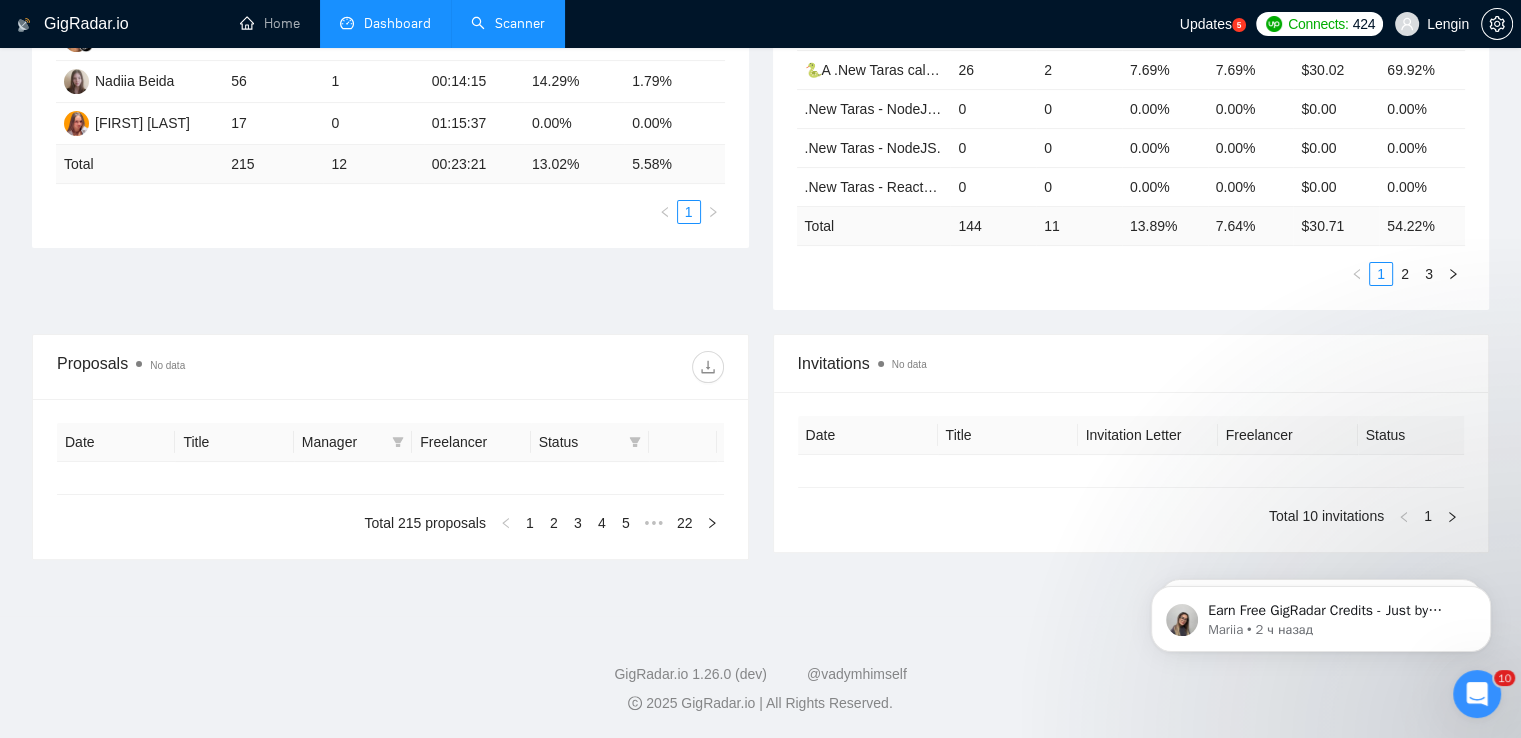 type on "2025-07-04" 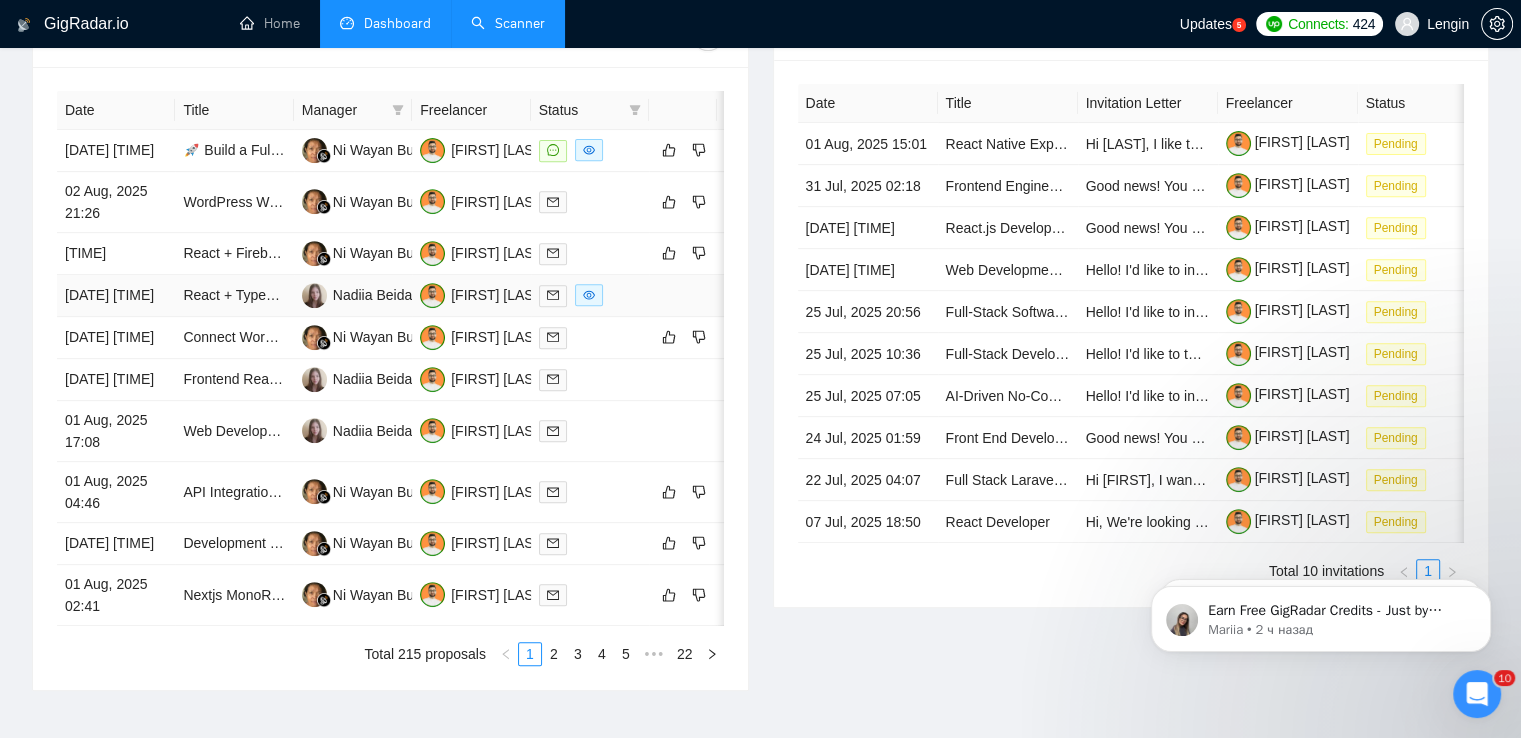 scroll, scrollTop: 1048, scrollLeft: 0, axis: vertical 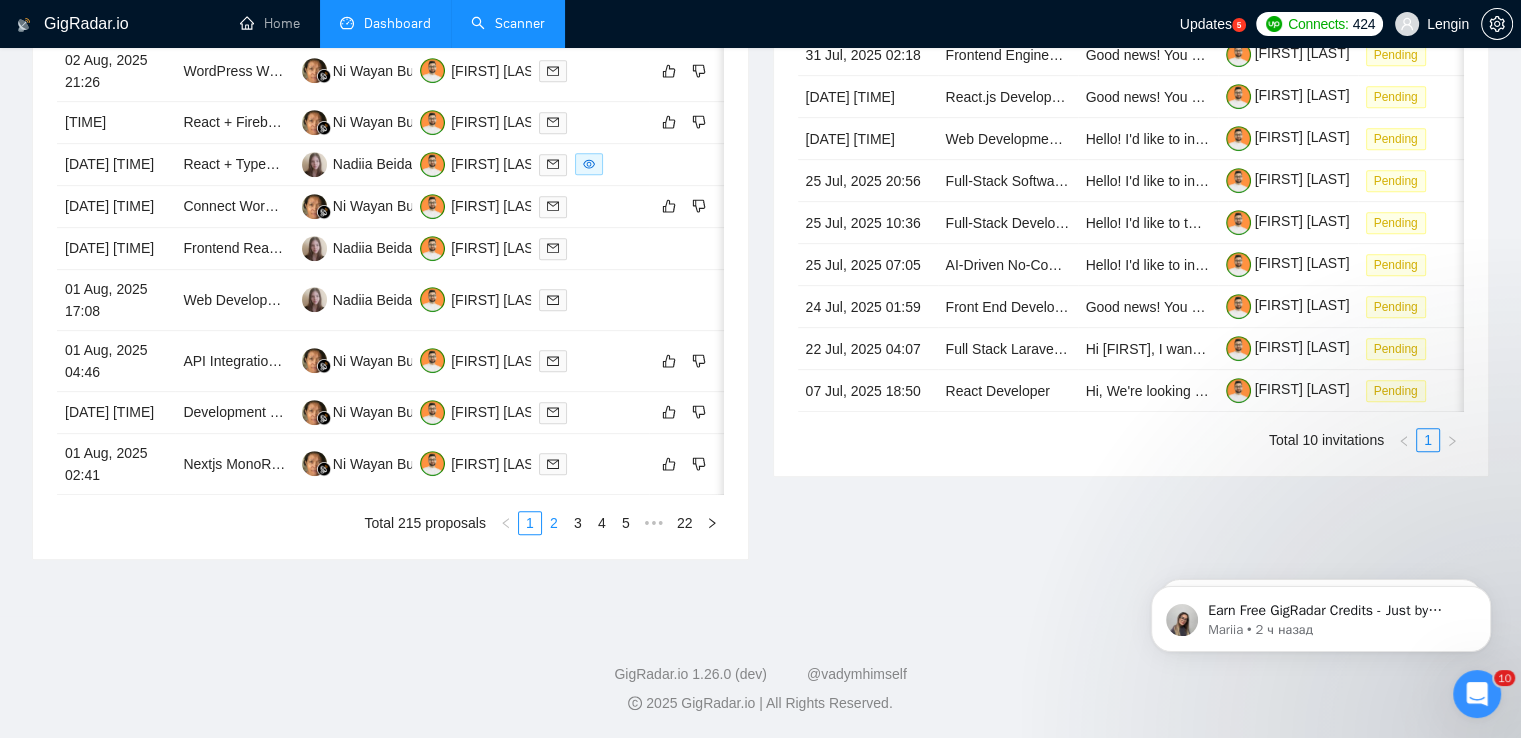 click on "2" at bounding box center [554, 523] 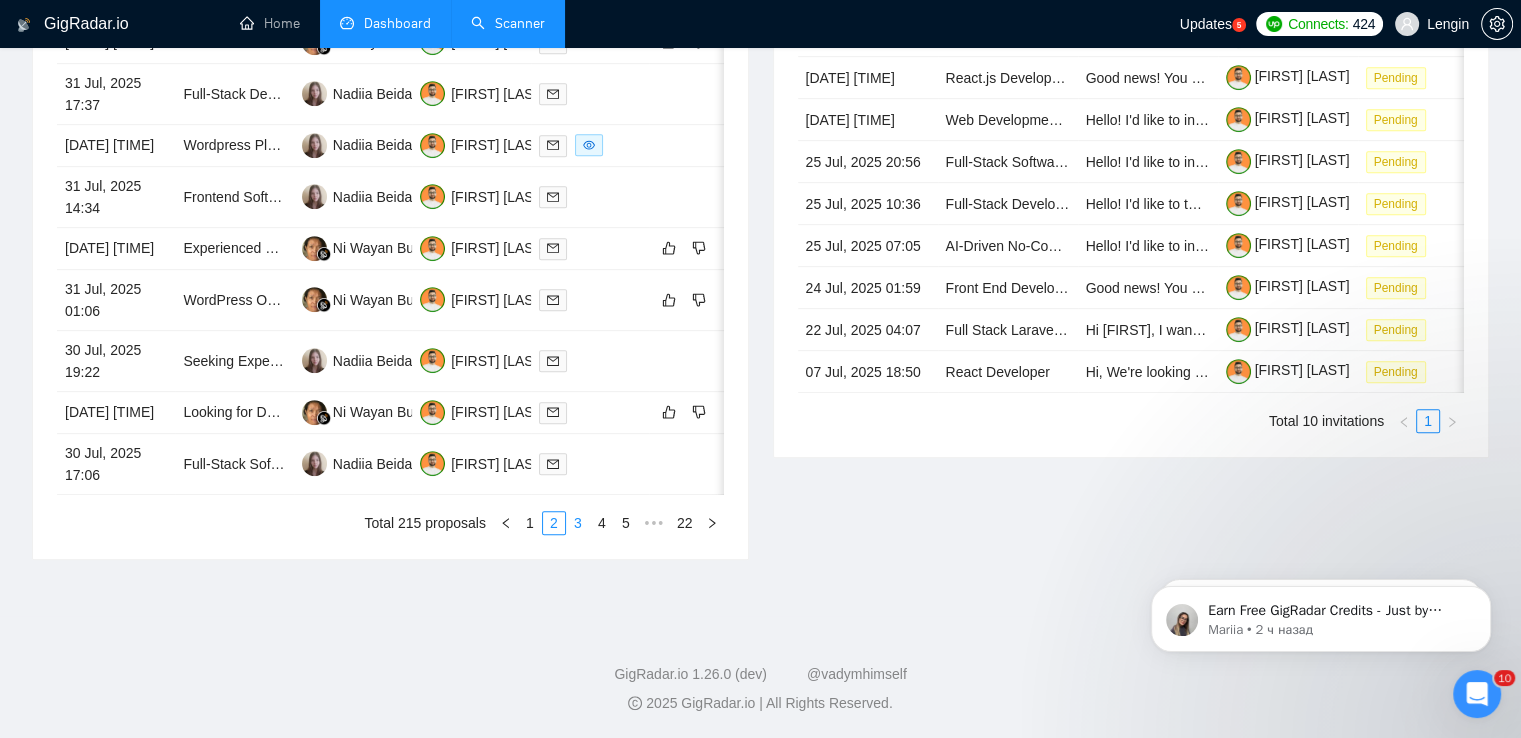 click on "3" at bounding box center [578, 523] 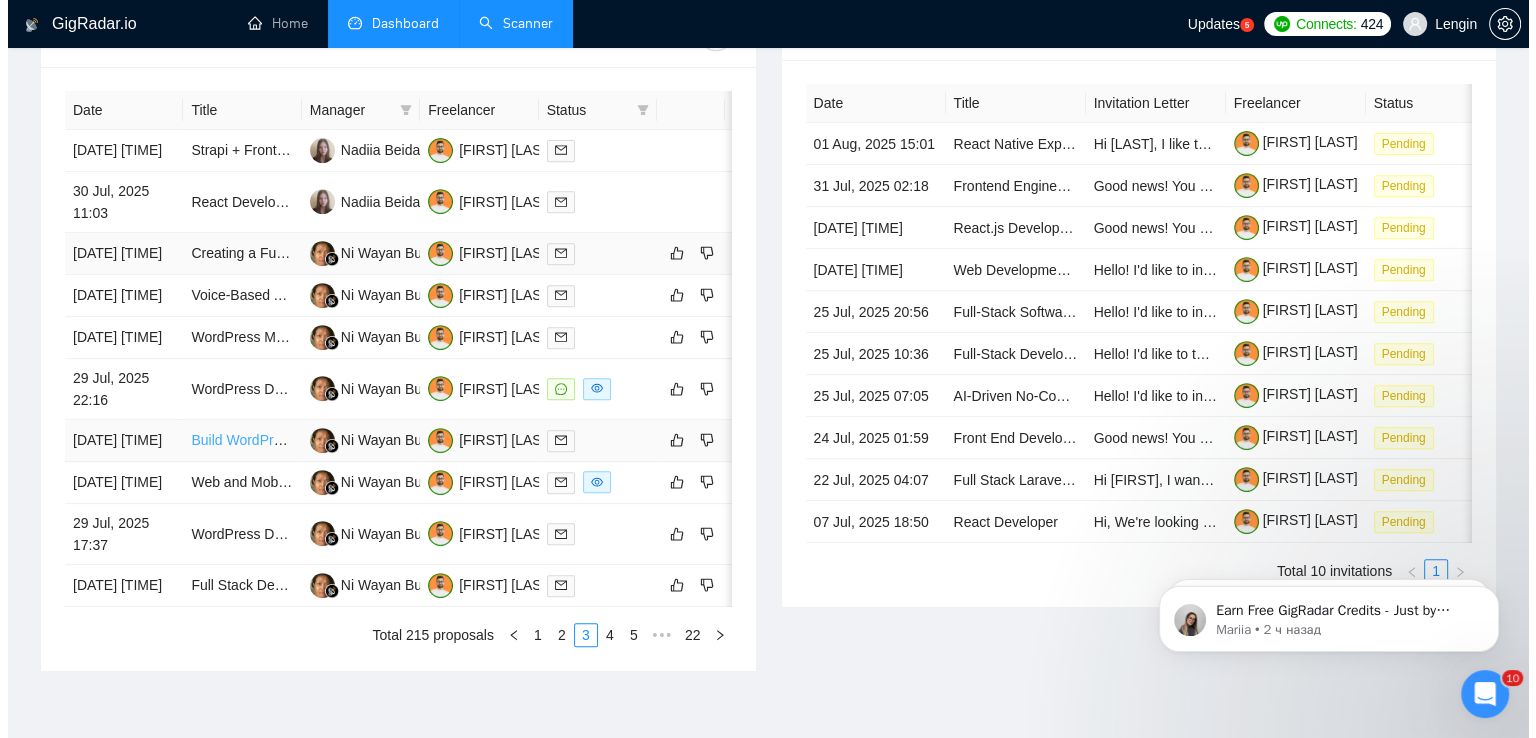 scroll, scrollTop: 791, scrollLeft: 0, axis: vertical 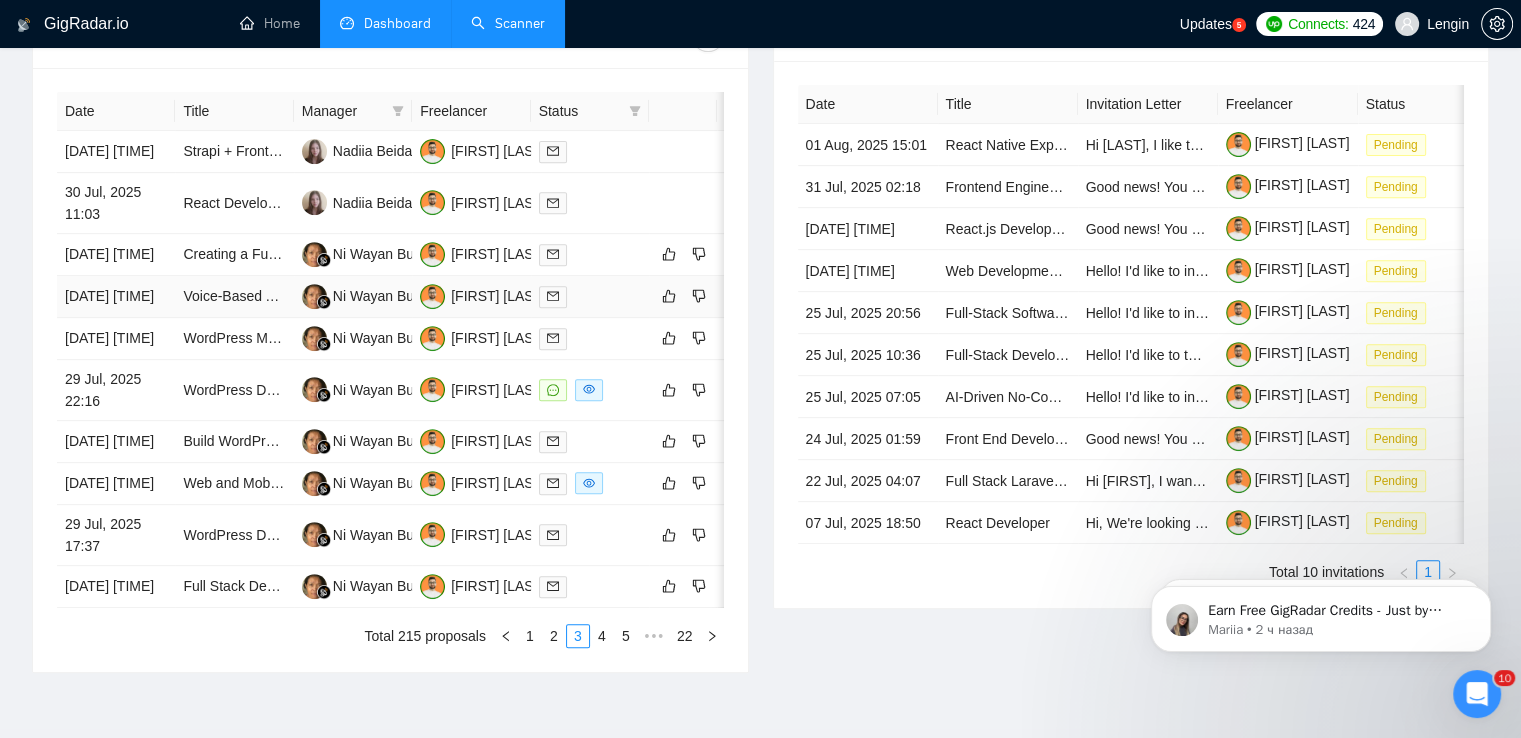 click on "Voice-Based AI Interface for Commercial Diving Safety System" at bounding box center [234, 297] 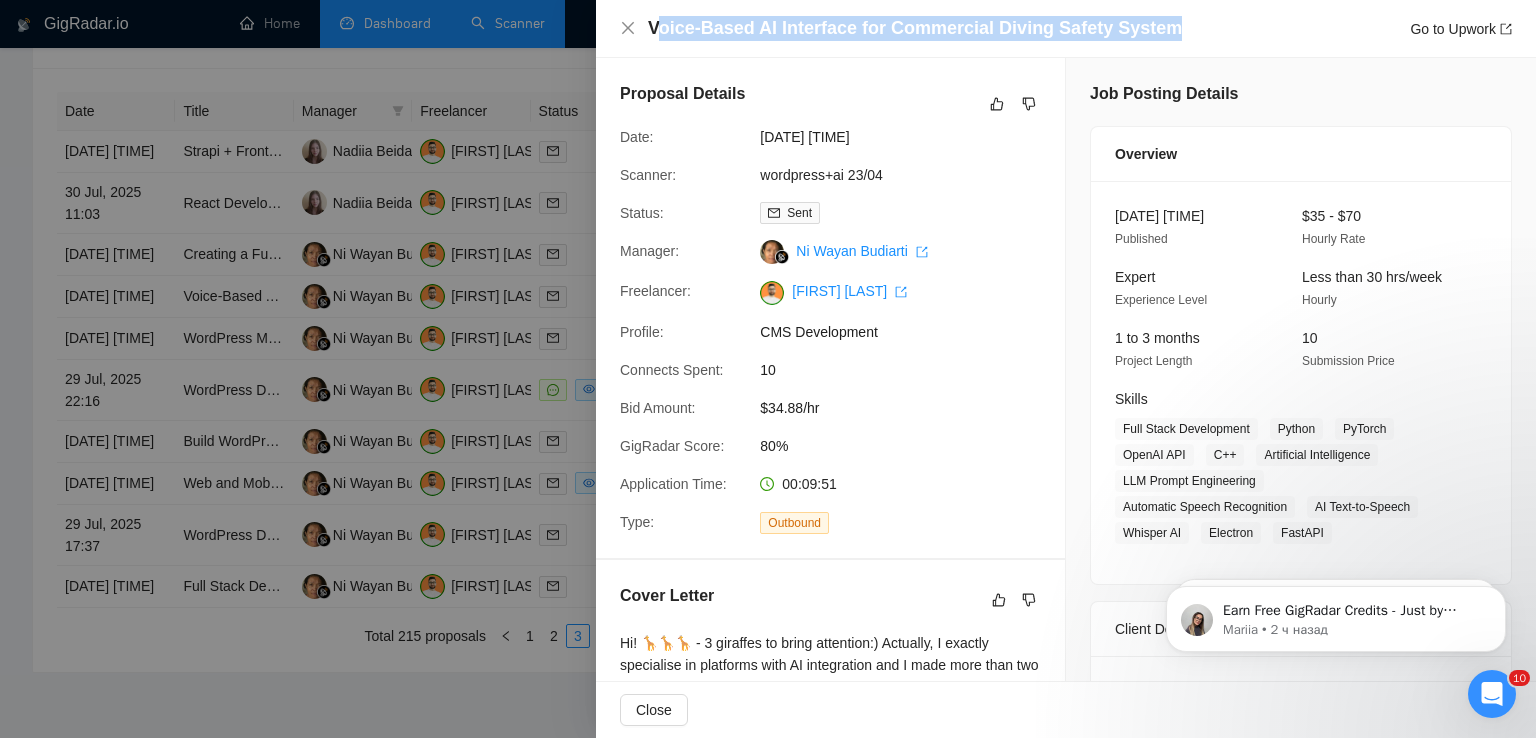 drag, startPoint x: 1156, startPoint y: 27, endPoint x: 653, endPoint y: 29, distance: 503.00397 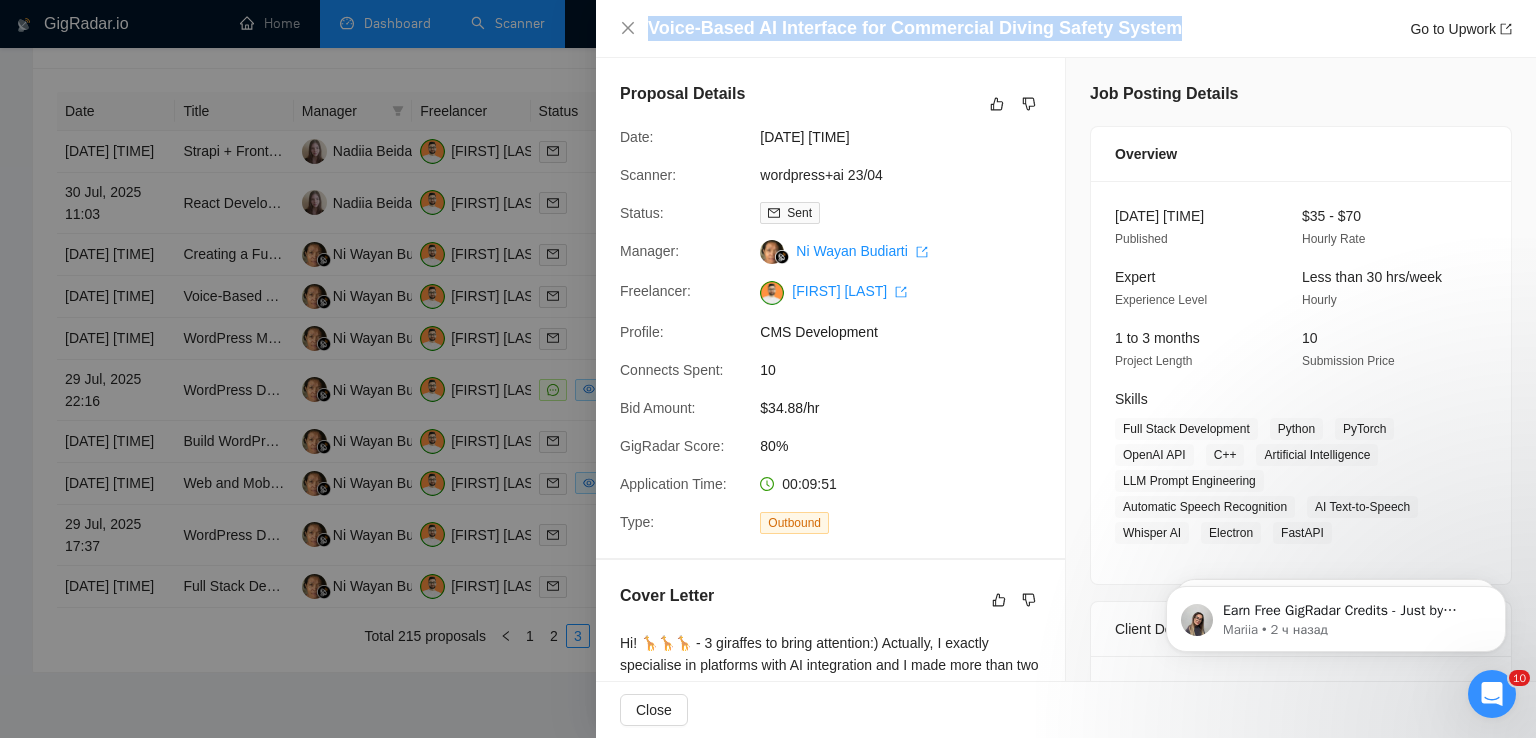 drag, startPoint x: 644, startPoint y: 29, endPoint x: 1168, endPoint y: 32, distance: 524.0086 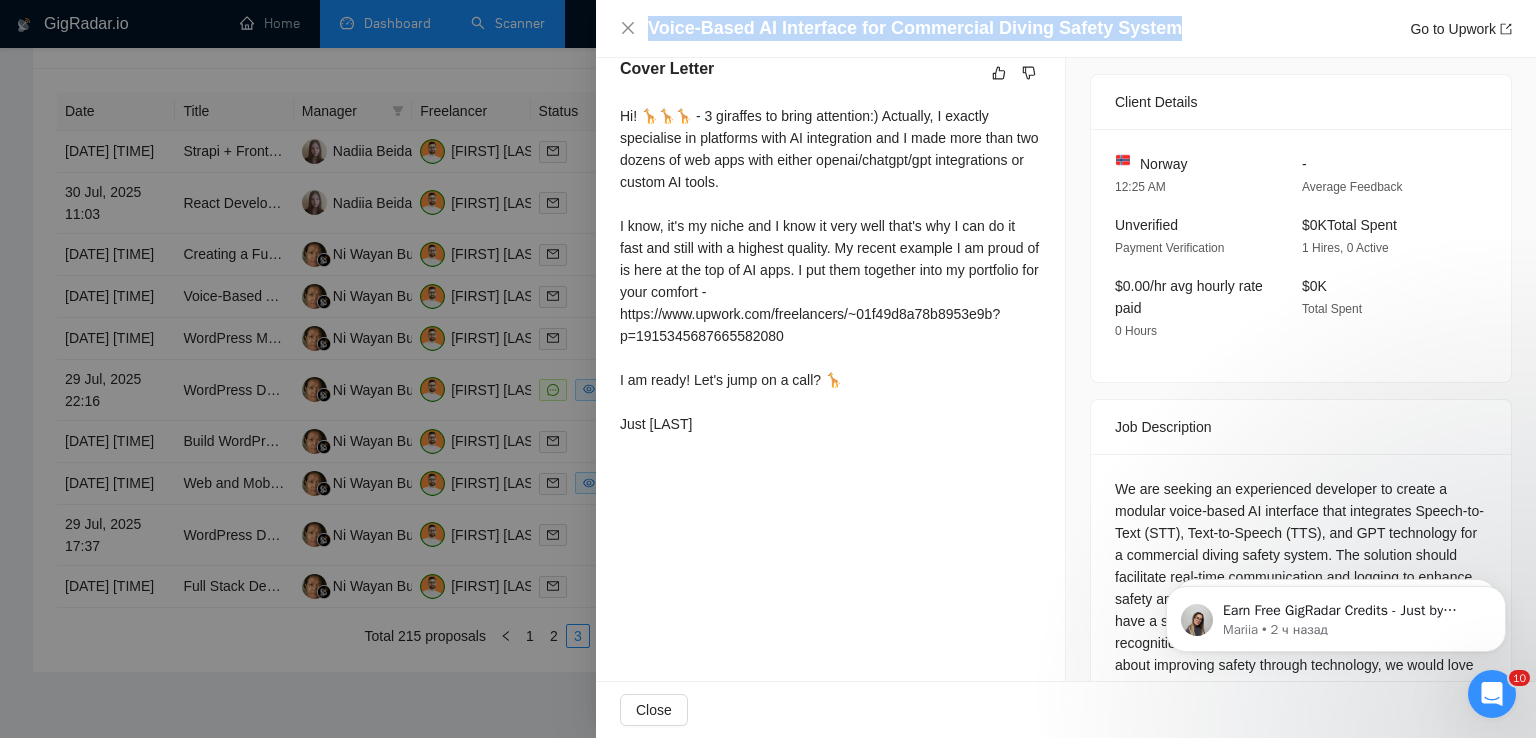 scroll, scrollTop: 602, scrollLeft: 0, axis: vertical 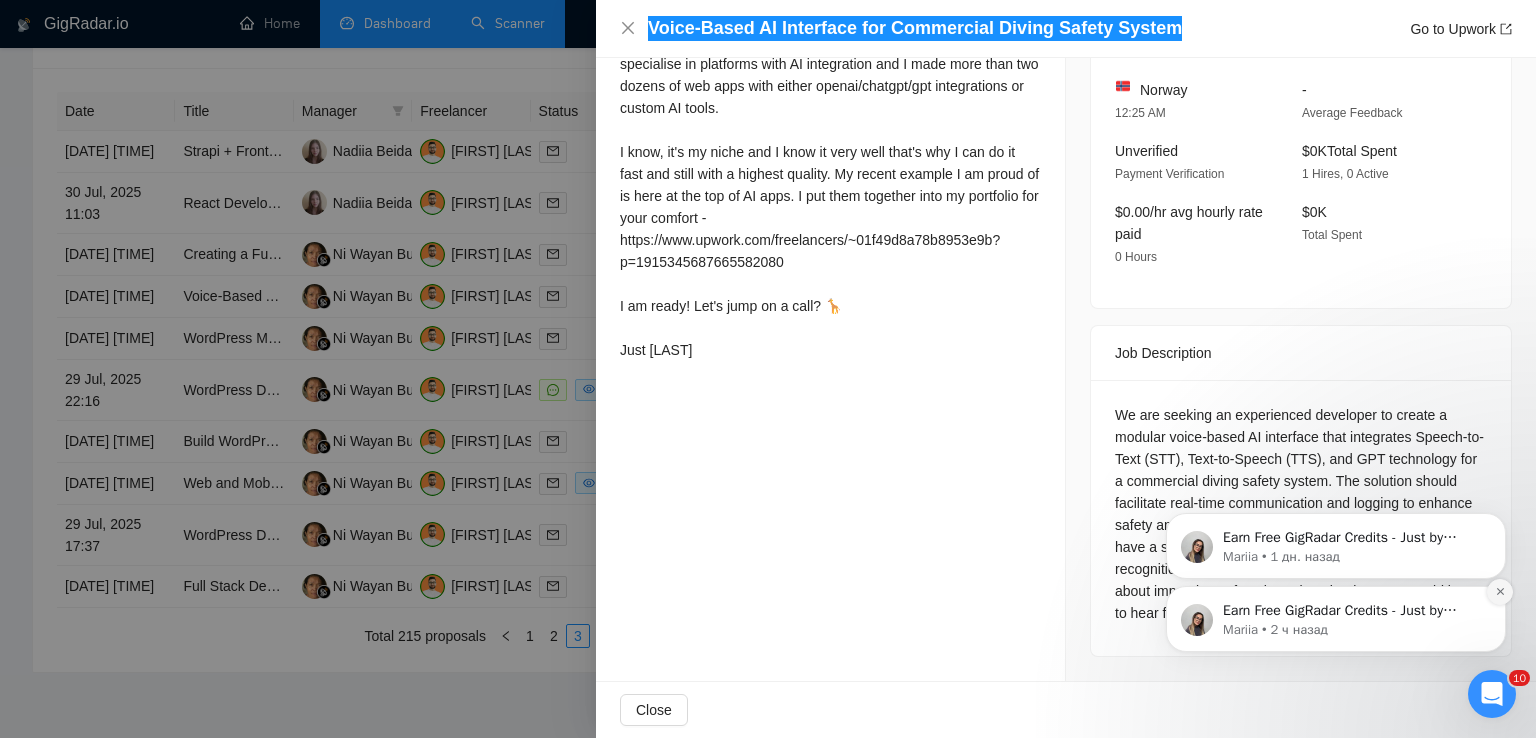 click 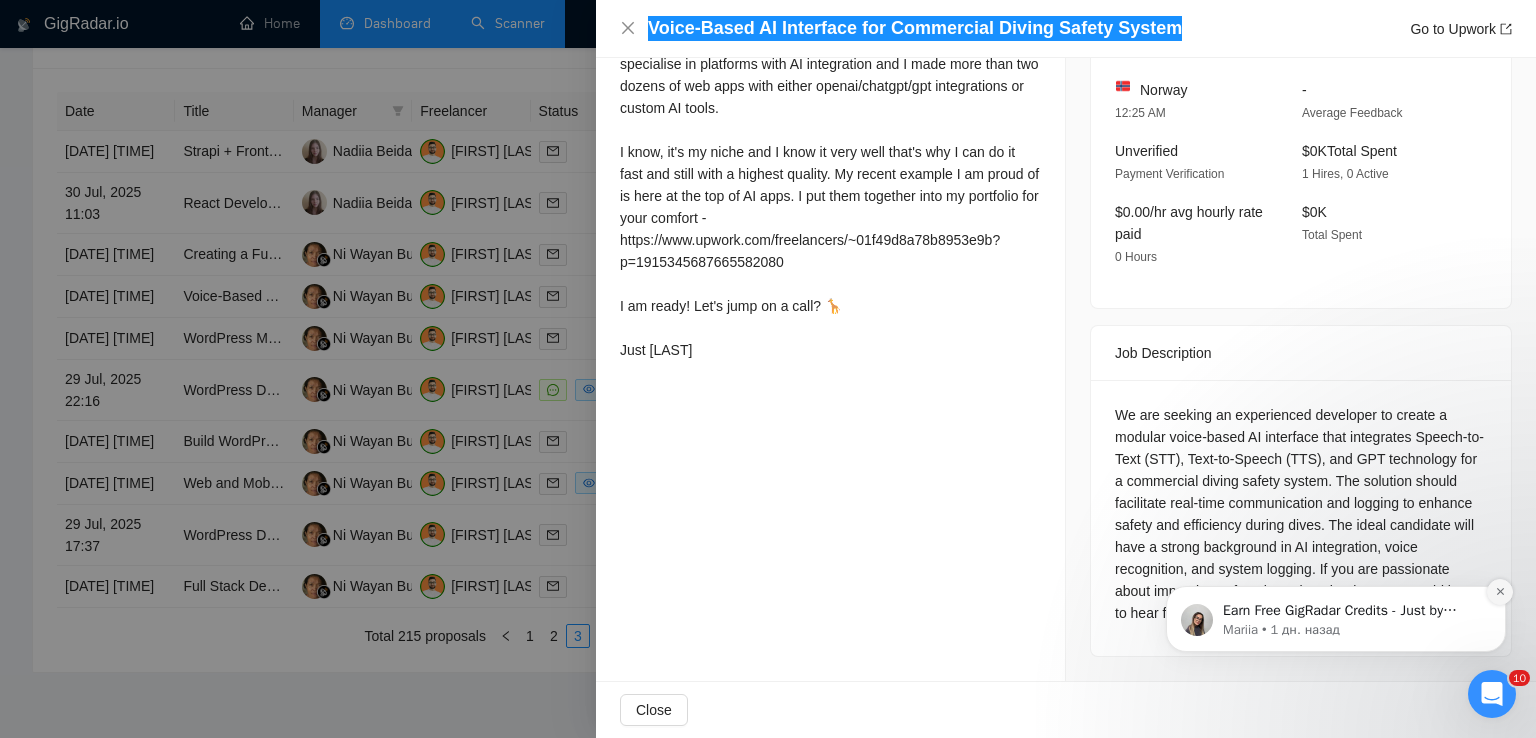 drag, startPoint x: 1504, startPoint y: 669, endPoint x: 1504, endPoint y: 595, distance: 74 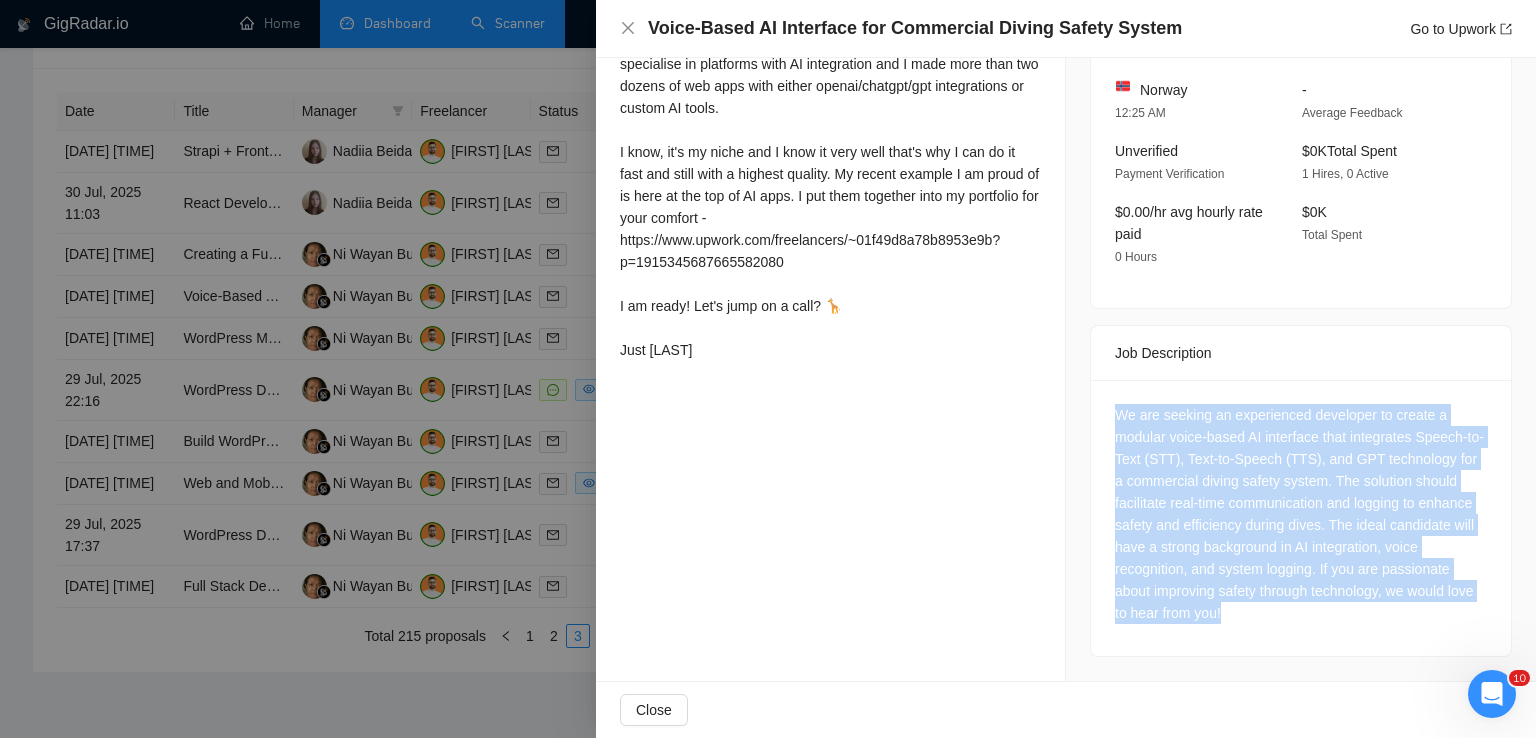 drag, startPoint x: 1248, startPoint y: 614, endPoint x: 1100, endPoint y: 421, distance: 243.2139 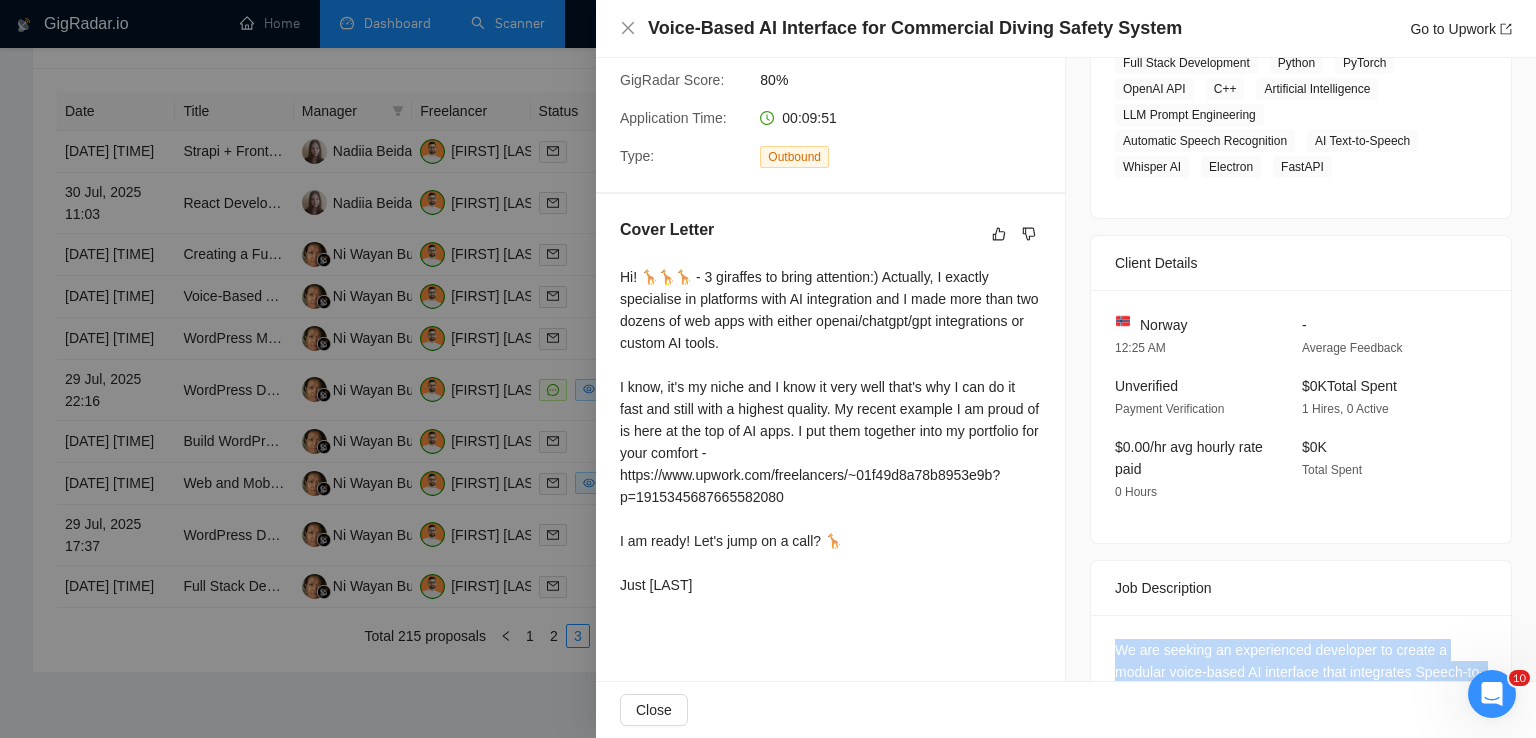 scroll, scrollTop: 362, scrollLeft: 0, axis: vertical 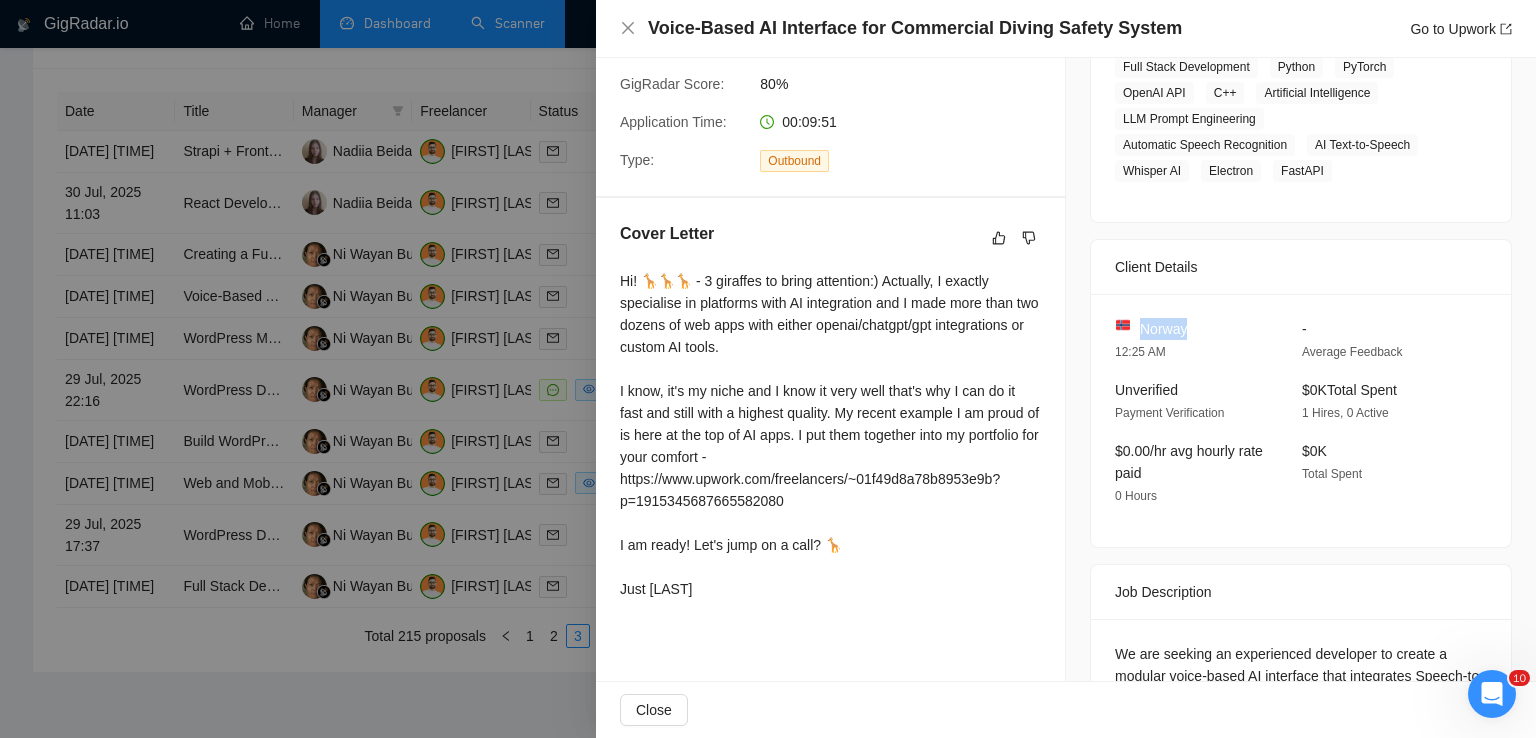 drag, startPoint x: 1193, startPoint y: 330, endPoint x: 1133, endPoint y: 332, distance: 60.033325 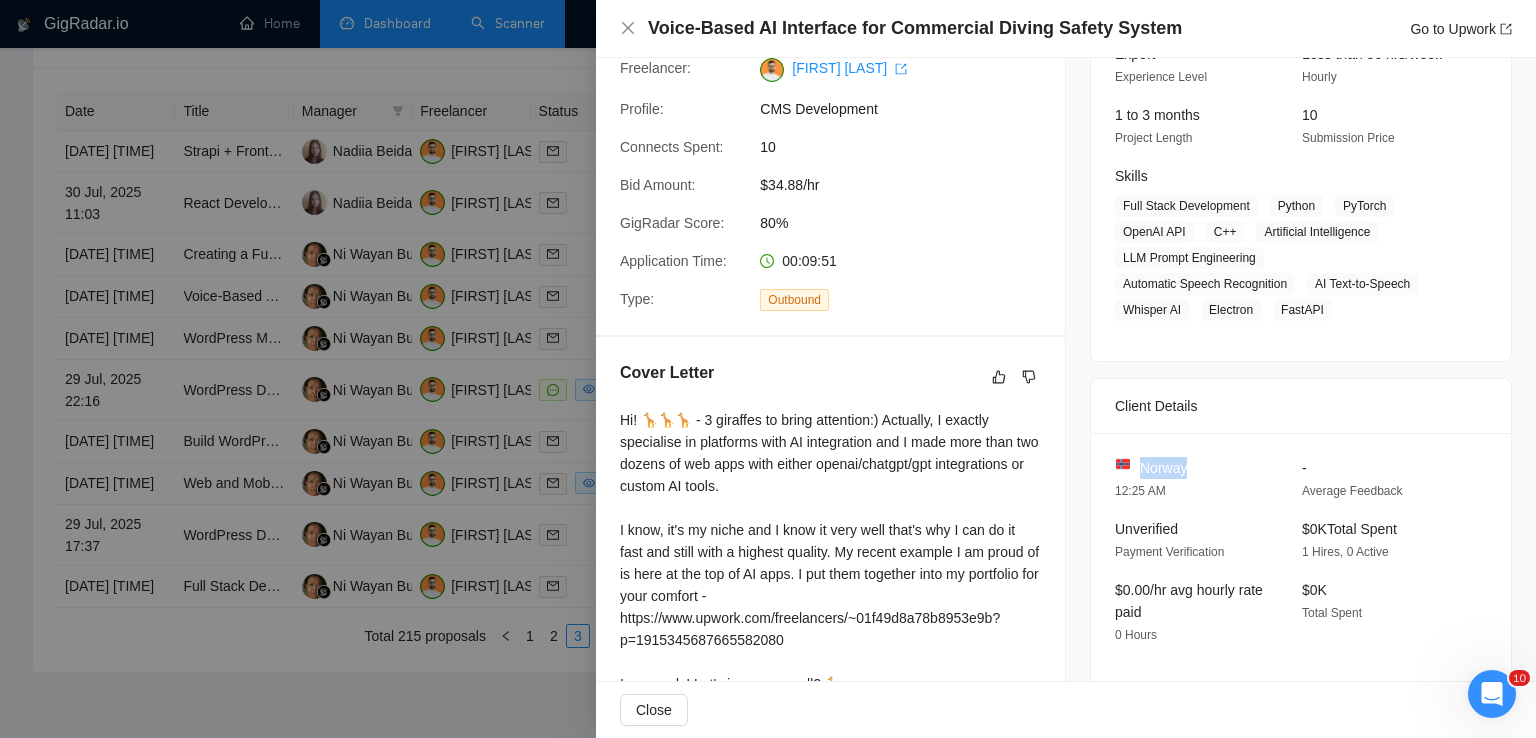 scroll, scrollTop: 210, scrollLeft: 0, axis: vertical 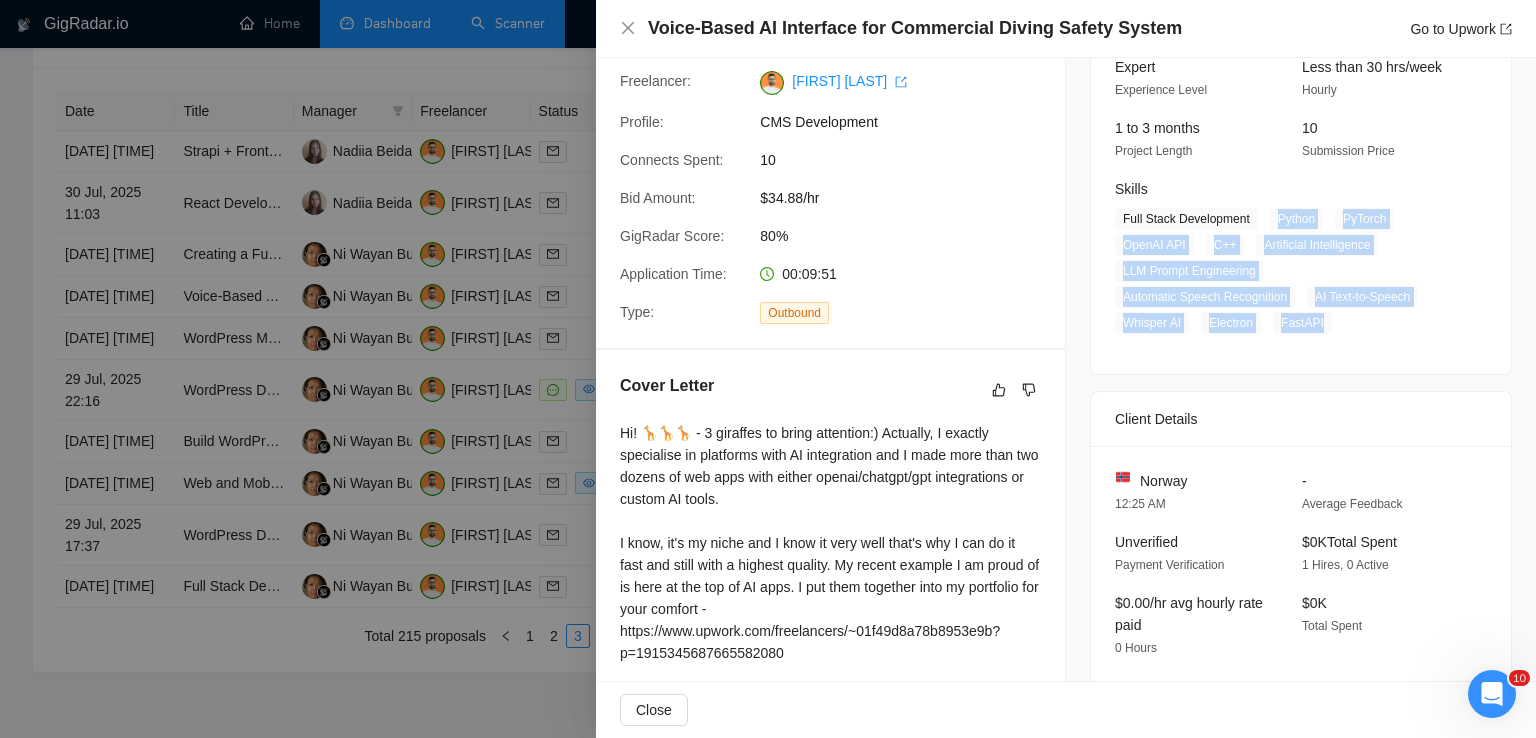 drag, startPoint x: 1264, startPoint y: 219, endPoint x: 1315, endPoint y: 323, distance: 115.83177 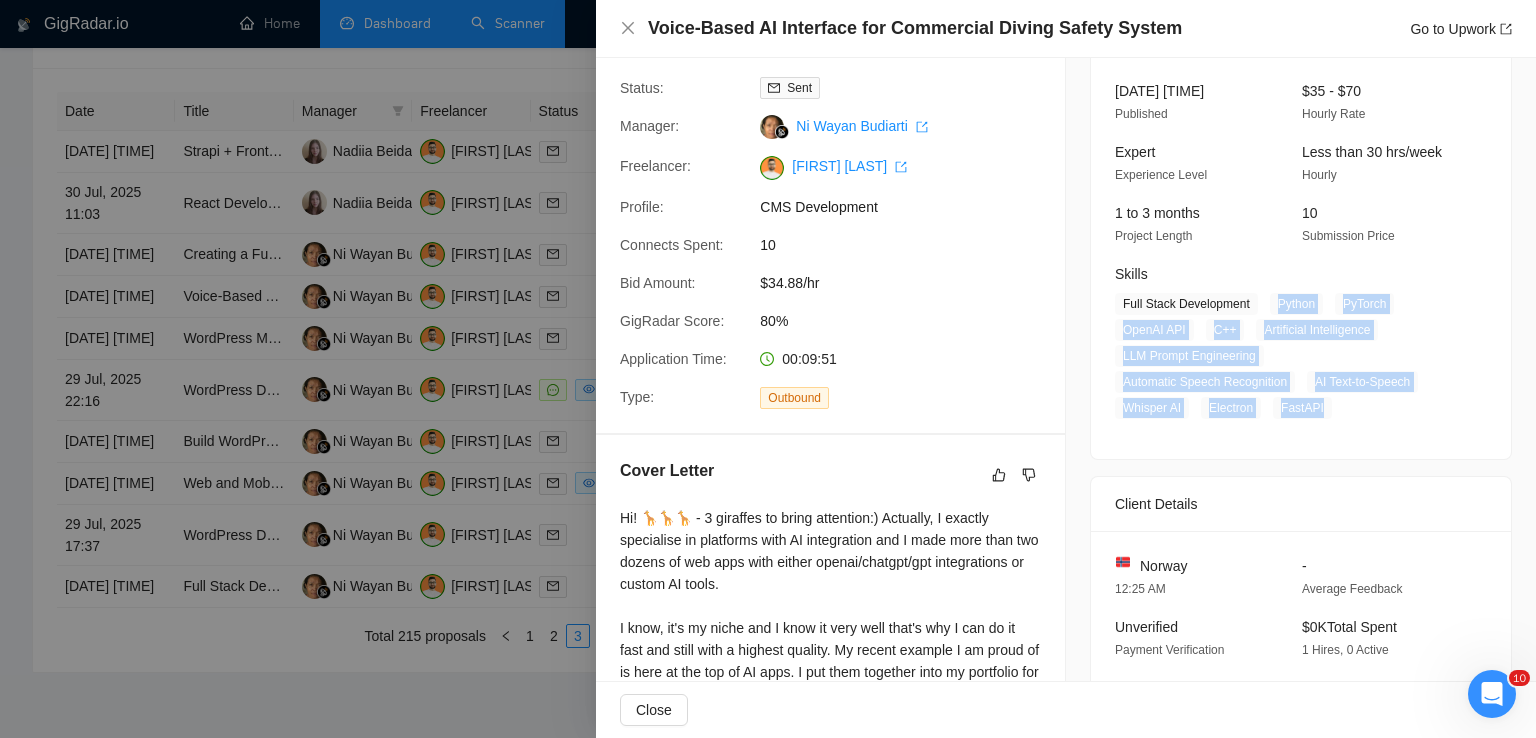 scroll, scrollTop: 57, scrollLeft: 0, axis: vertical 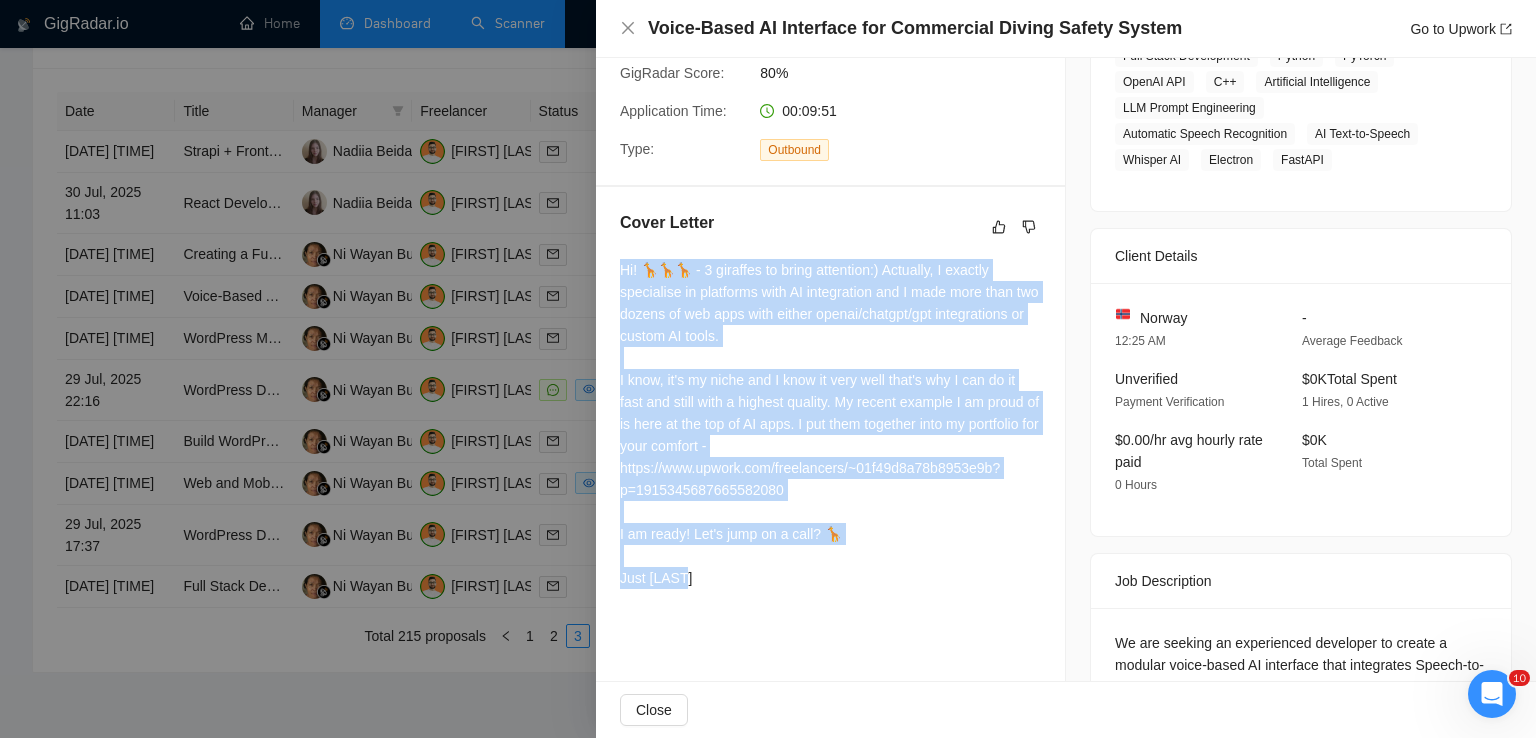 drag, startPoint x: 613, startPoint y: 272, endPoint x: 740, endPoint y: 572, distance: 325.77448 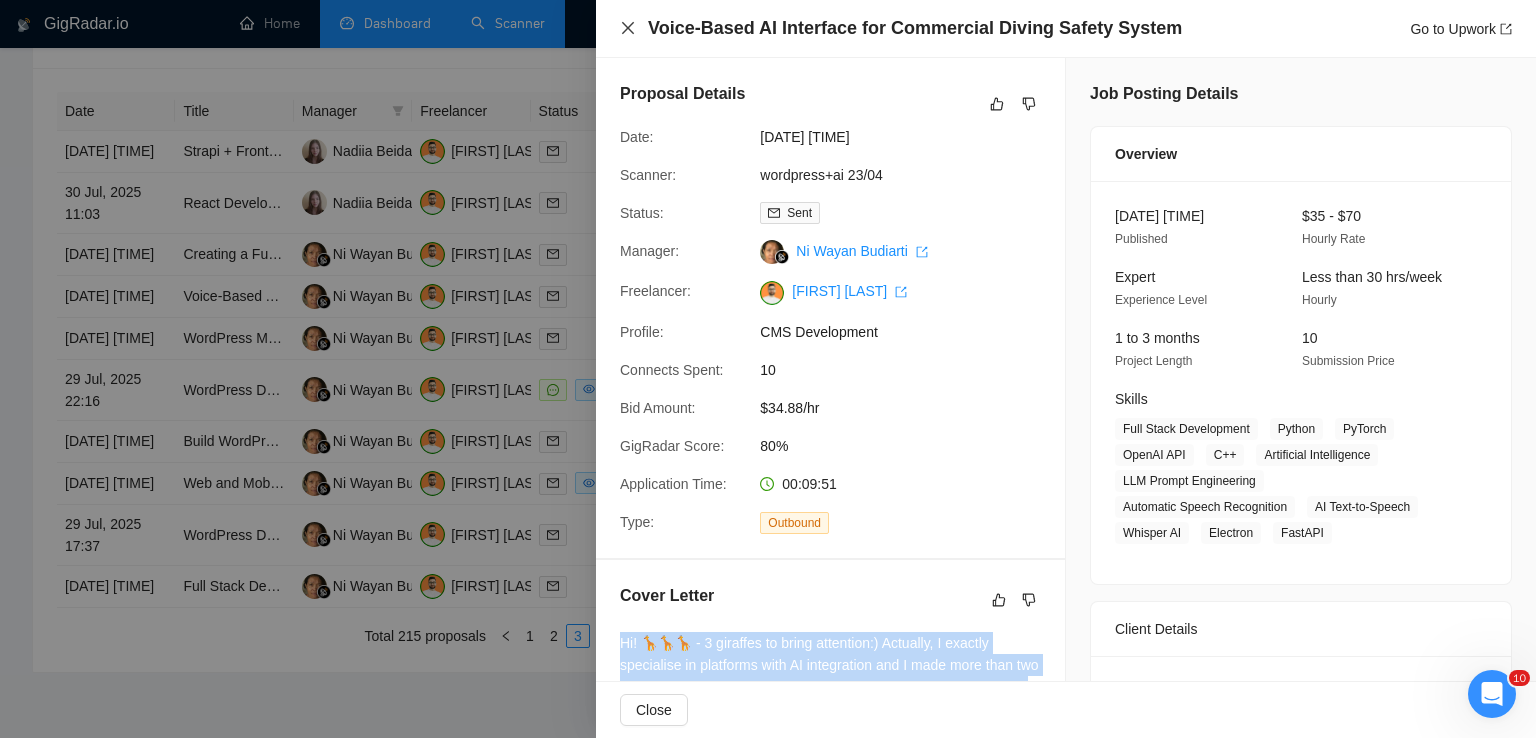 click 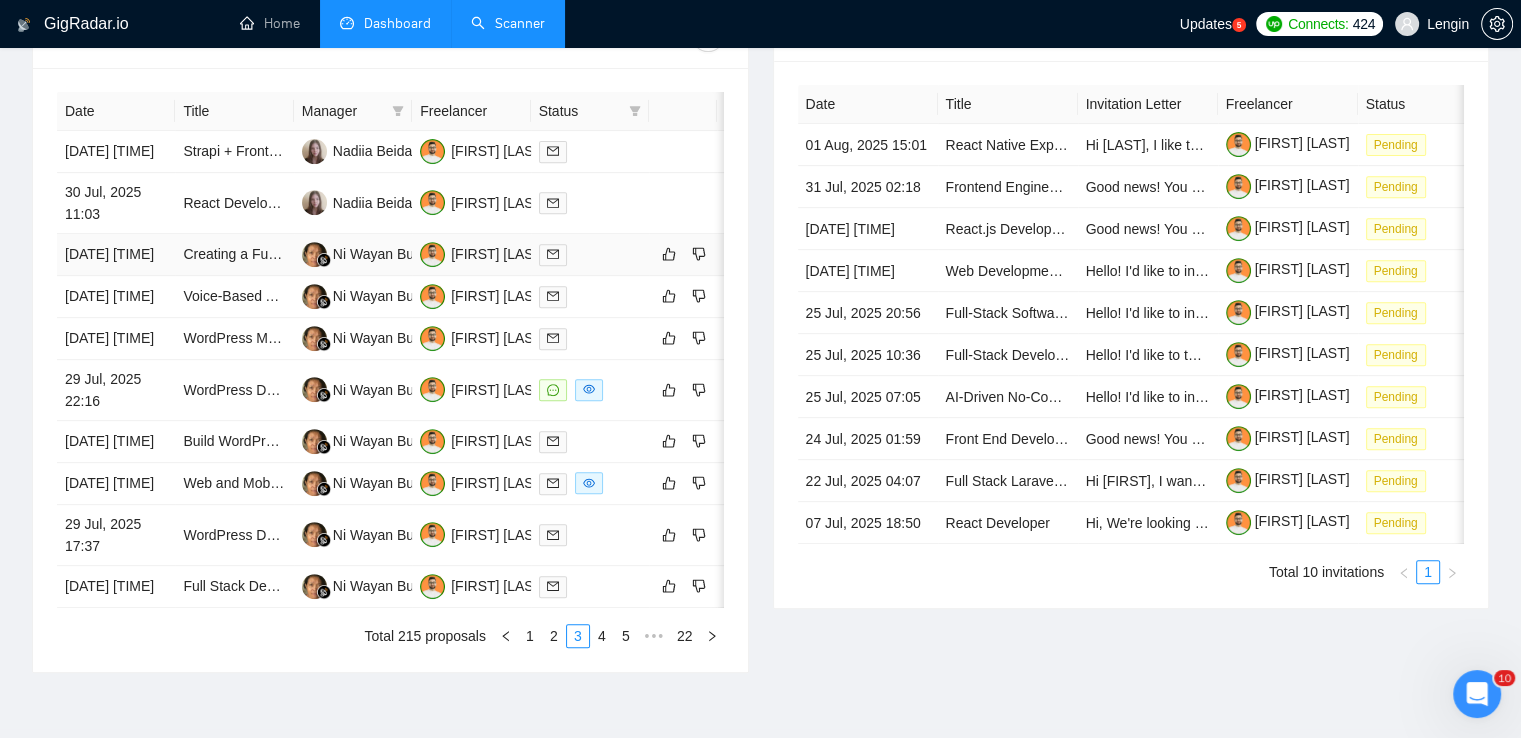 click on "Creating a Fun Travel Blog Site on WordPress, Brand, and Logo" at bounding box center (234, 255) 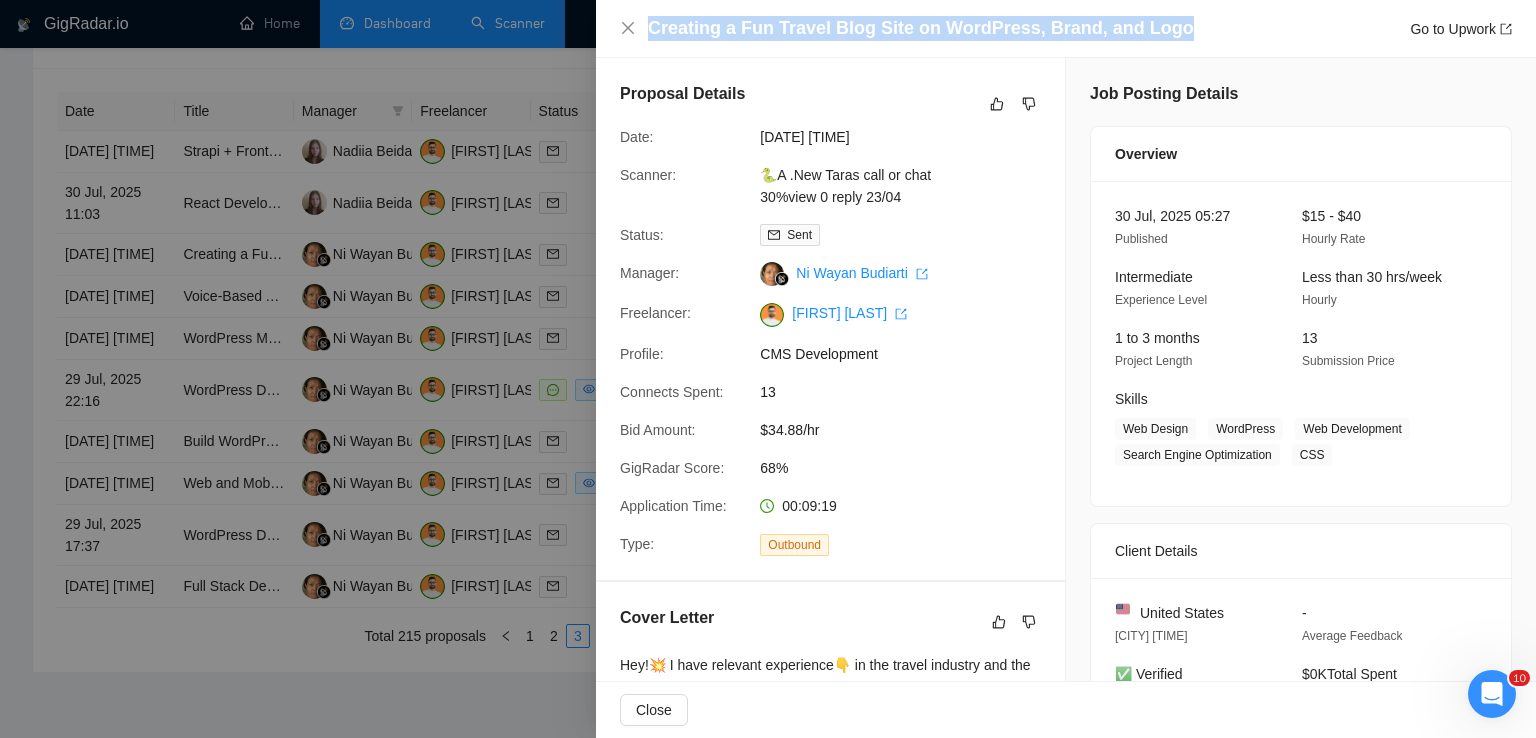 drag, startPoint x: 1160, startPoint y: 33, endPoint x: 646, endPoint y: 30, distance: 514.0087 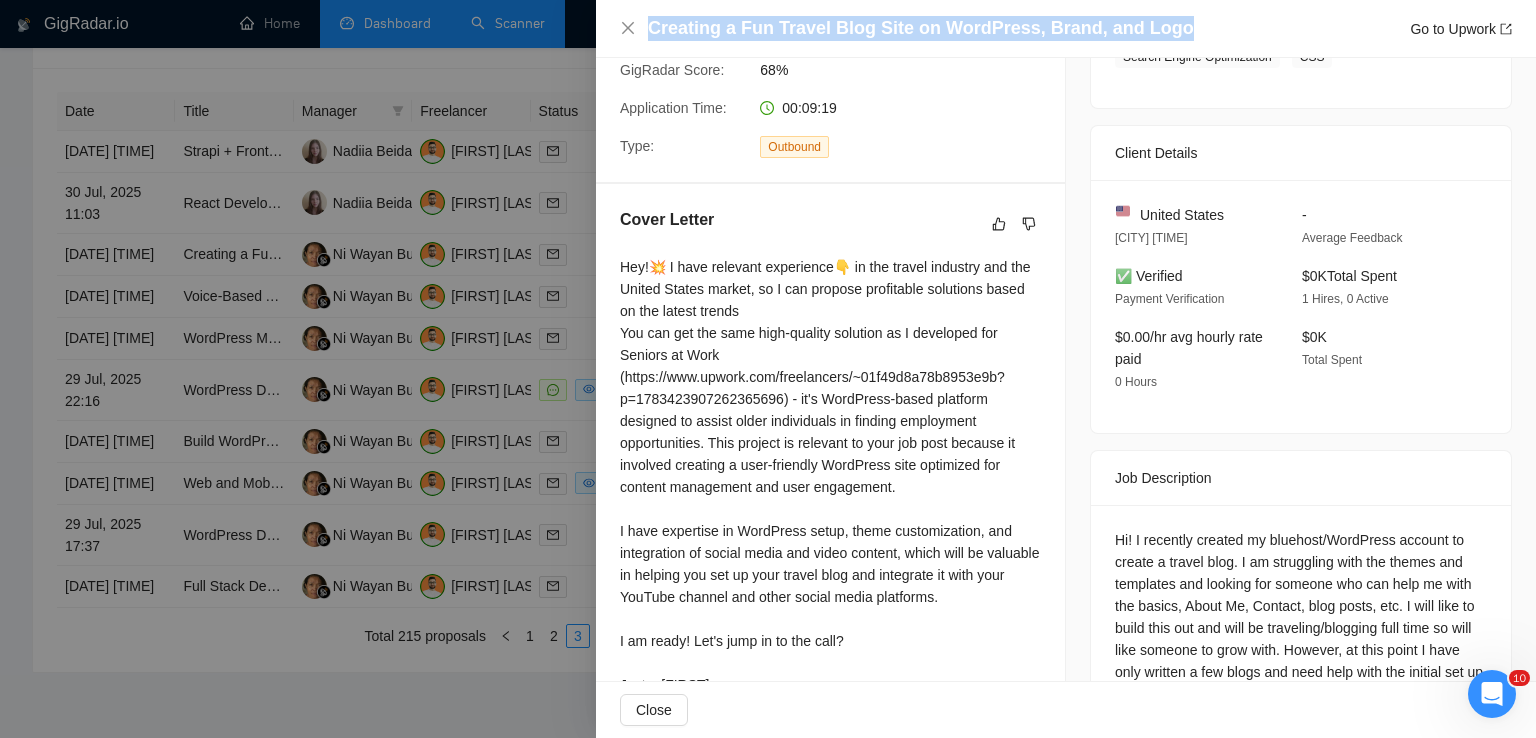 scroll, scrollTop: 568, scrollLeft: 0, axis: vertical 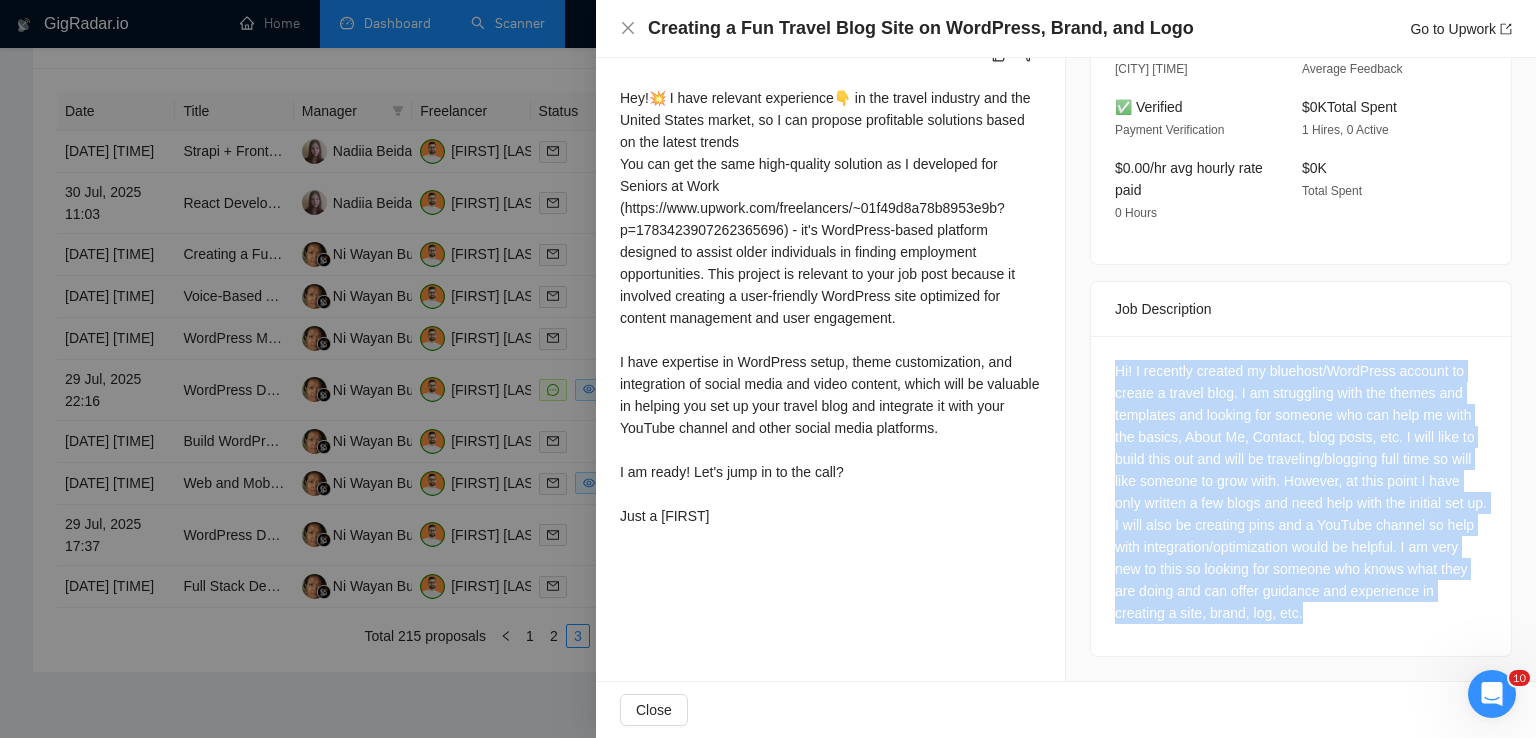 drag, startPoint x: 1105, startPoint y: 368, endPoint x: 1409, endPoint y: 607, distance: 386.70013 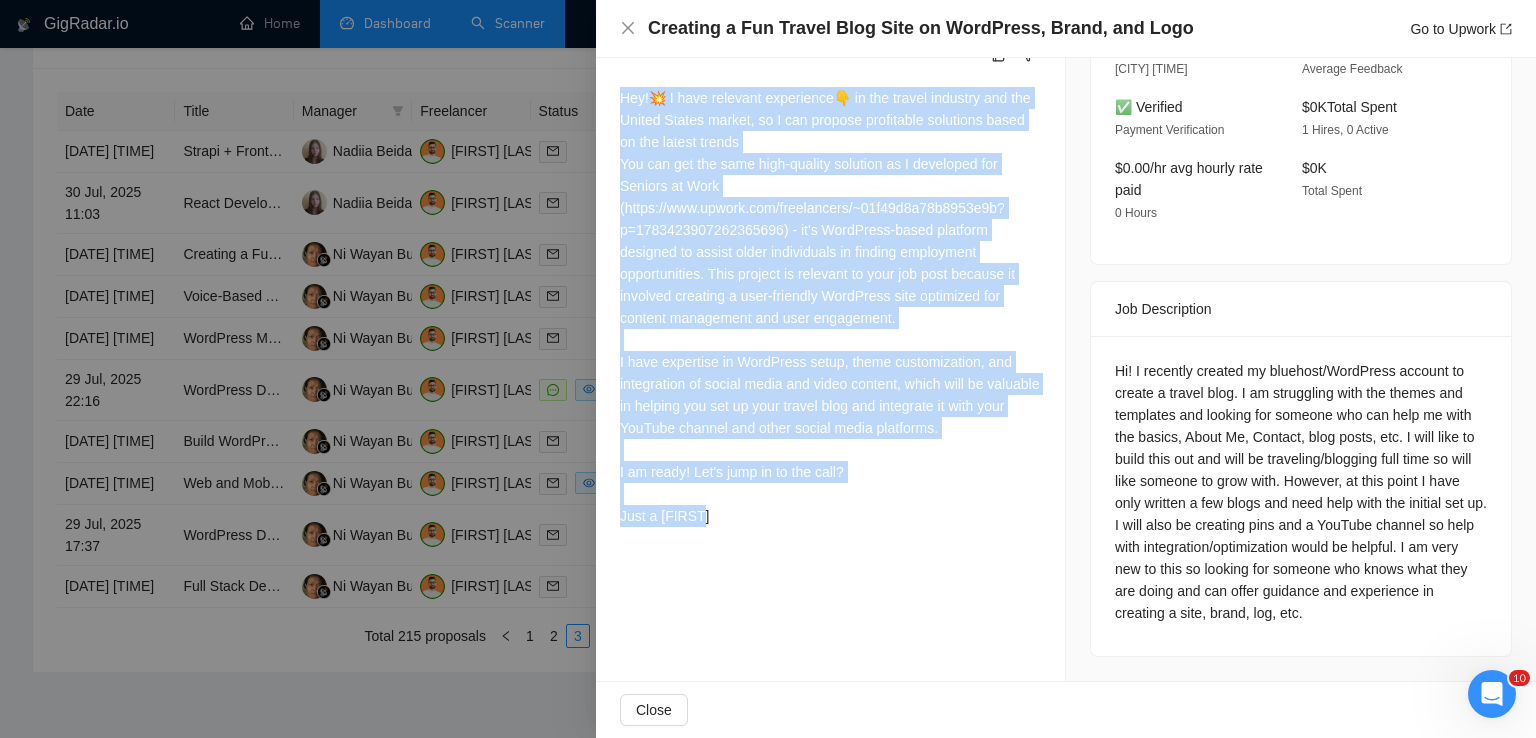 drag, startPoint x: 620, startPoint y: 97, endPoint x: 749, endPoint y: 537, distance: 458.52045 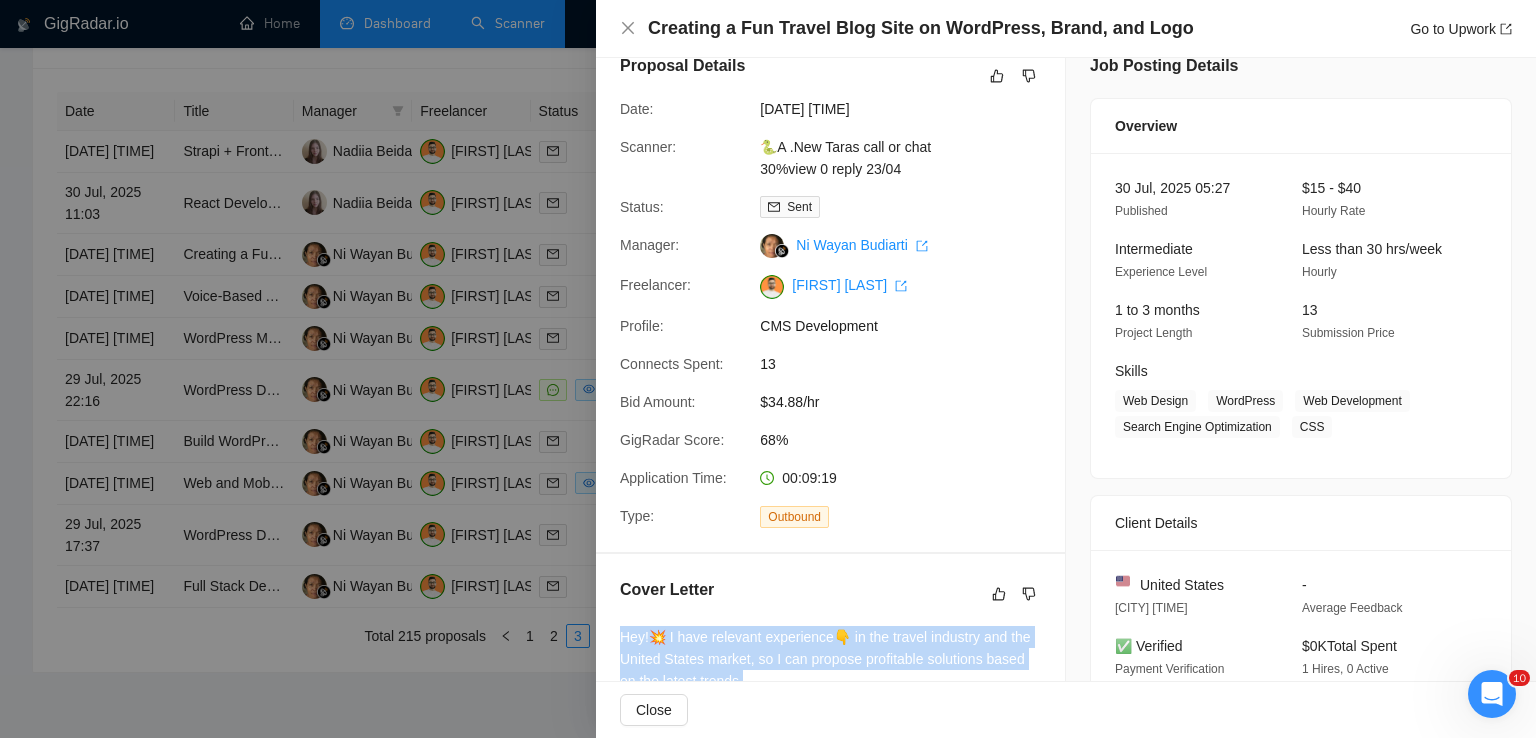 scroll, scrollTop: 0, scrollLeft: 0, axis: both 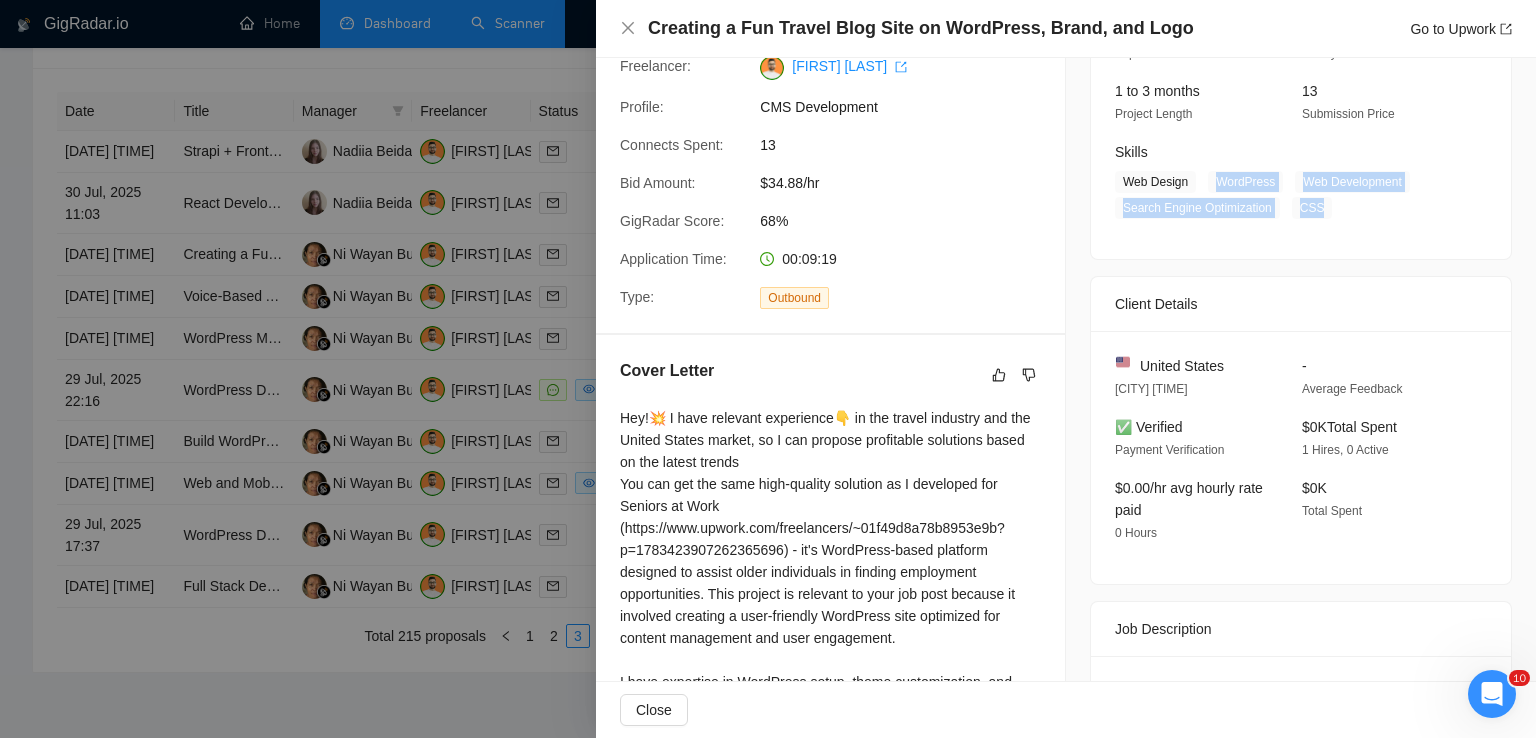 drag, startPoint x: 1205, startPoint y: 176, endPoint x: 1314, endPoint y: 213, distance: 115.10864 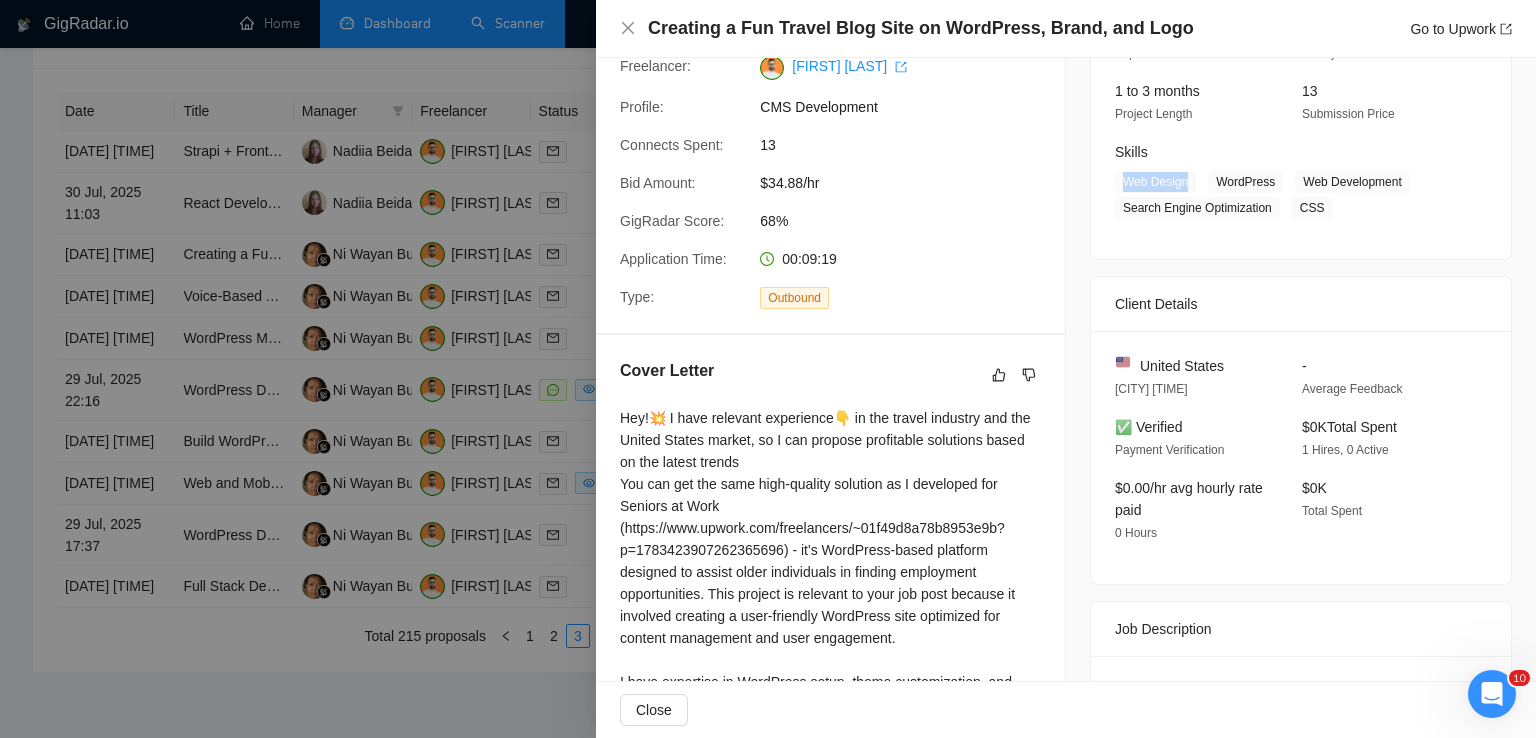 drag, startPoint x: 1181, startPoint y: 181, endPoint x: 1118, endPoint y: 181, distance: 63 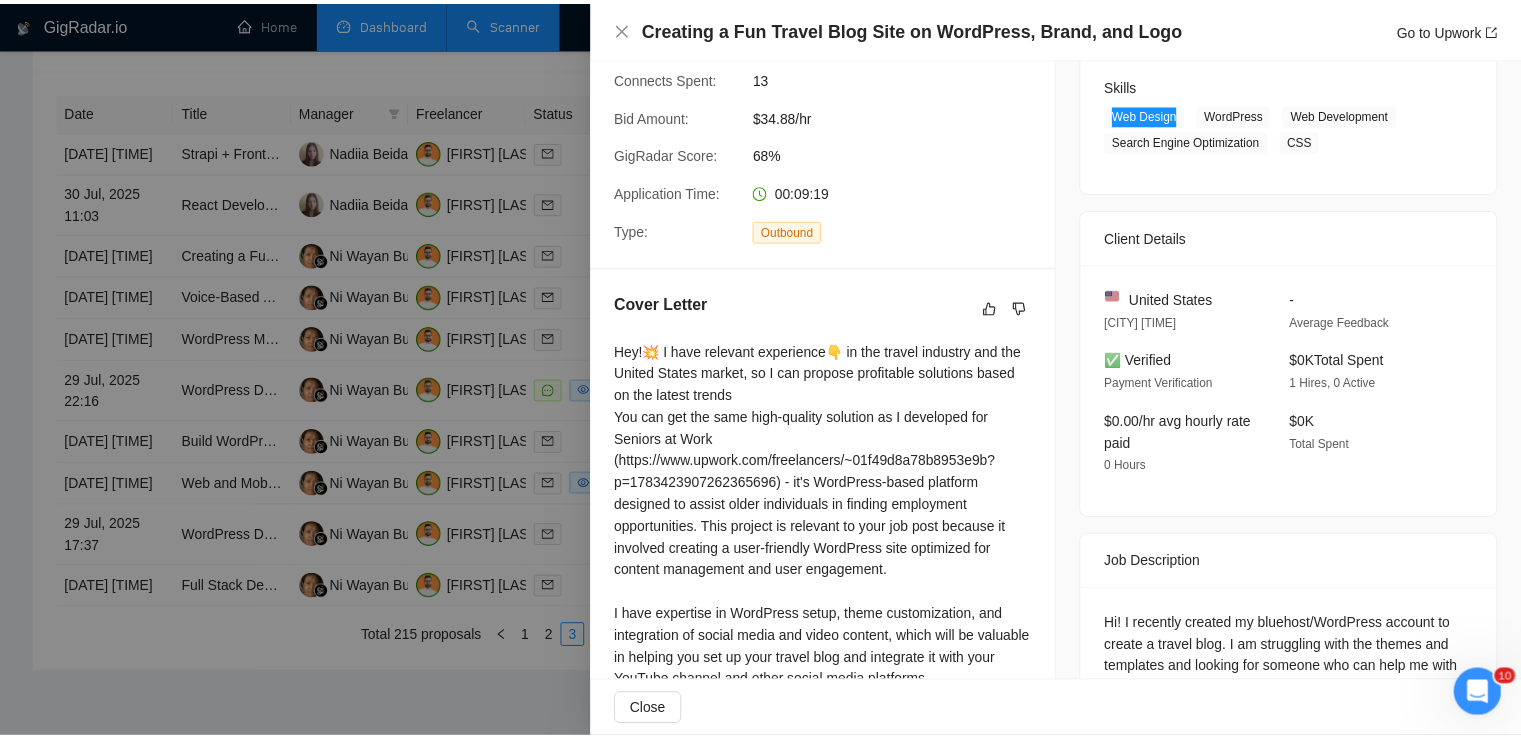 scroll, scrollTop: 0, scrollLeft: 0, axis: both 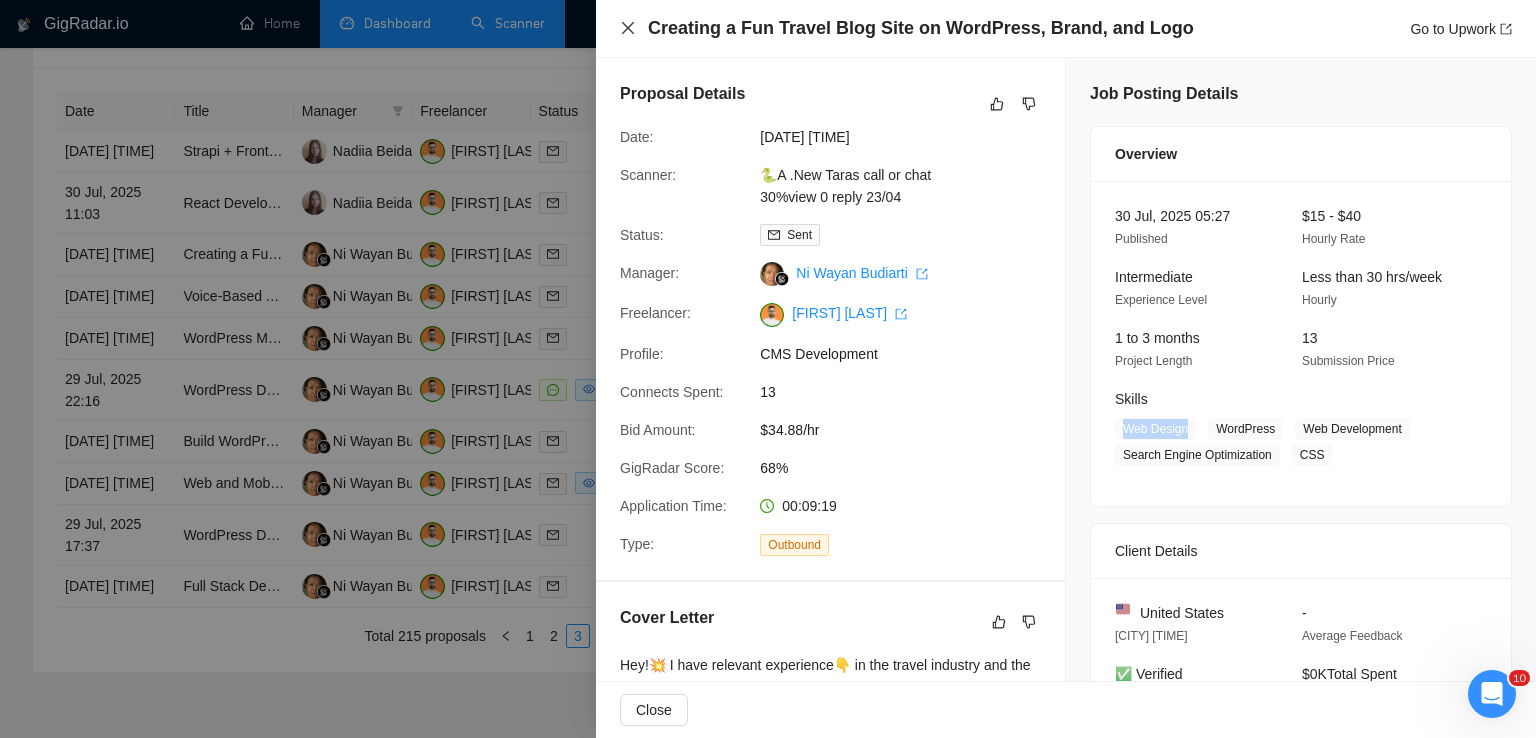 click 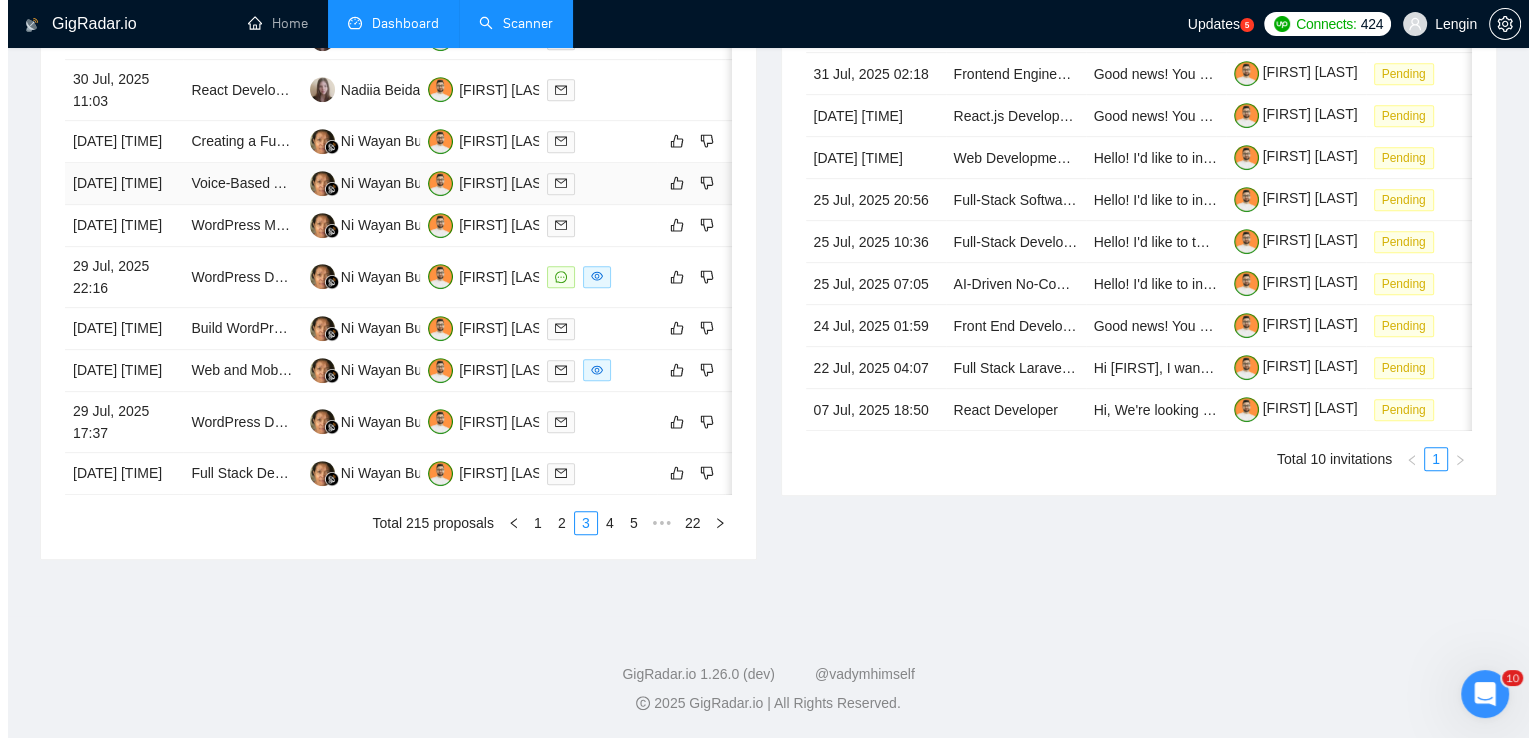 scroll, scrollTop: 970, scrollLeft: 0, axis: vertical 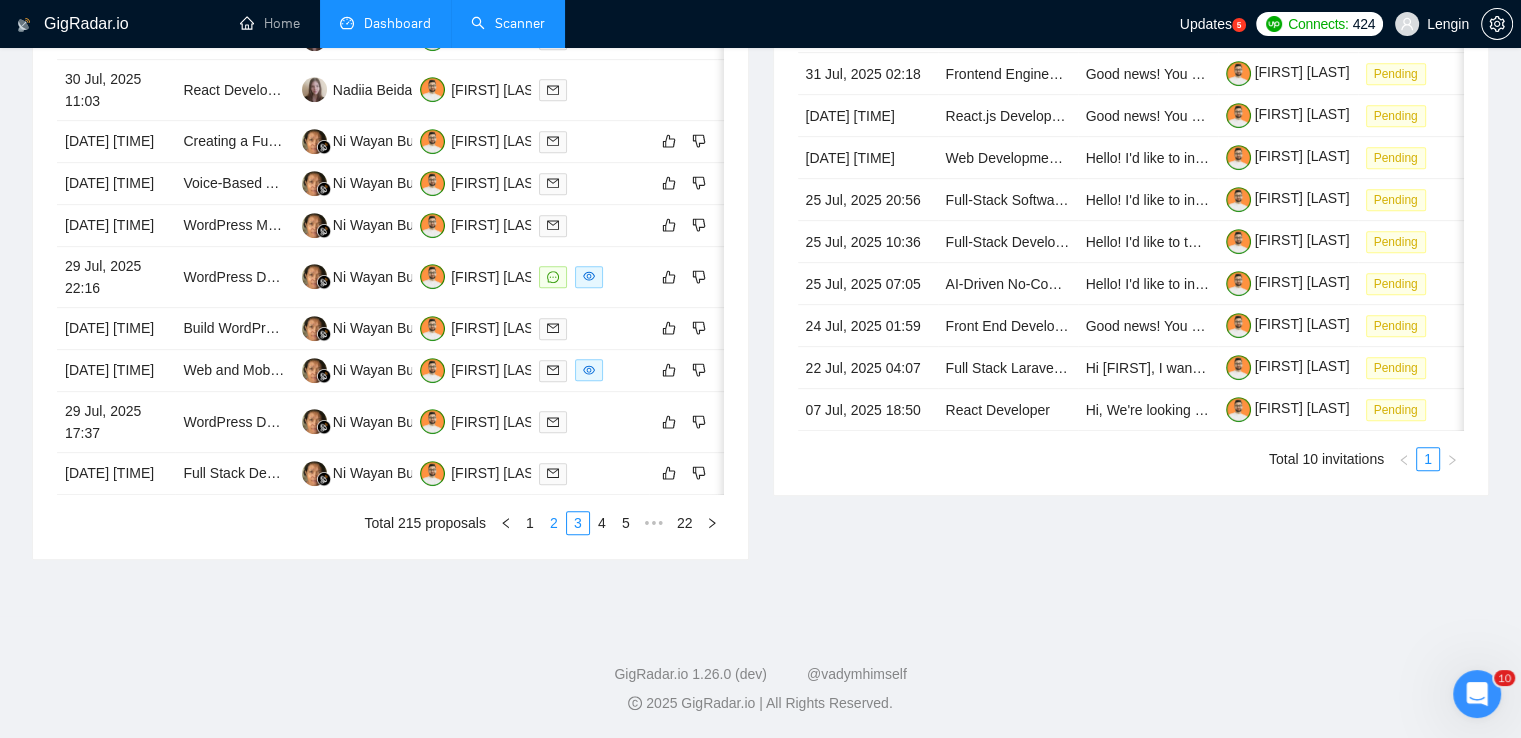 click on "2" at bounding box center (554, 523) 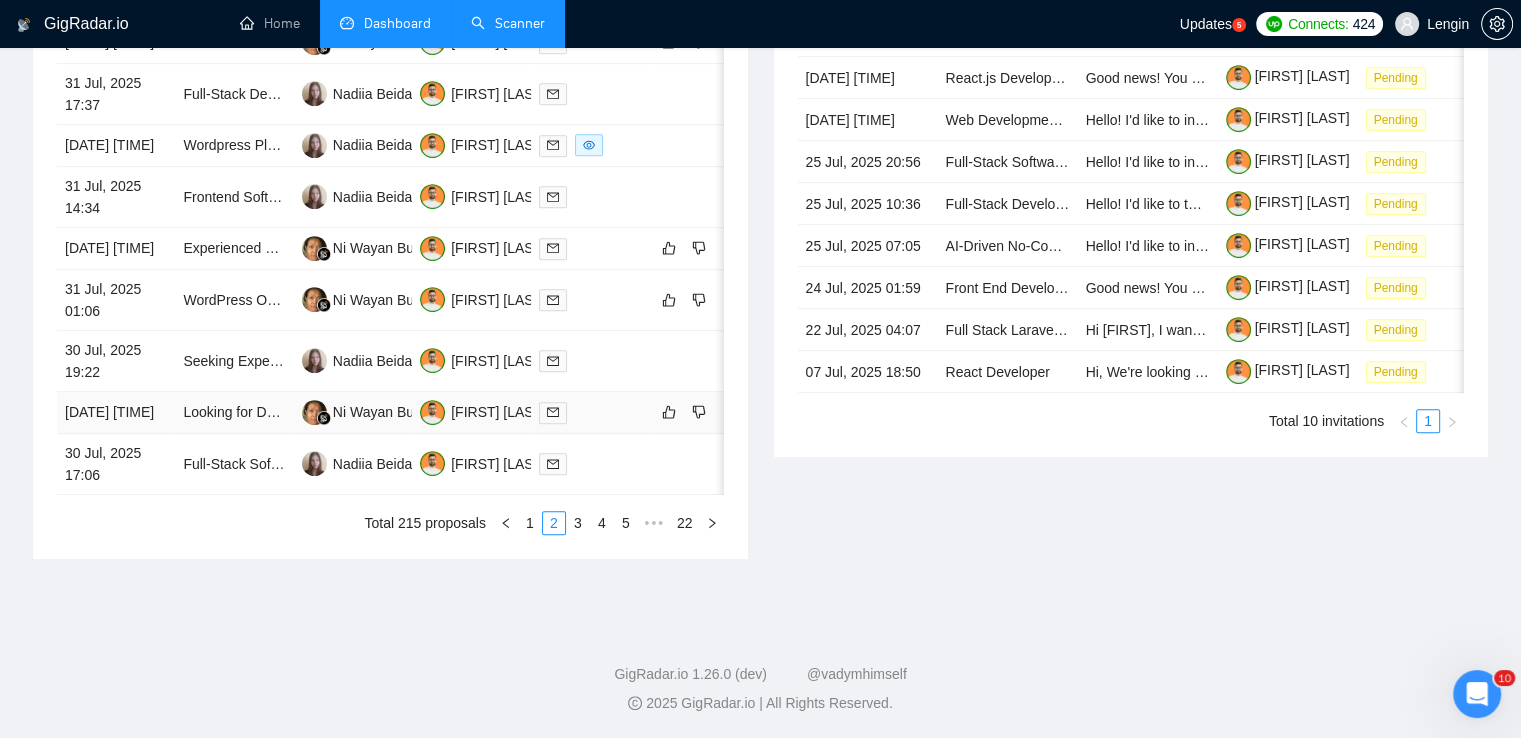 click on "Looking for Developer with Experience in Real-Time AI Voice Agents" at bounding box center [234, 413] 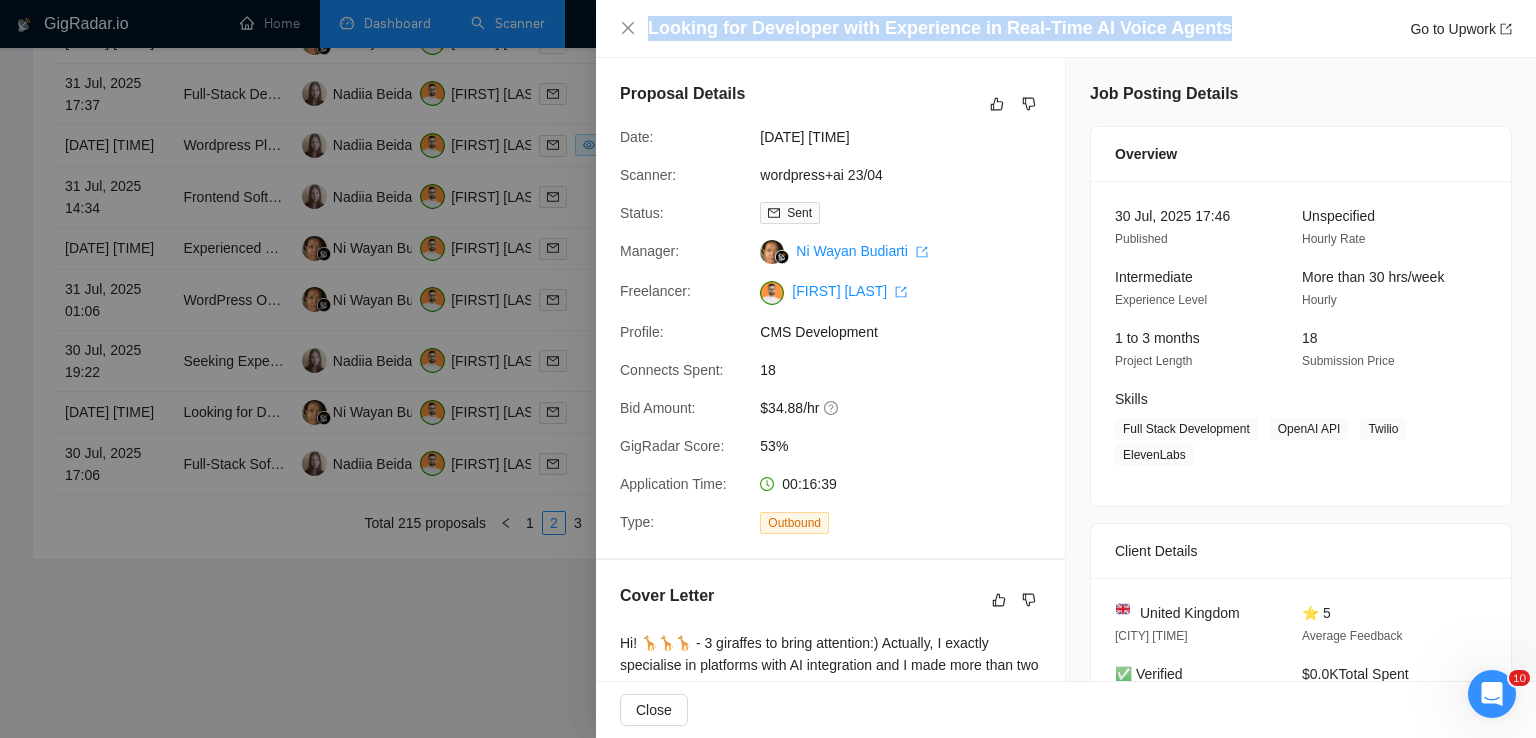 drag, startPoint x: 1216, startPoint y: 32, endPoint x: 637, endPoint y: 37, distance: 579.0216 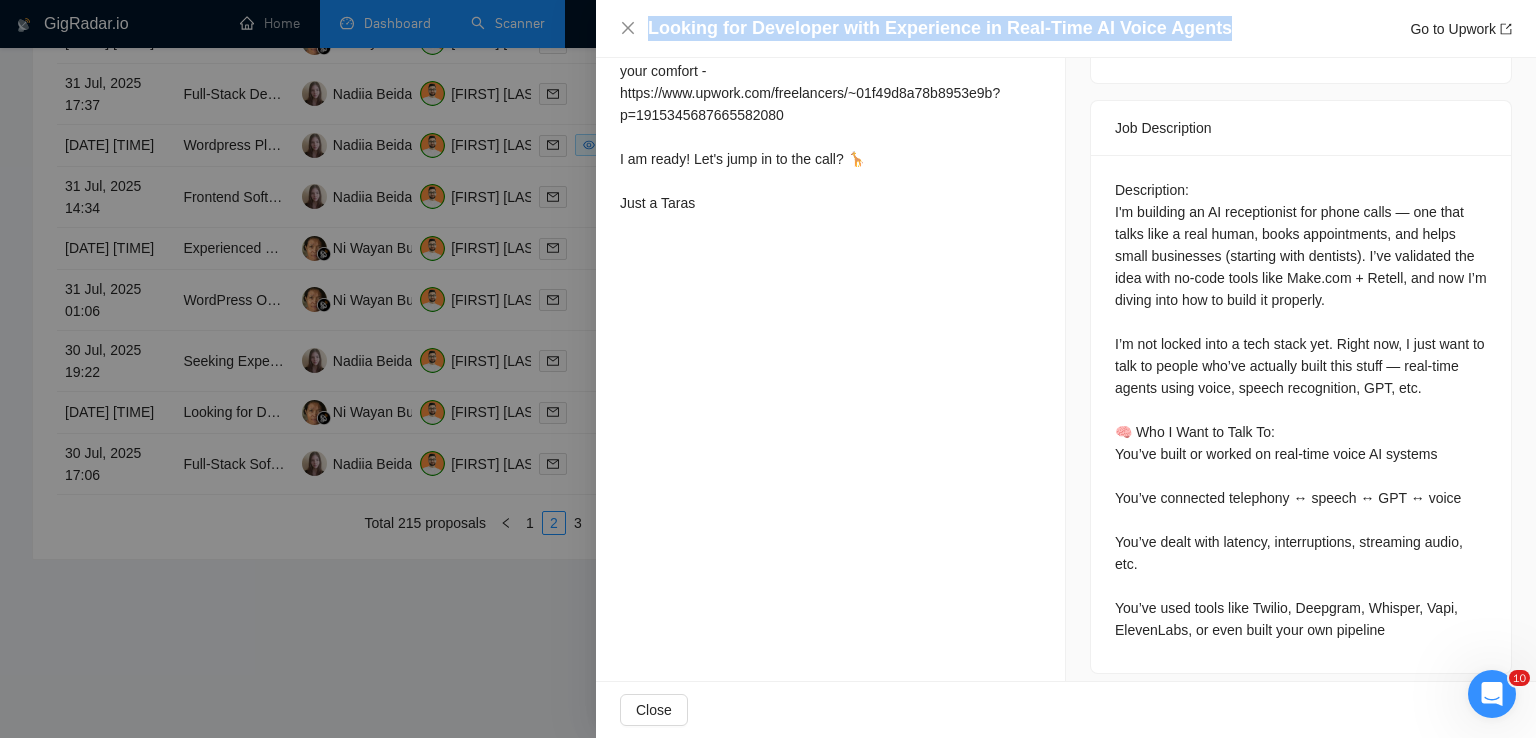 scroll, scrollTop: 755, scrollLeft: 0, axis: vertical 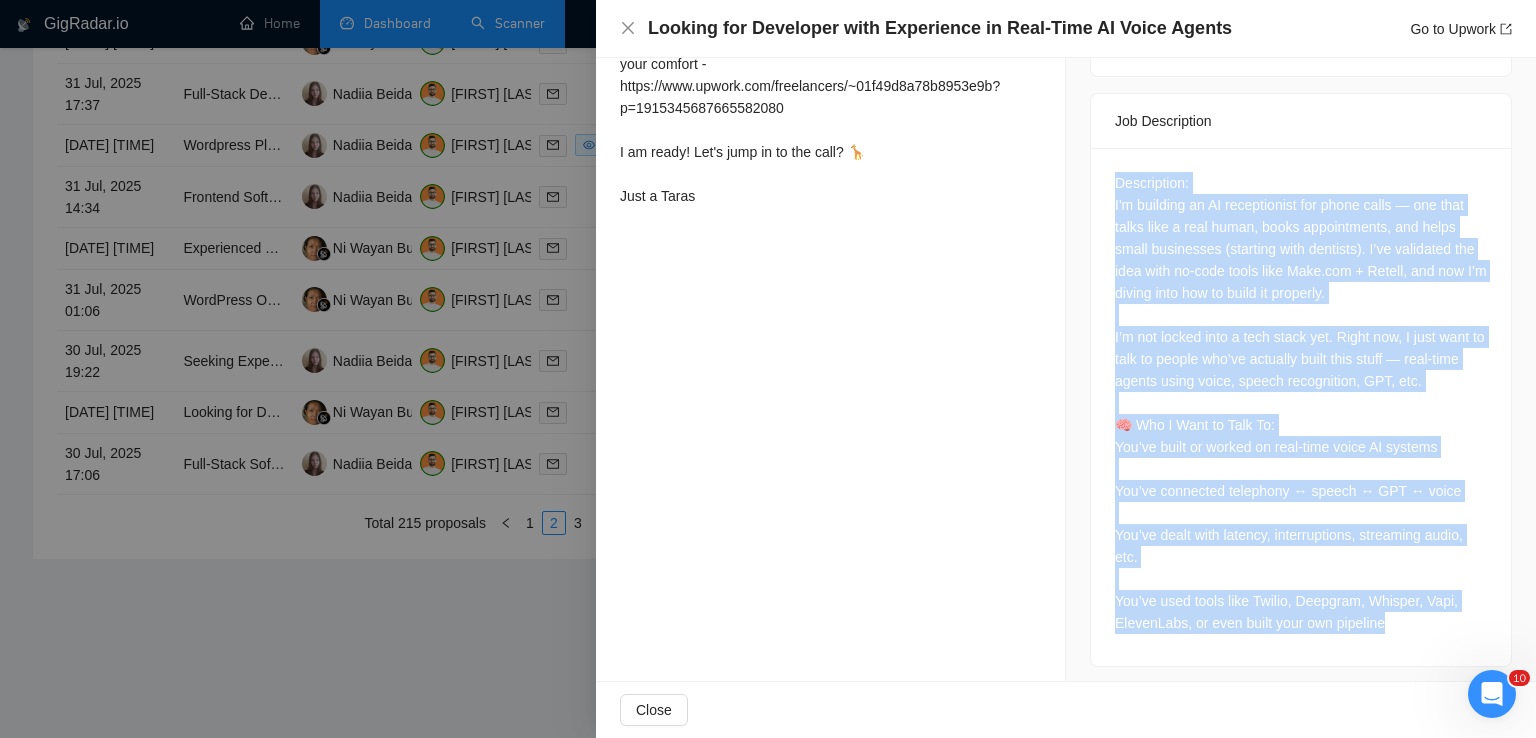 drag, startPoint x: 1102, startPoint y: 176, endPoint x: 1390, endPoint y: 640, distance: 546.1135 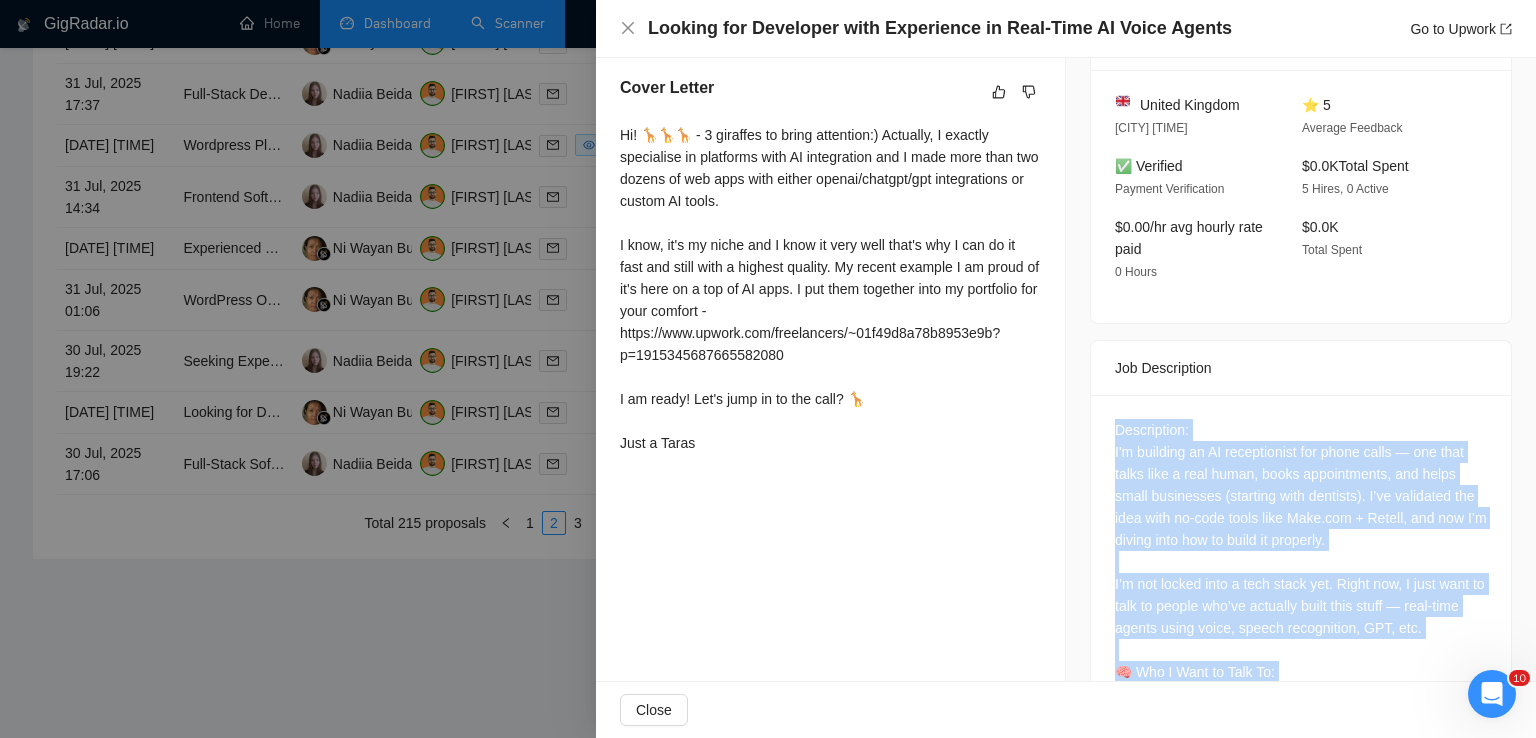 scroll, scrollTop: 443, scrollLeft: 0, axis: vertical 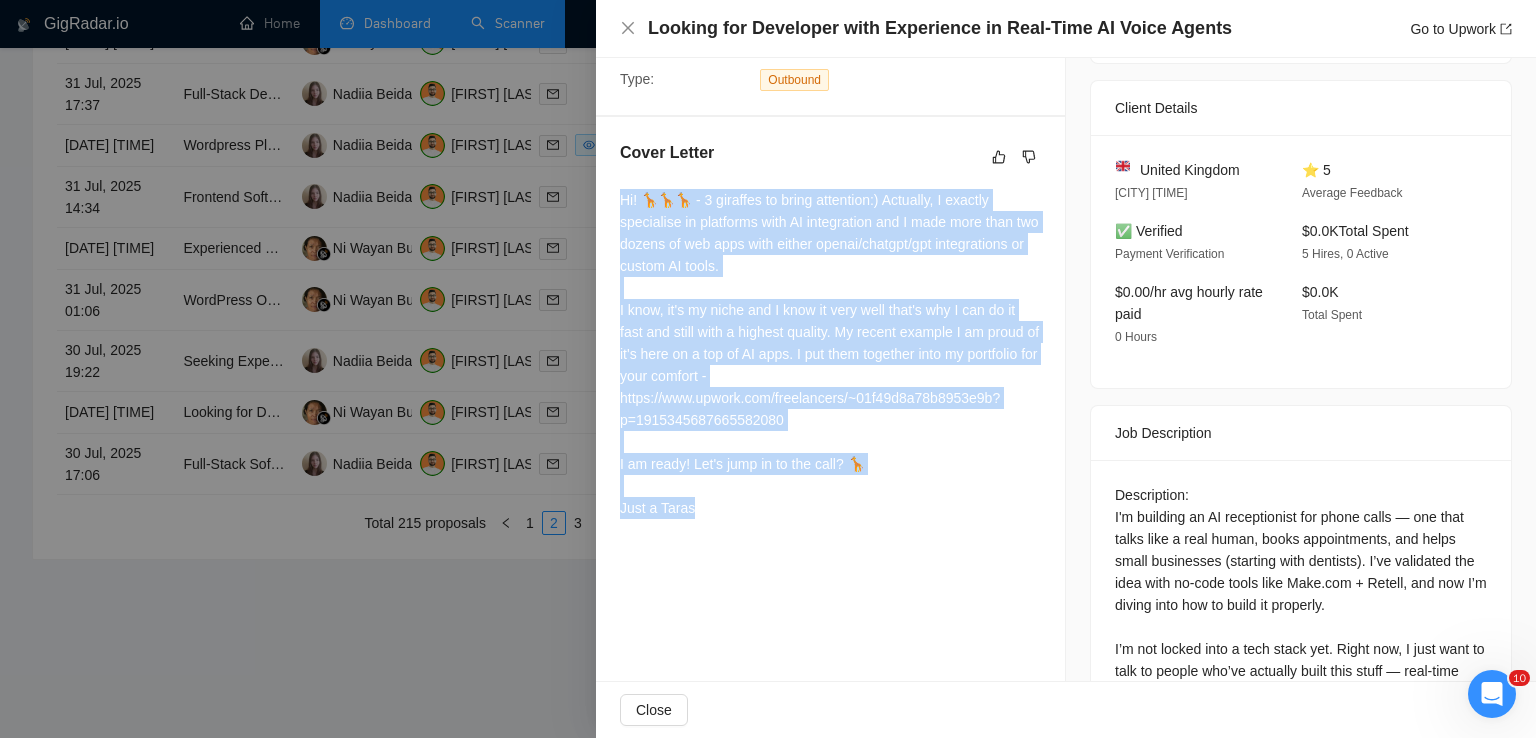 drag, startPoint x: 617, startPoint y: 199, endPoint x: 763, endPoint y: 547, distance: 377.38574 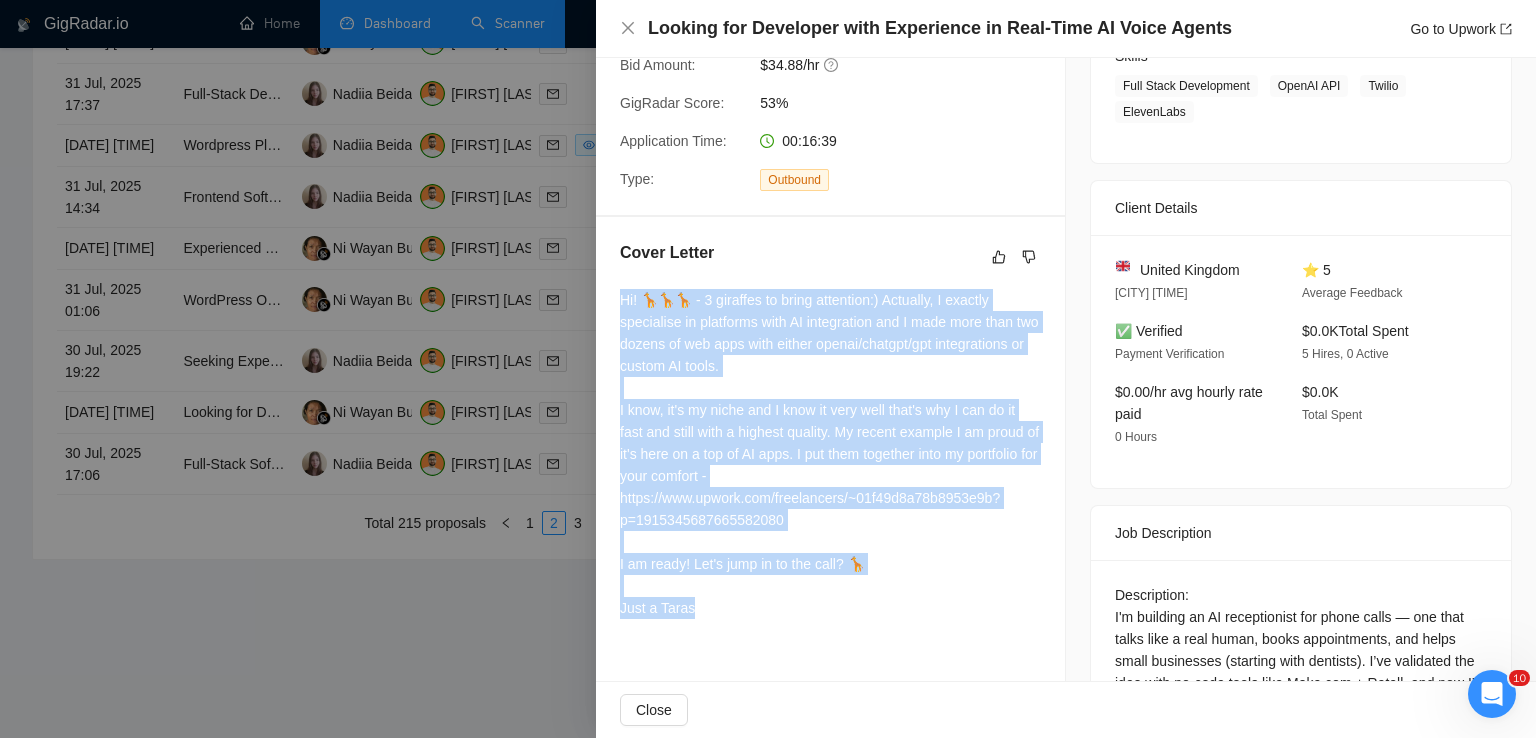 scroll, scrollTop: 352, scrollLeft: 0, axis: vertical 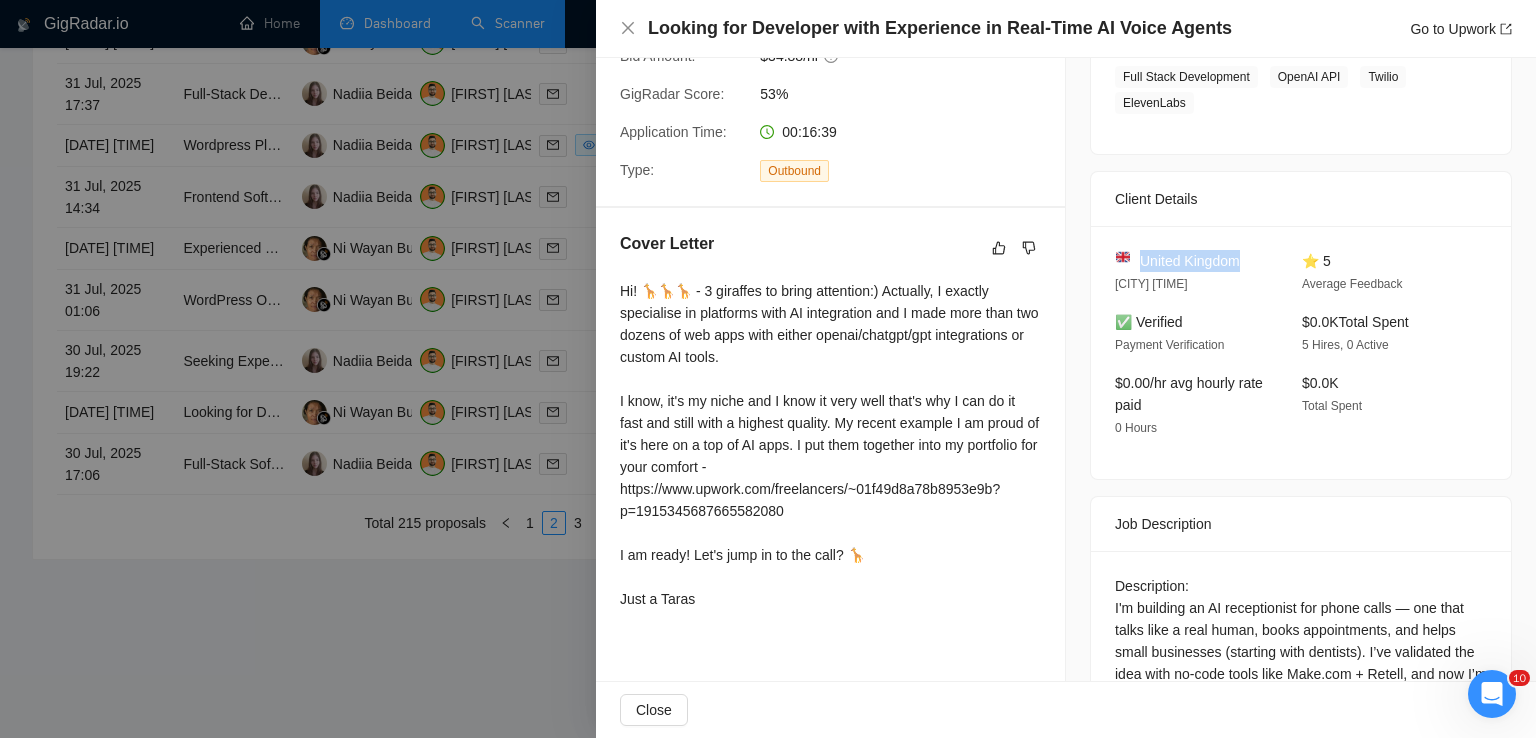drag, startPoint x: 1243, startPoint y: 263, endPoint x: 1131, endPoint y: 263, distance: 112 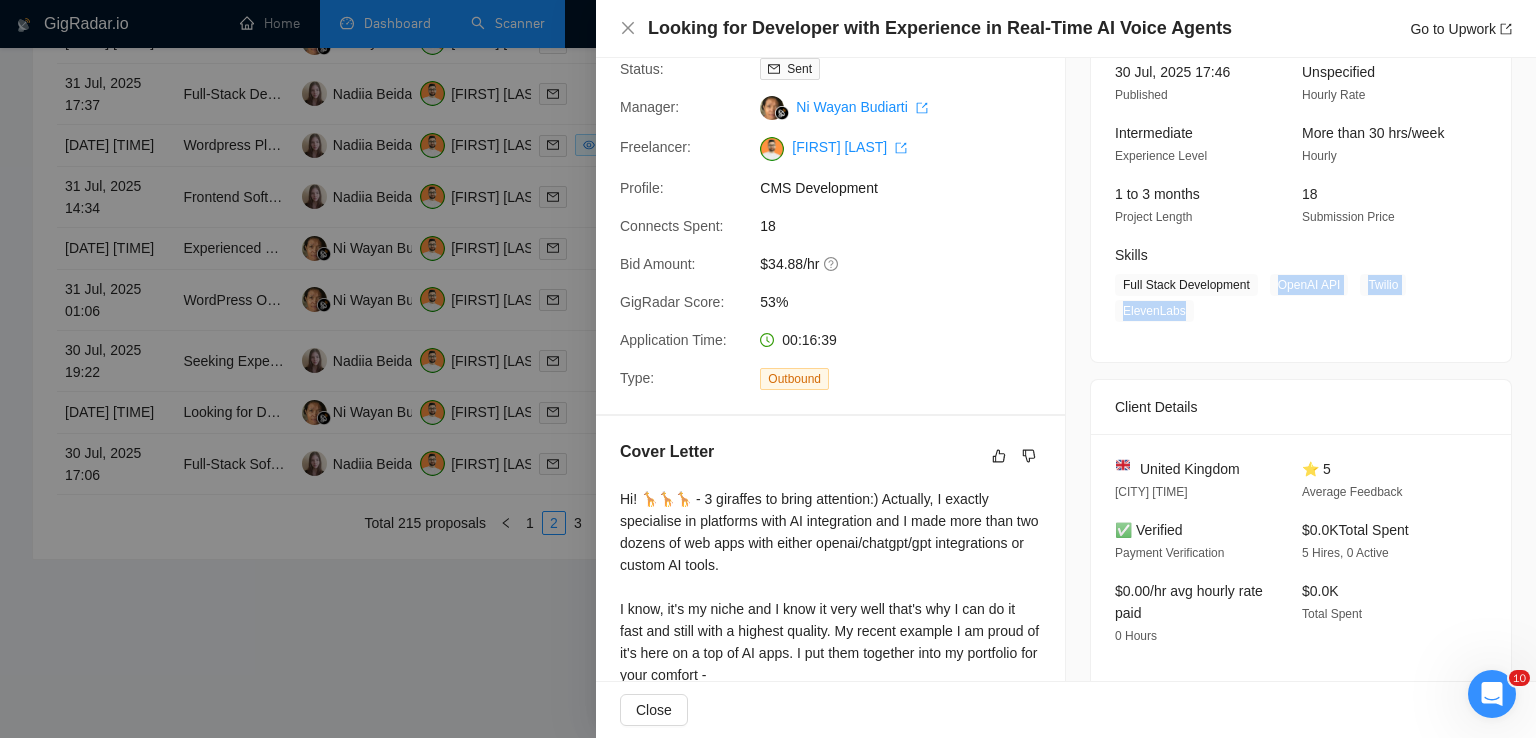 drag, startPoint x: 1269, startPoint y: 282, endPoint x: 1174, endPoint y: 316, distance: 100.90094 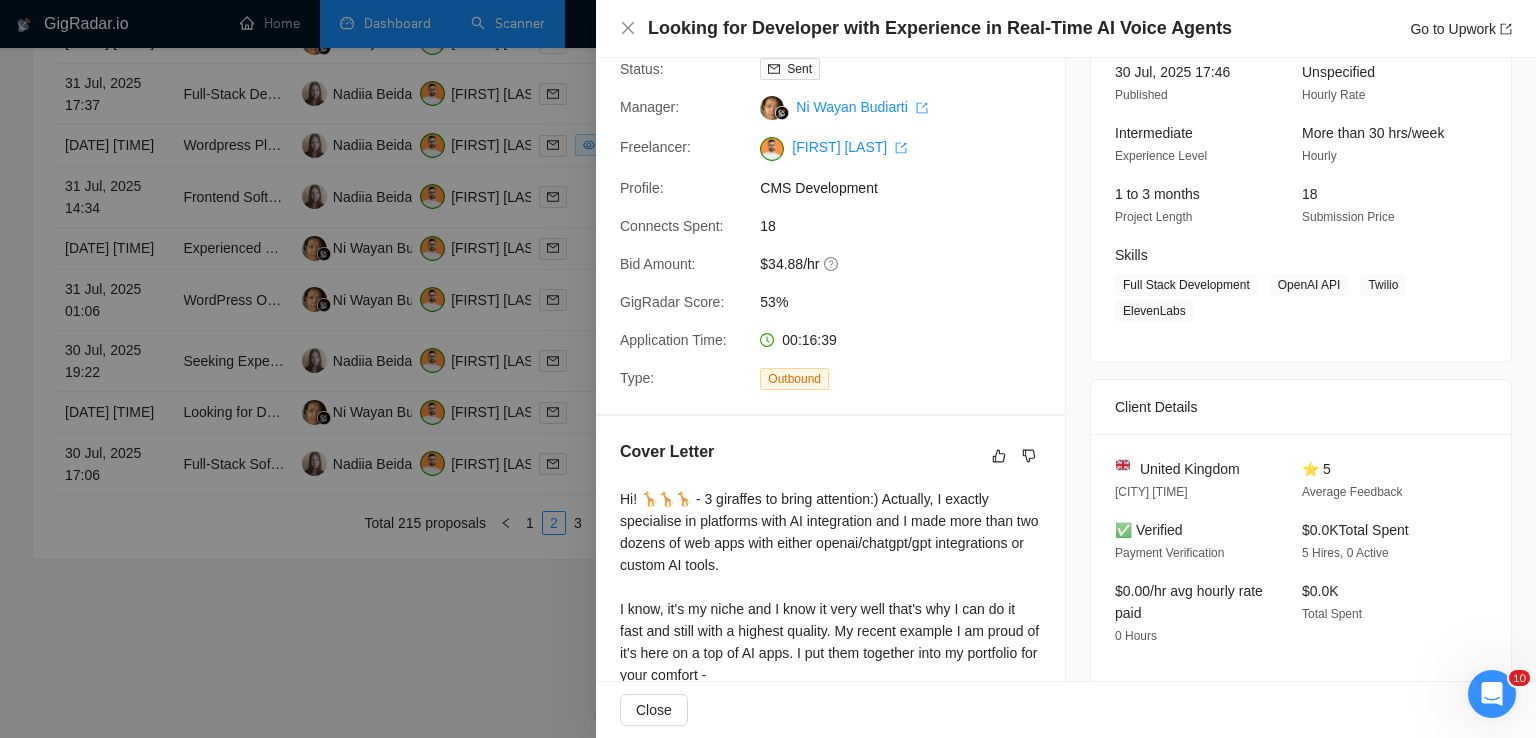 click on "Looking for Developer with Experience in Real-Time AI Voice Agents Go to Upwork" at bounding box center [1066, 28] 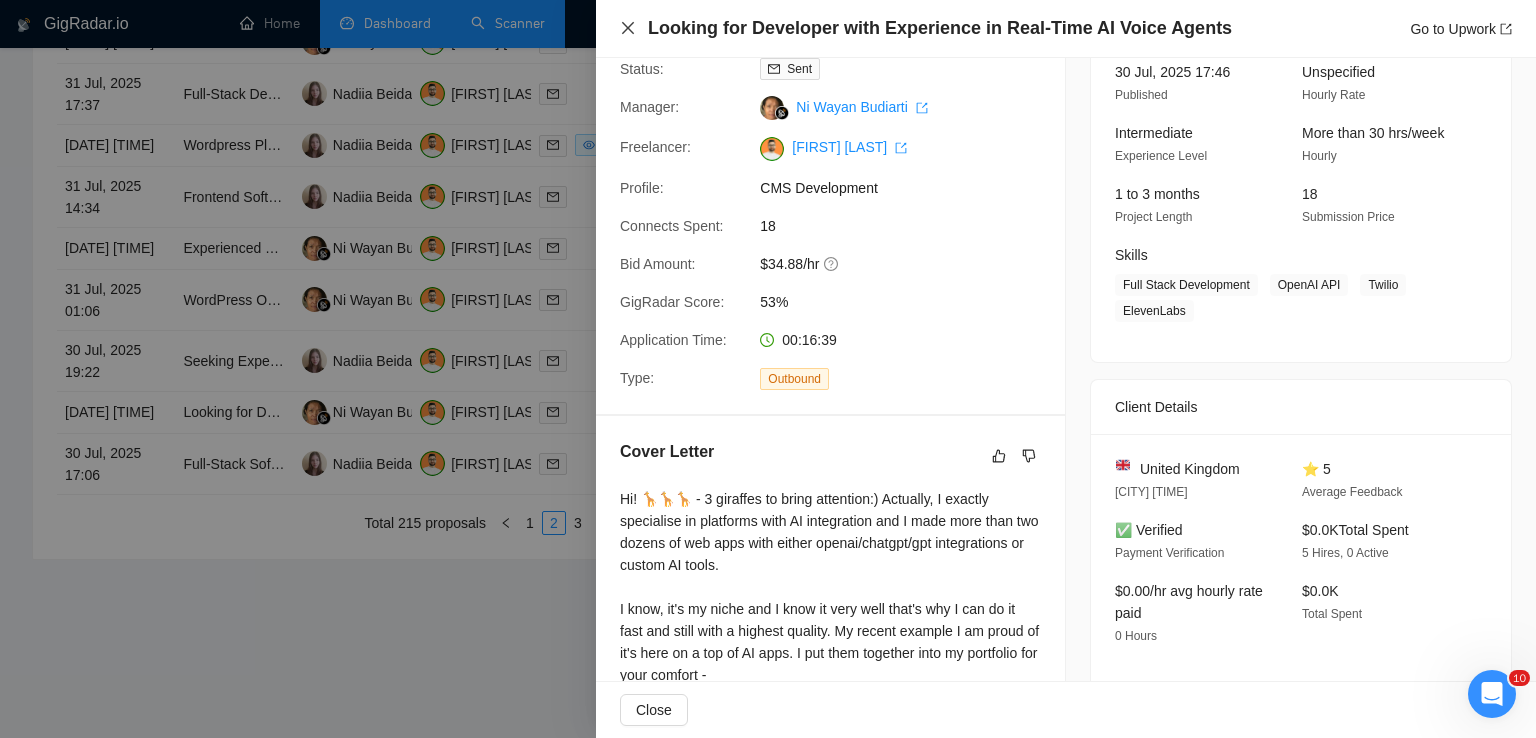 click 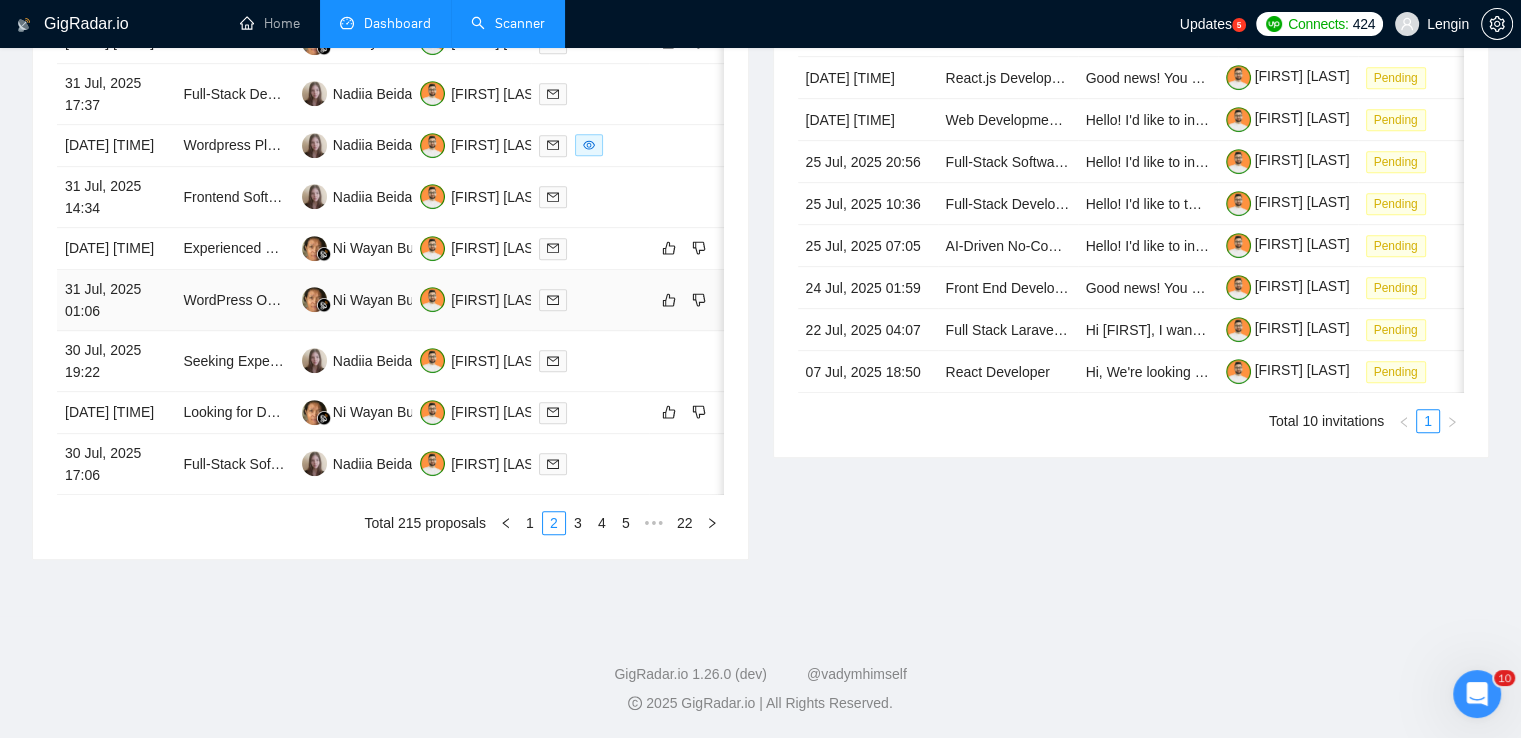 click on "WordPress Online Training and Custom Quiz Development" at bounding box center [234, 300] 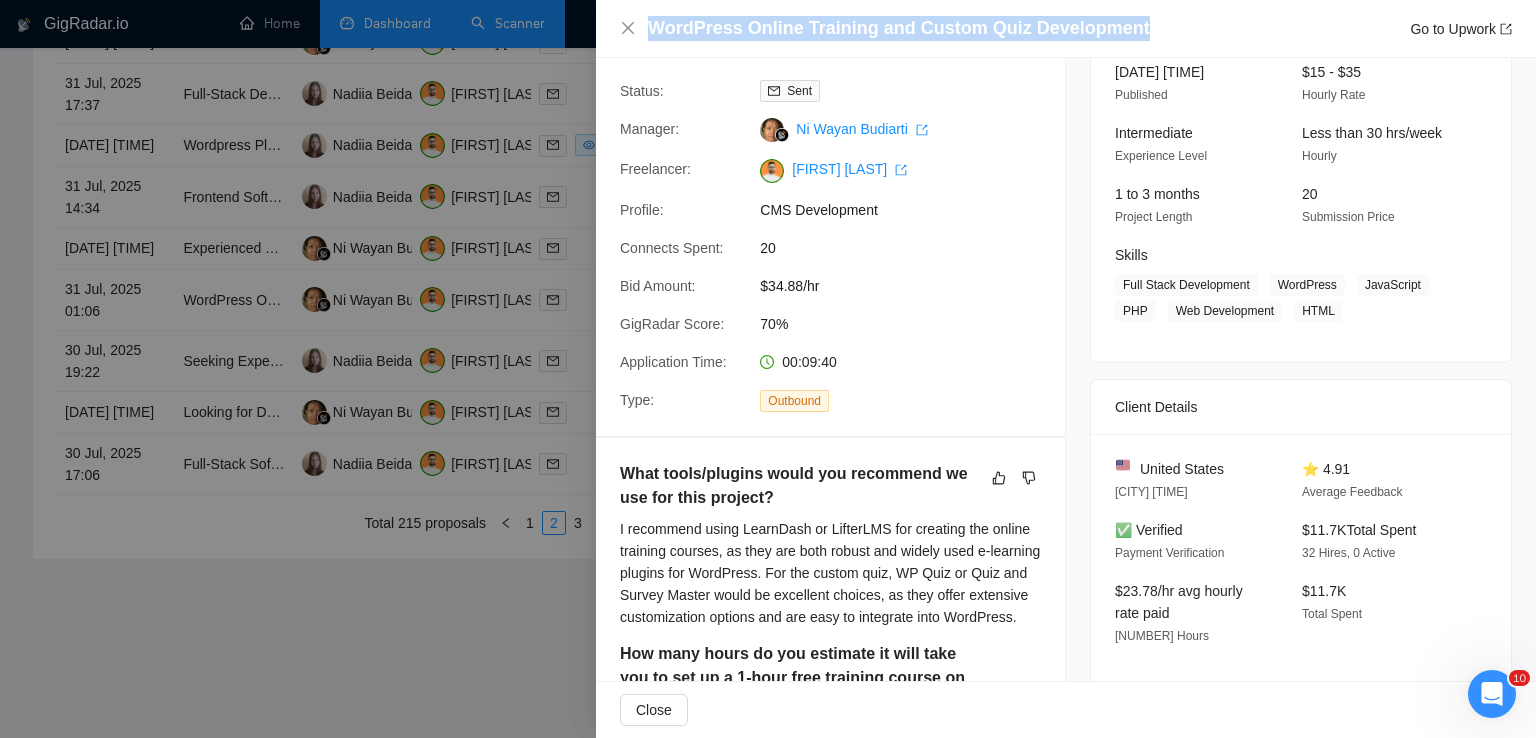 drag, startPoint x: 1133, startPoint y: 25, endPoint x: 649, endPoint y: 25, distance: 484 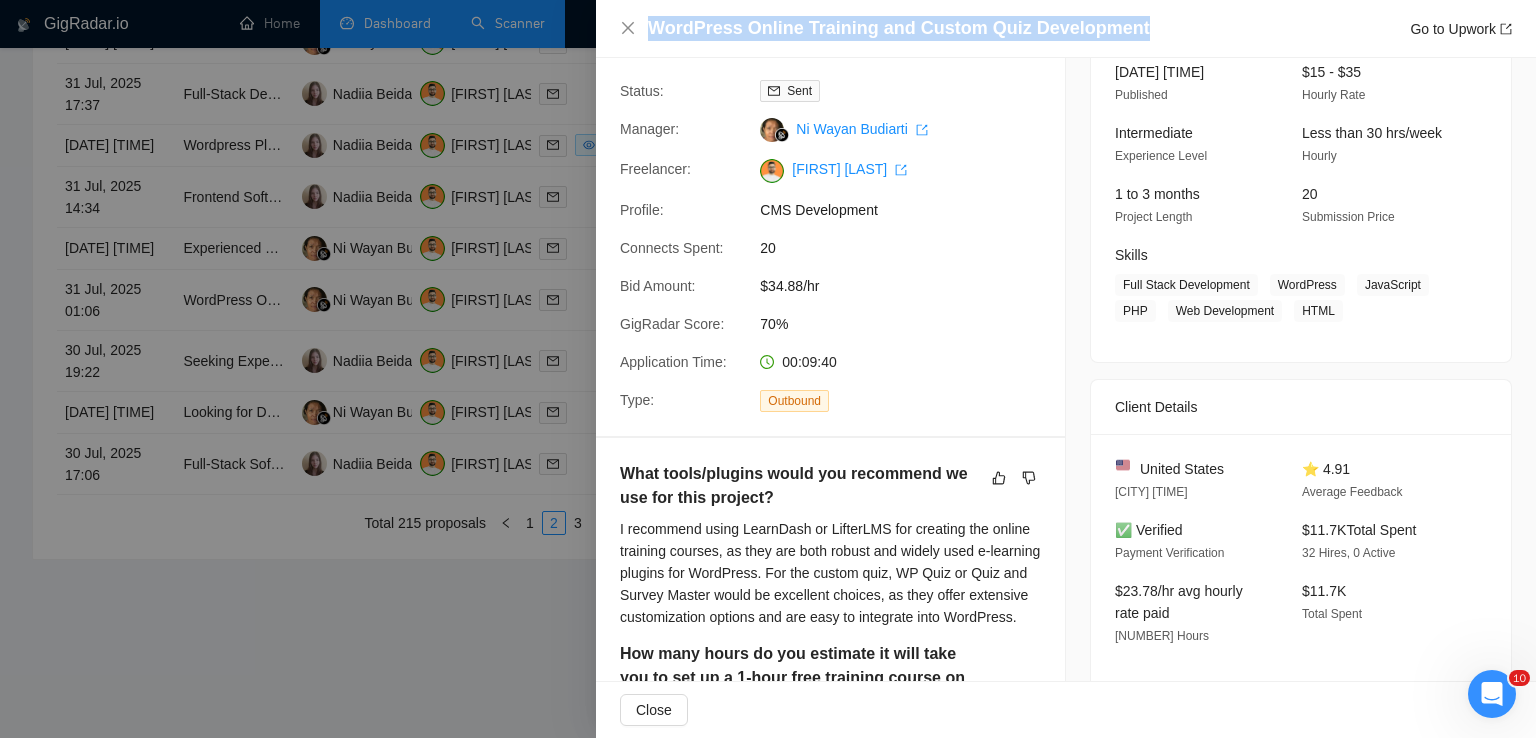 scroll, scrollTop: 0, scrollLeft: 0, axis: both 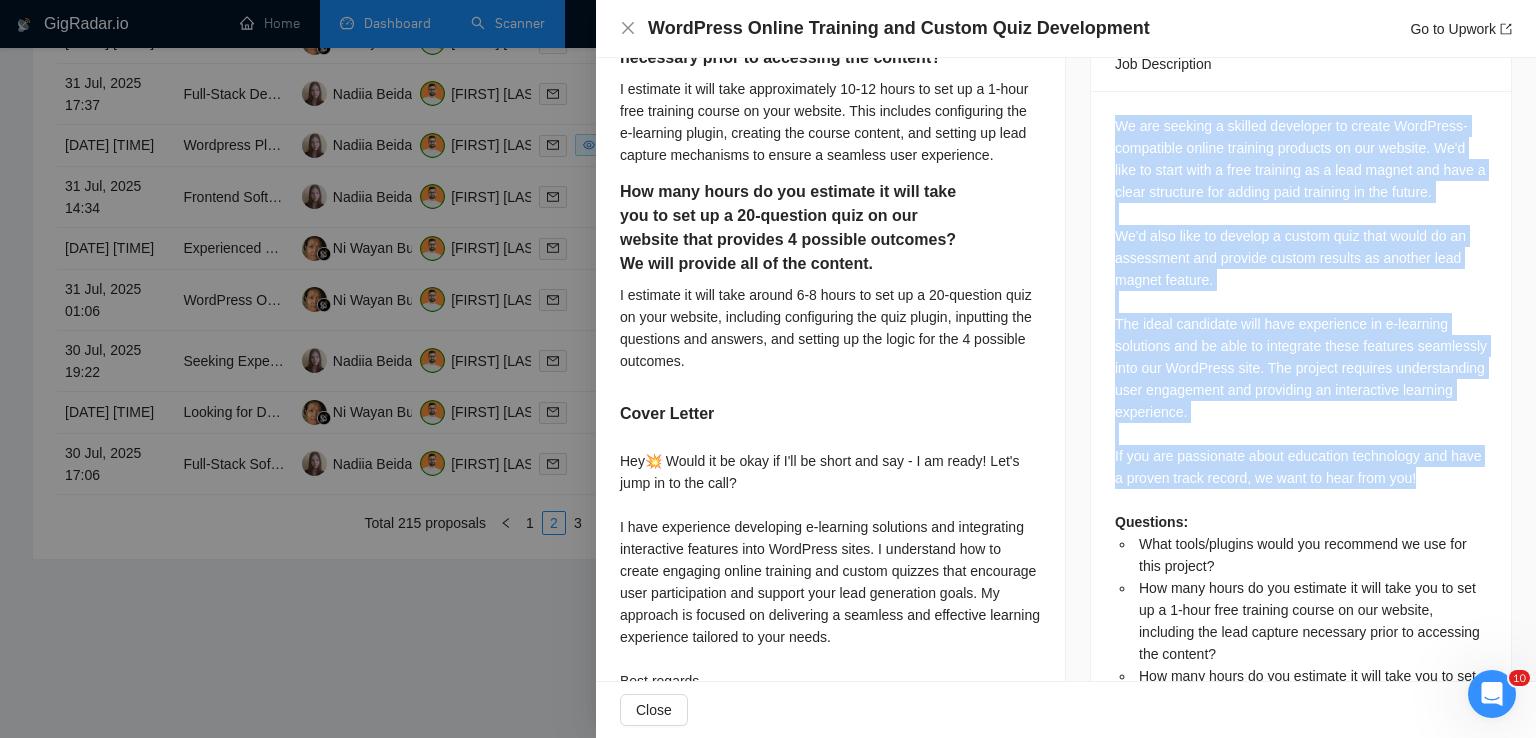 drag, startPoint x: 1110, startPoint y: 123, endPoint x: 1473, endPoint y: 477, distance: 507.0355 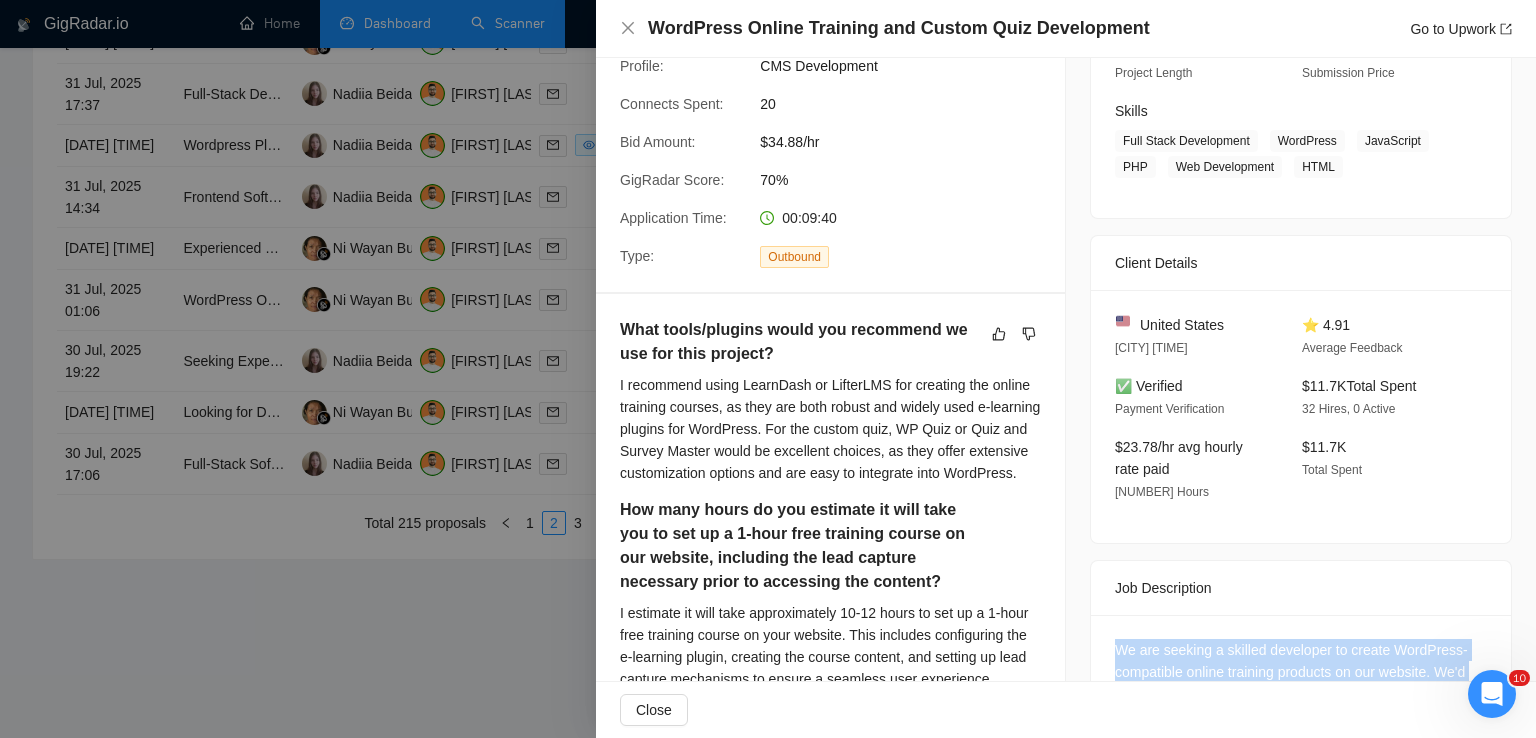 scroll, scrollTop: 287, scrollLeft: 0, axis: vertical 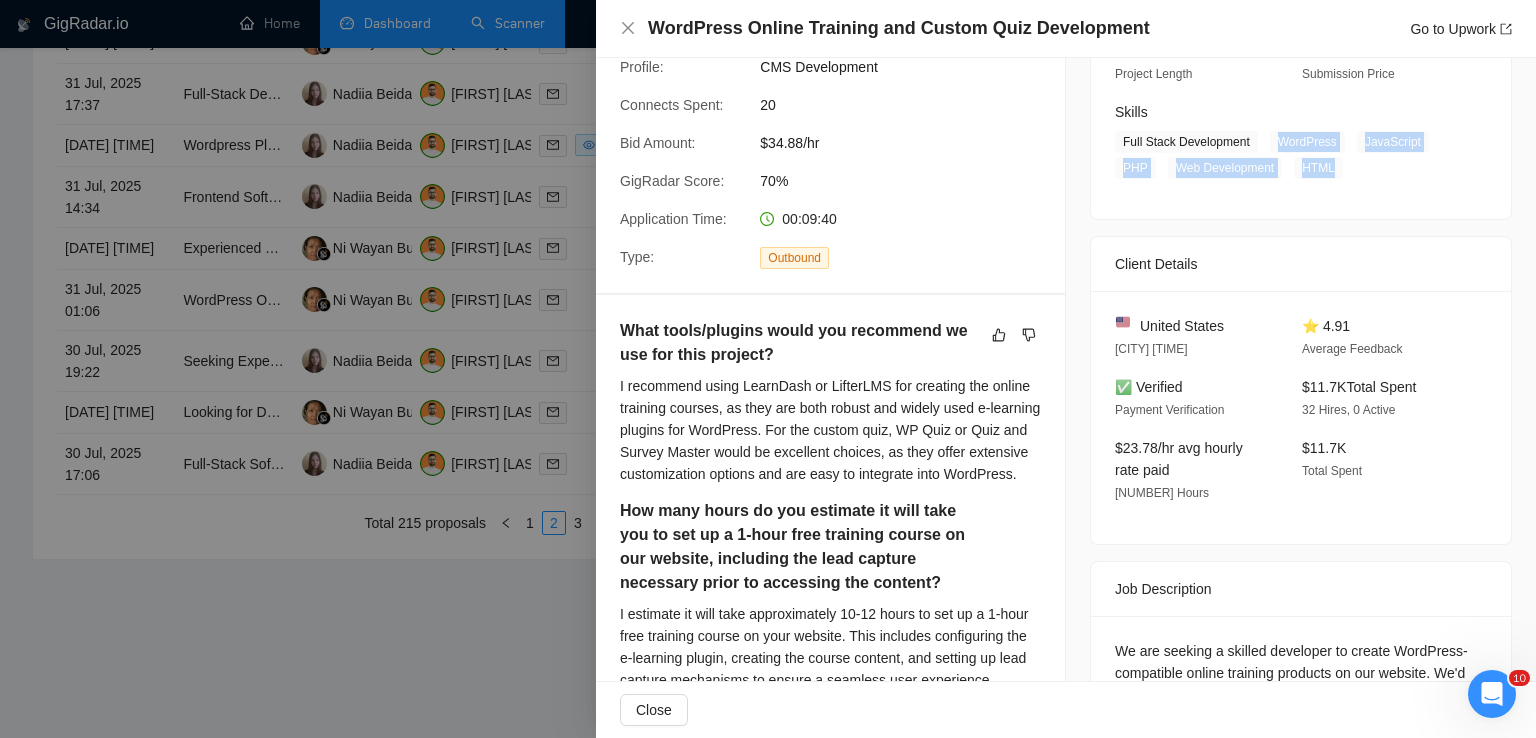 drag, startPoint x: 1267, startPoint y: 144, endPoint x: 1327, endPoint y: 161, distance: 62.361847 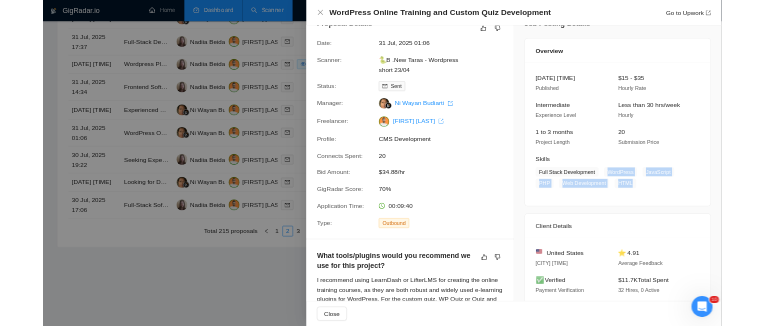 scroll, scrollTop: 0, scrollLeft: 0, axis: both 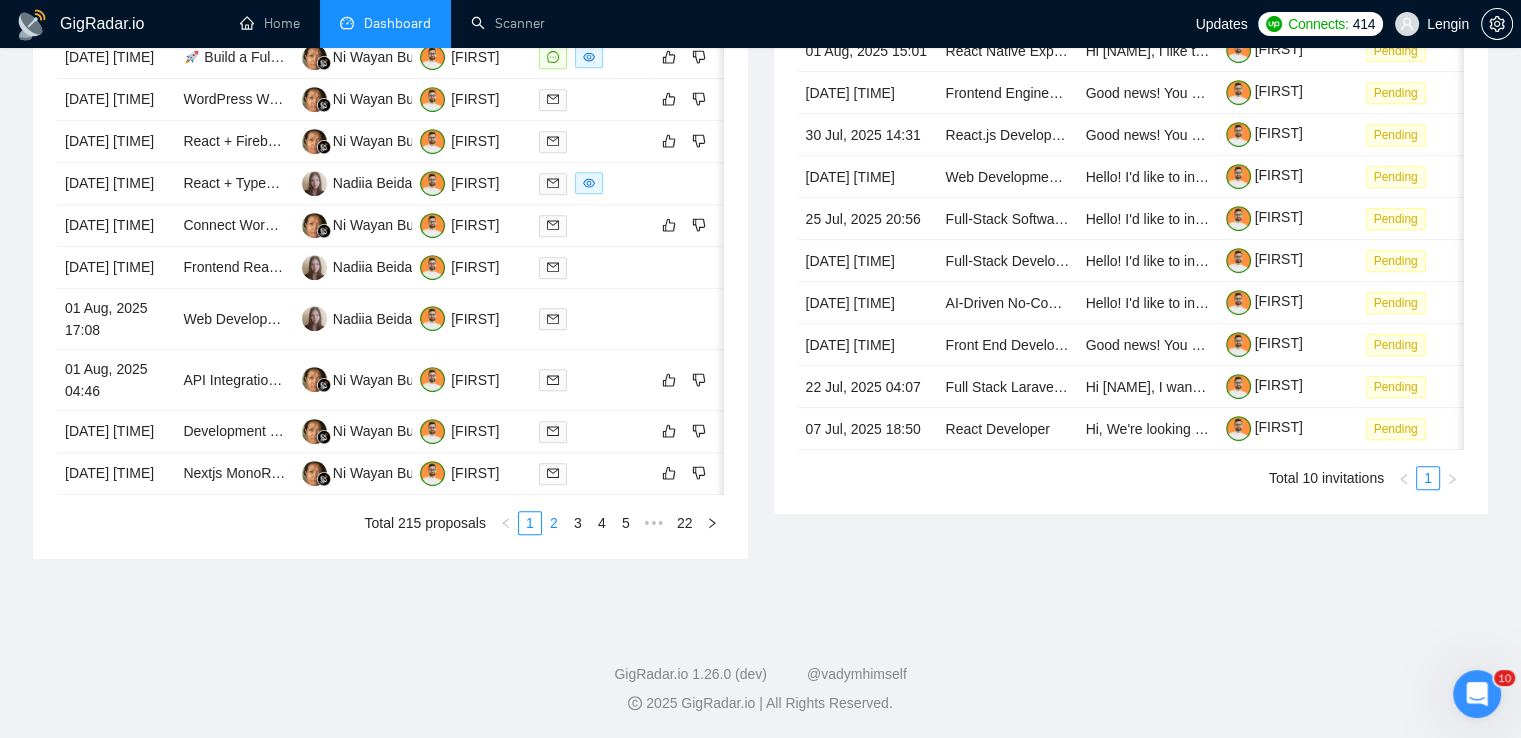 click on "2" at bounding box center [554, 523] 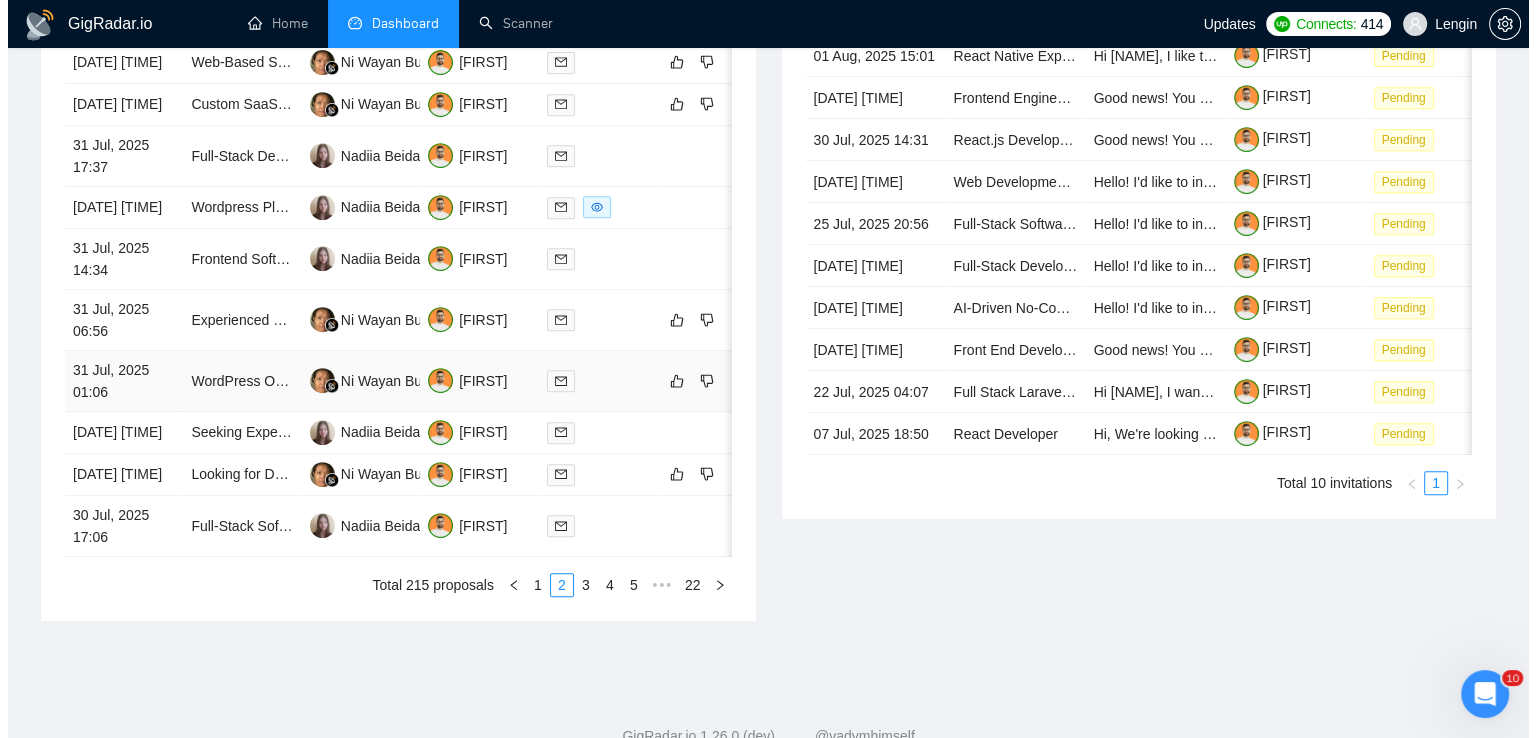 scroll, scrollTop: 876, scrollLeft: 0, axis: vertical 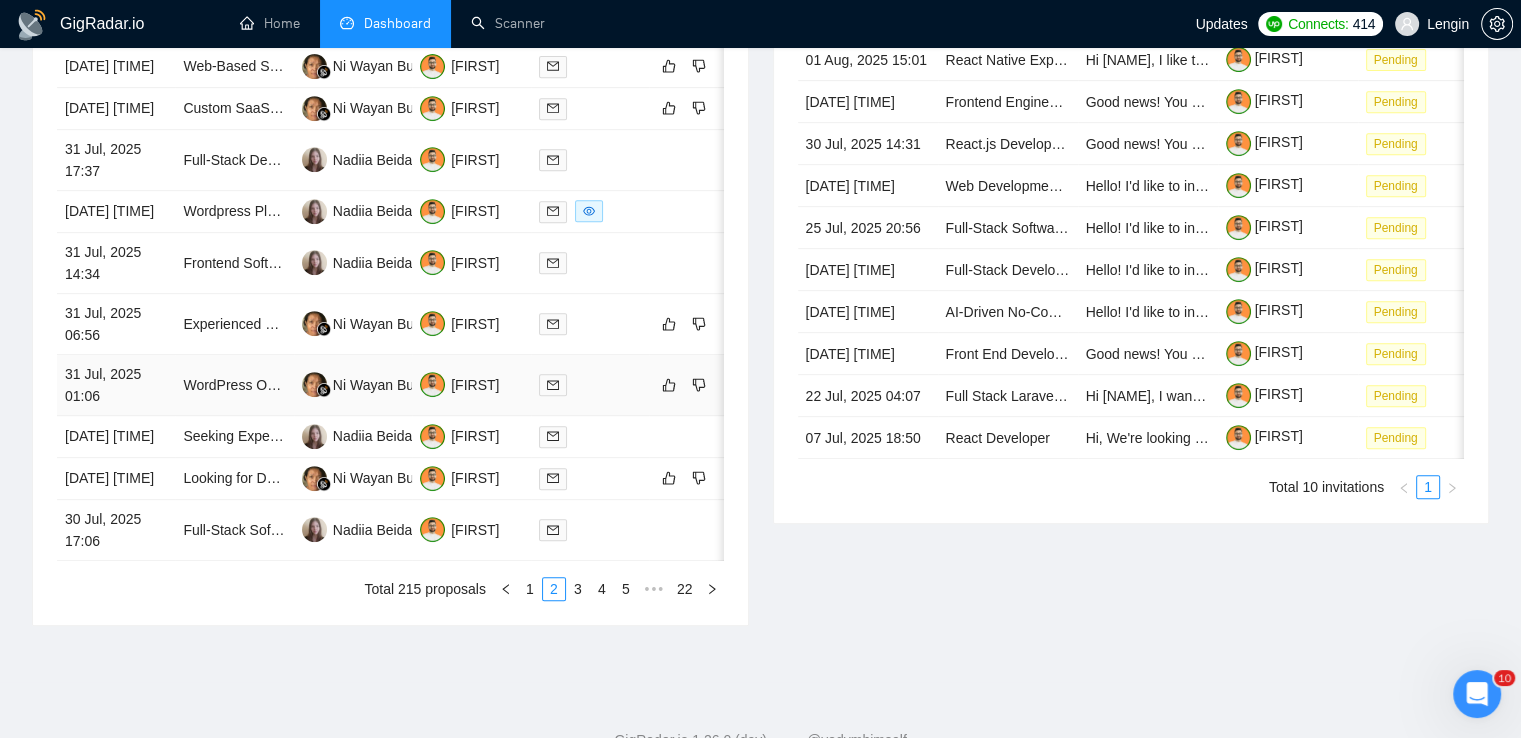 click on "WordPress Online Training and Custom Quiz Development" at bounding box center (234, 385) 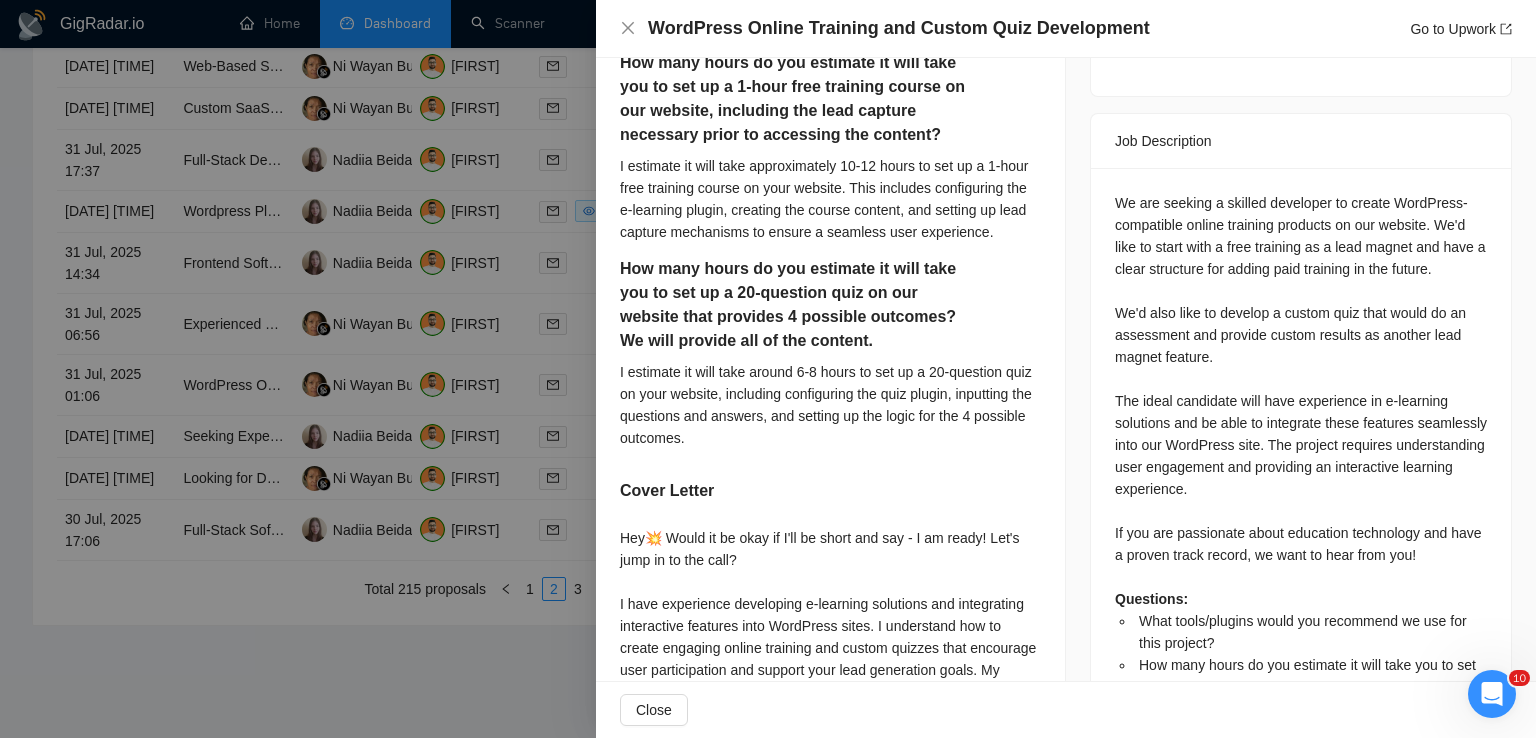 scroll, scrollTop: 926, scrollLeft: 0, axis: vertical 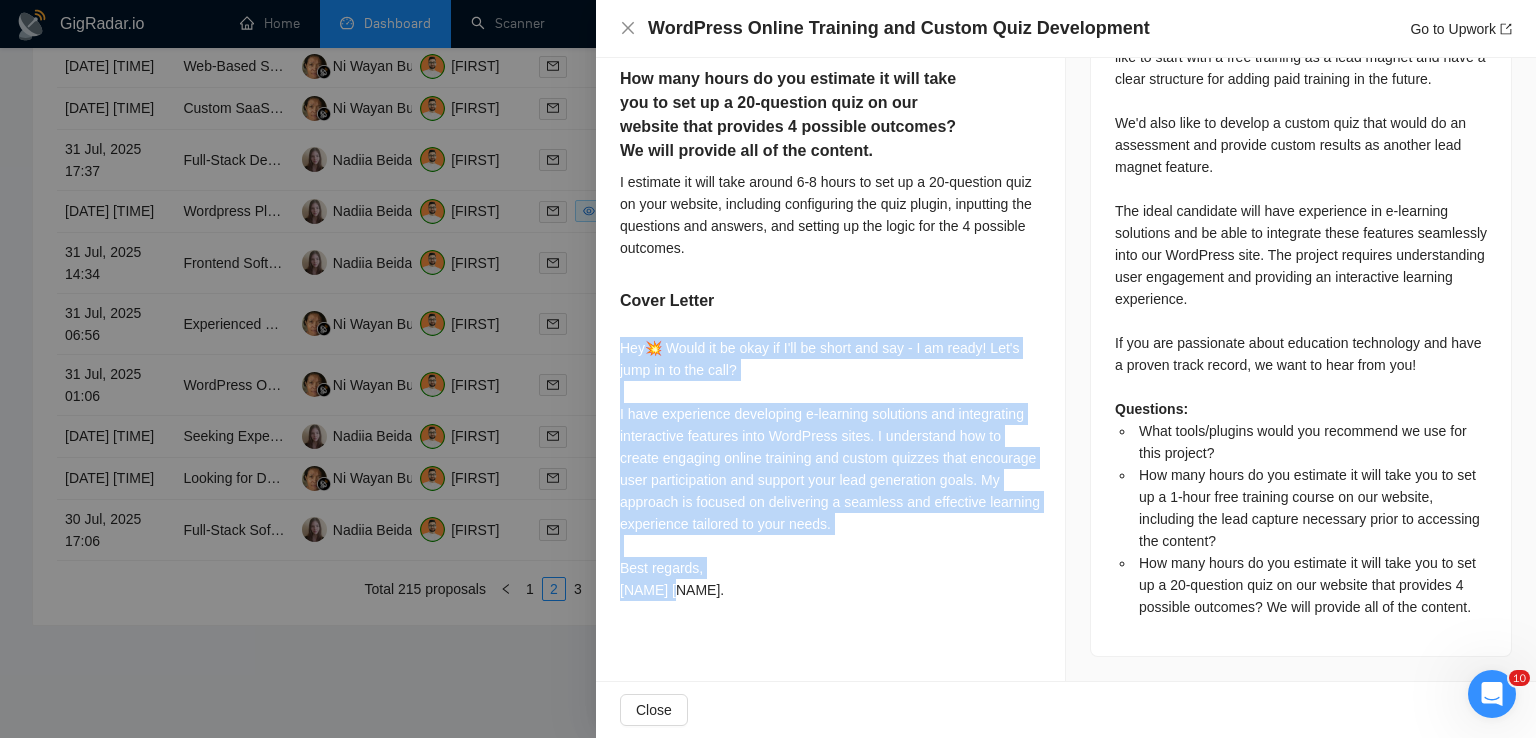 drag, startPoint x: 680, startPoint y: 610, endPoint x: 612, endPoint y: 377, distance: 242.72 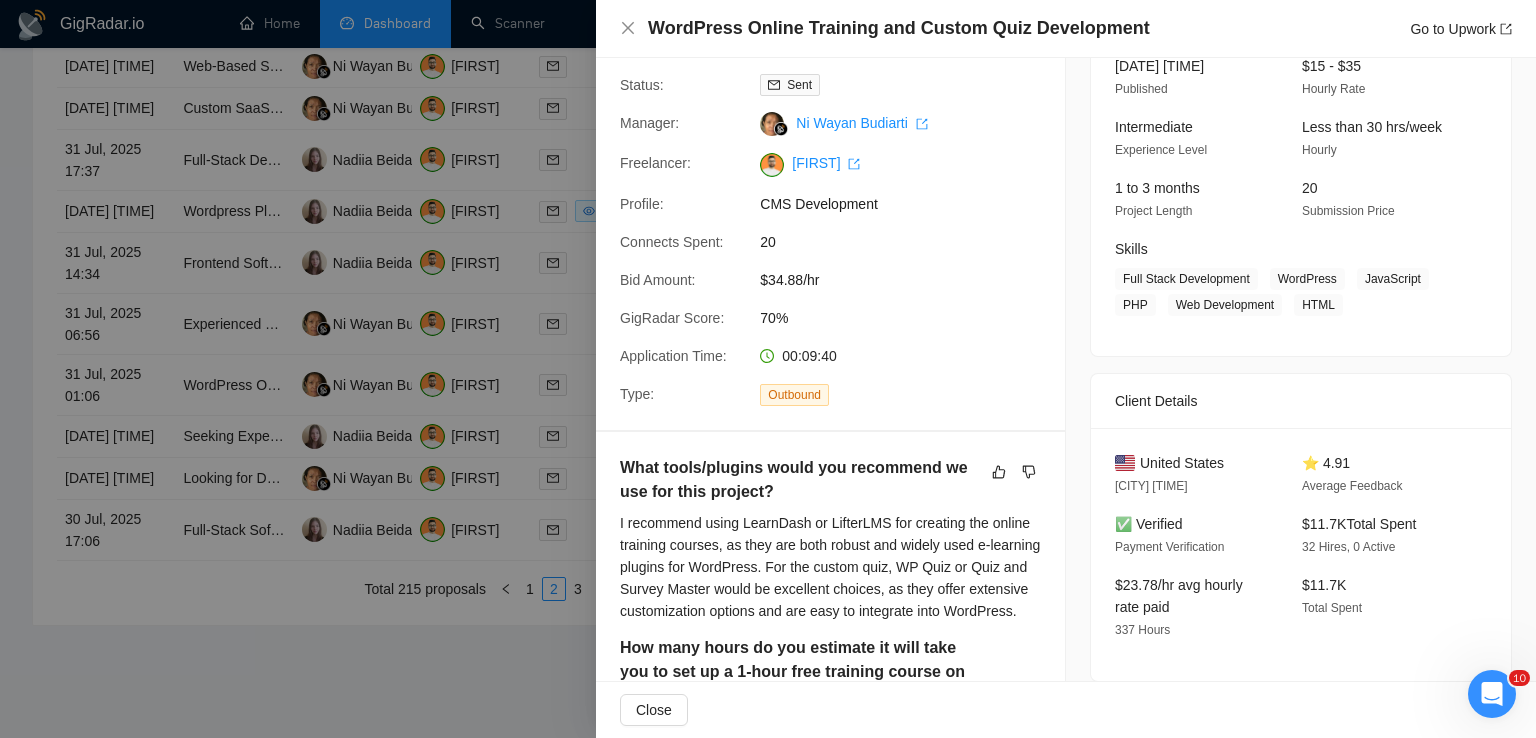 scroll, scrollTop: 0, scrollLeft: 0, axis: both 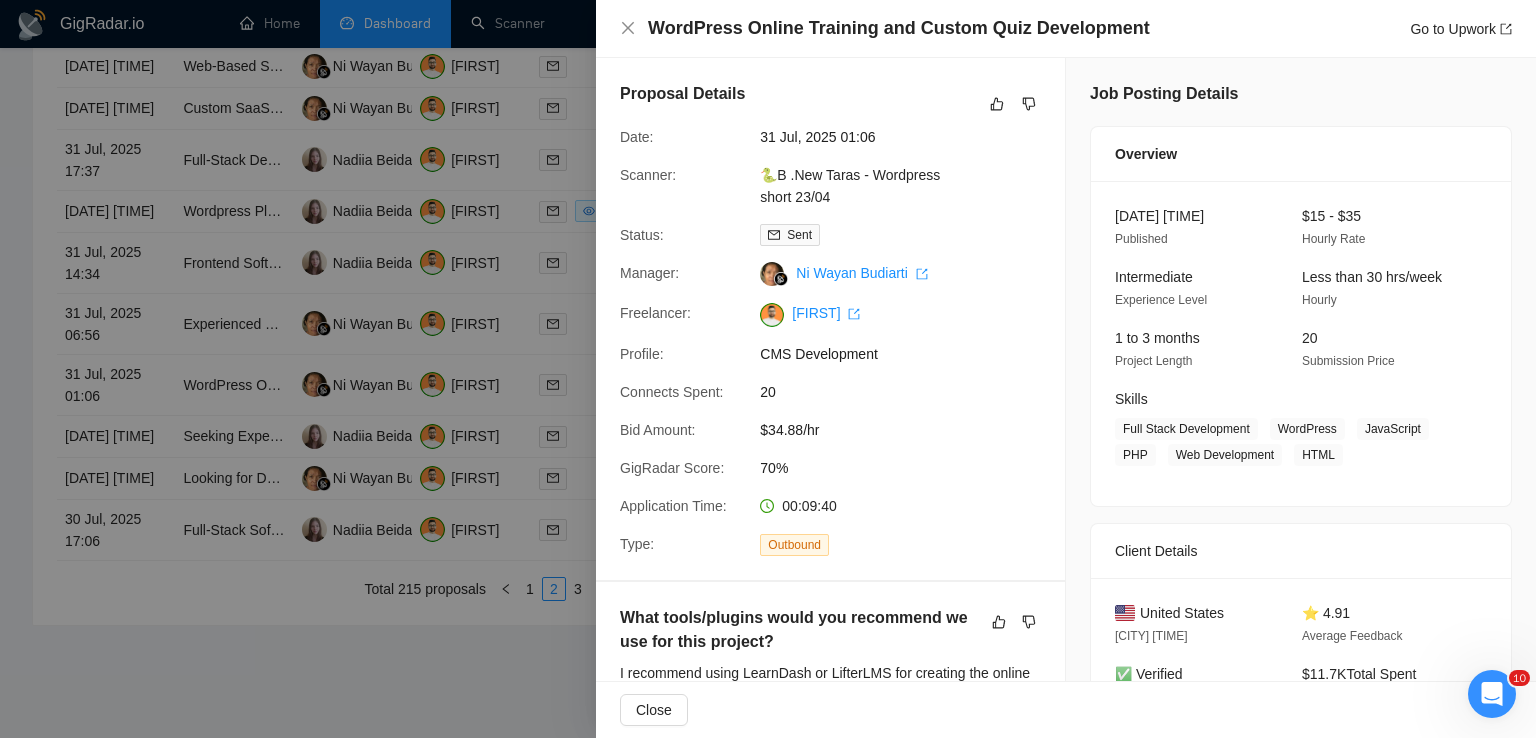 click on "WordPress Online Training and Custom Quiz Development Go to Upwork" at bounding box center (1066, 28) 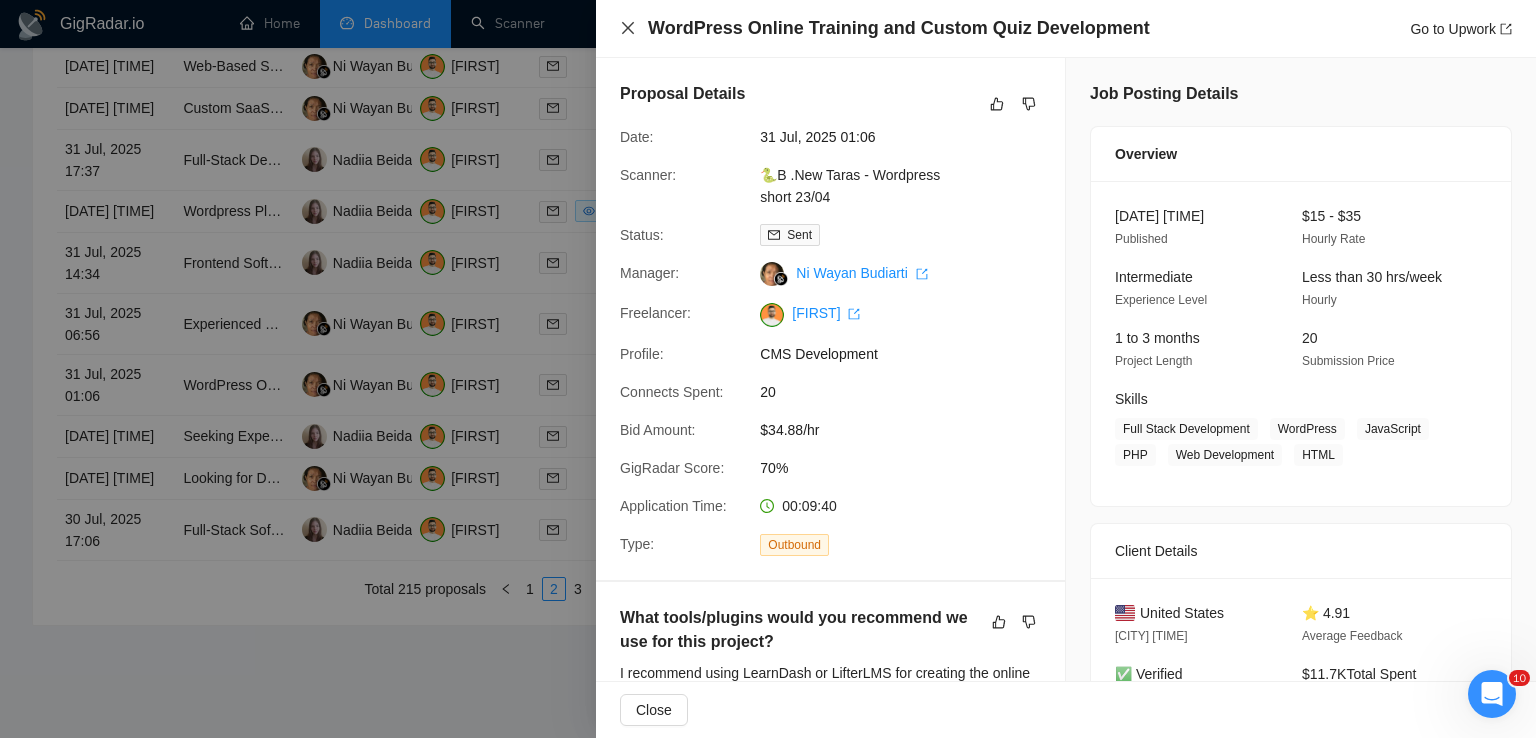 click 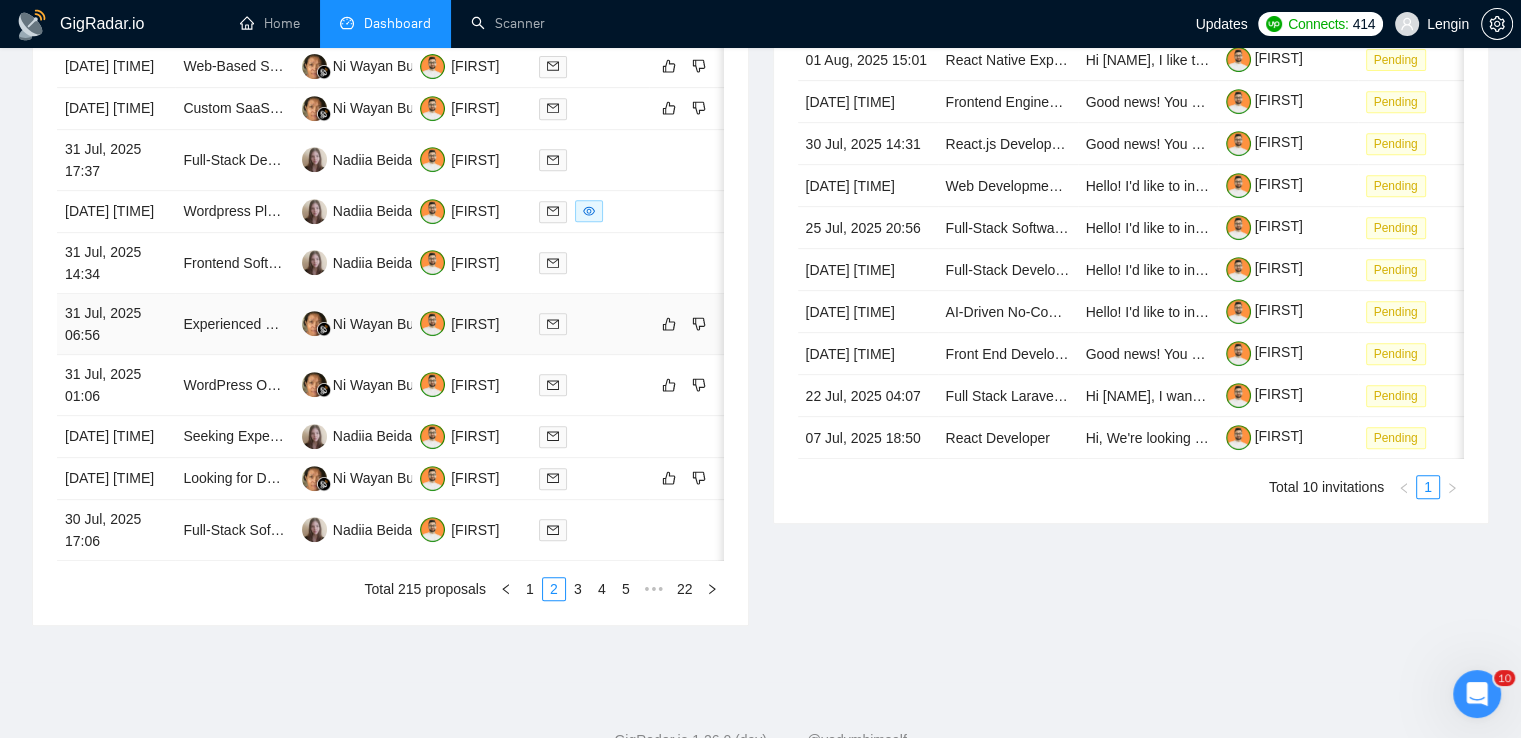 click on "Experienced WordPress Developer for Custom Design & Development" at bounding box center (234, 324) 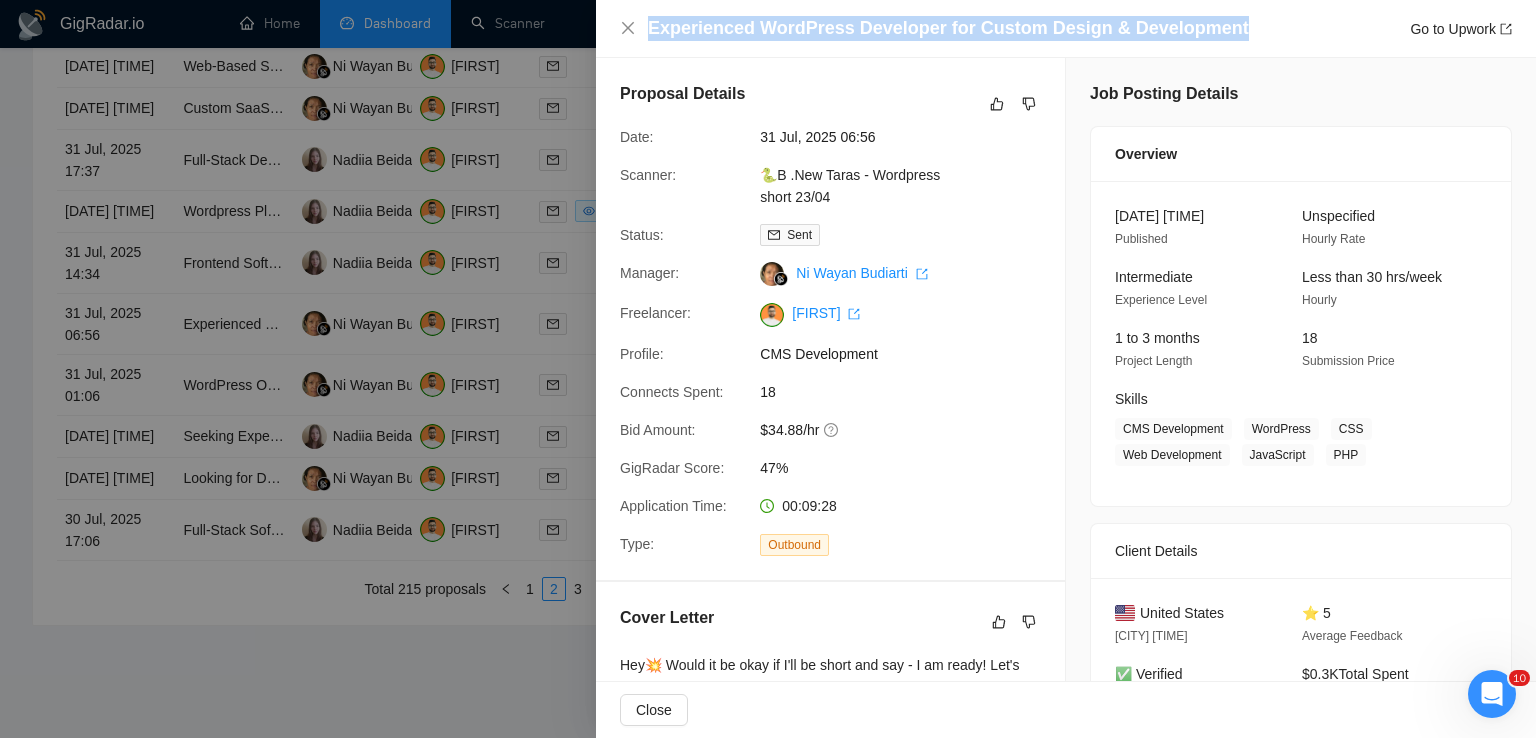 drag, startPoint x: 1223, startPoint y: 29, endPoint x: 650, endPoint y: 29, distance: 573 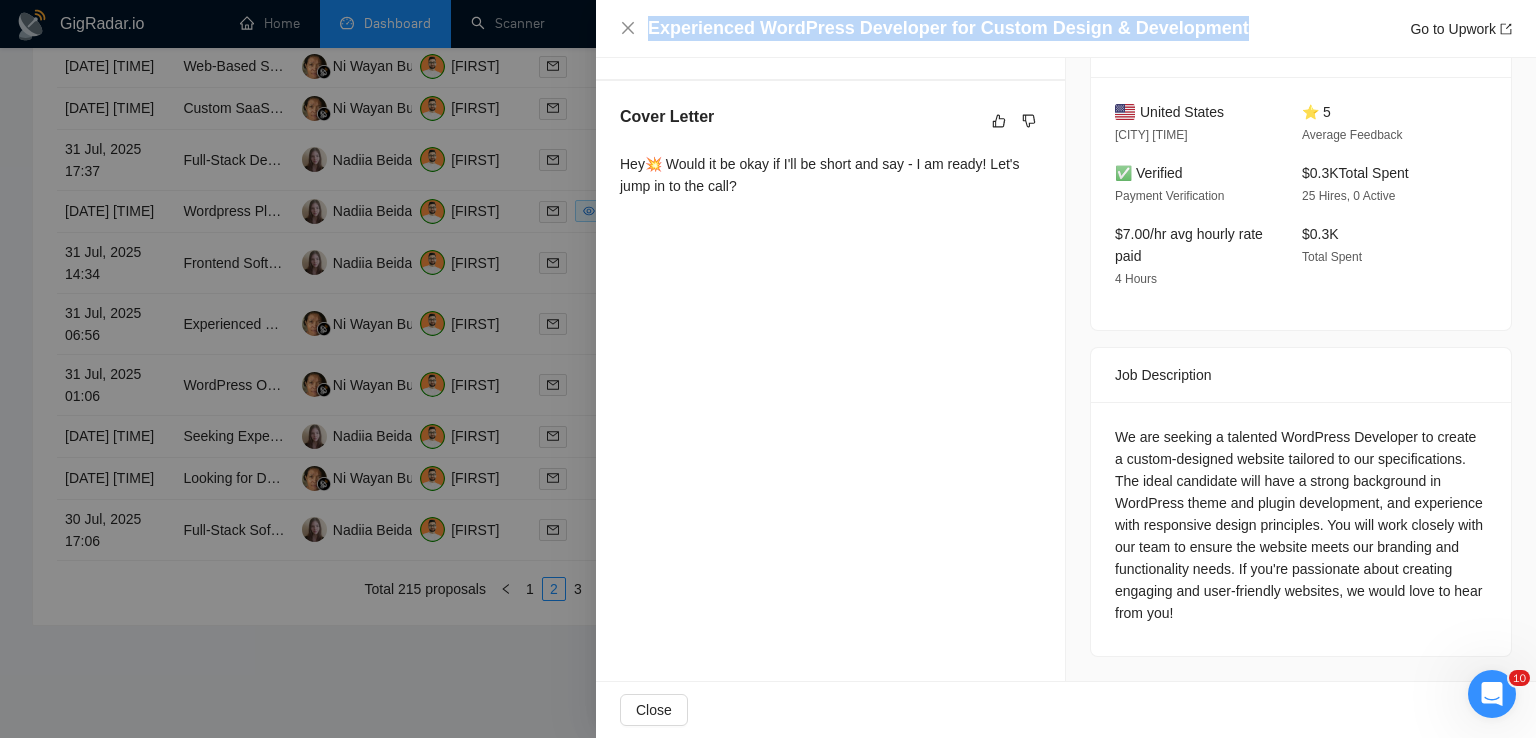 scroll, scrollTop: 353, scrollLeft: 0, axis: vertical 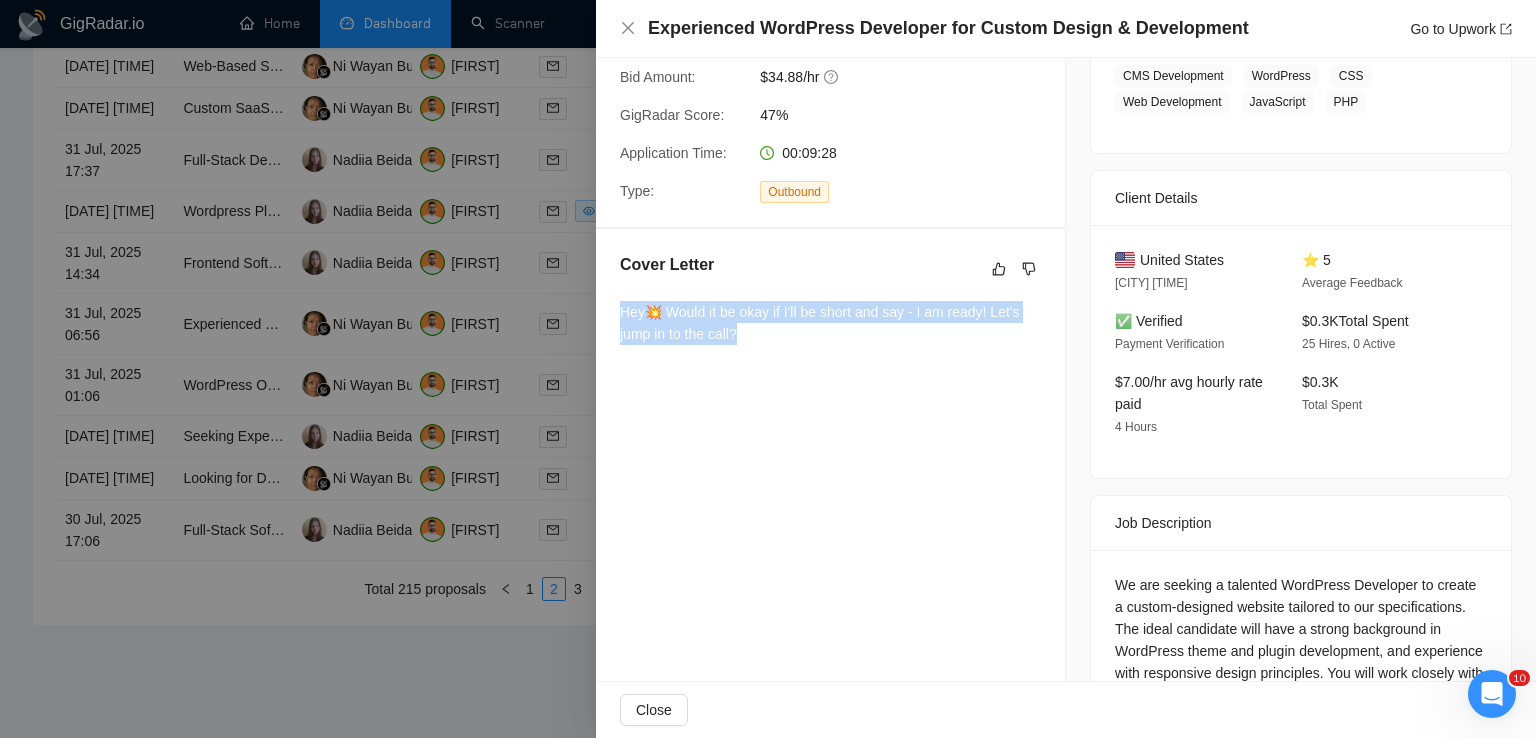 drag, startPoint x: 751, startPoint y: 345, endPoint x: 604, endPoint y: 315, distance: 150.03 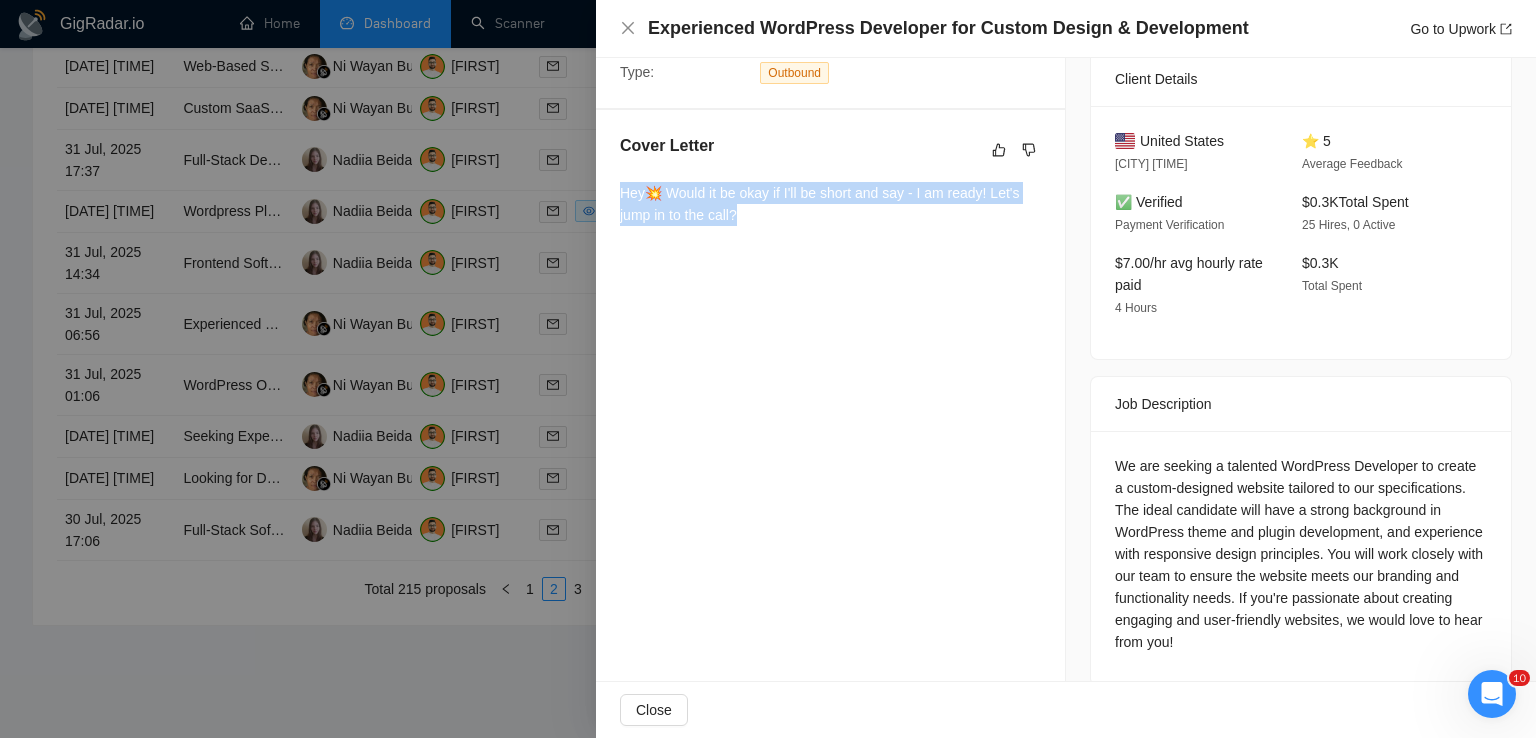 scroll, scrollTop: 502, scrollLeft: 0, axis: vertical 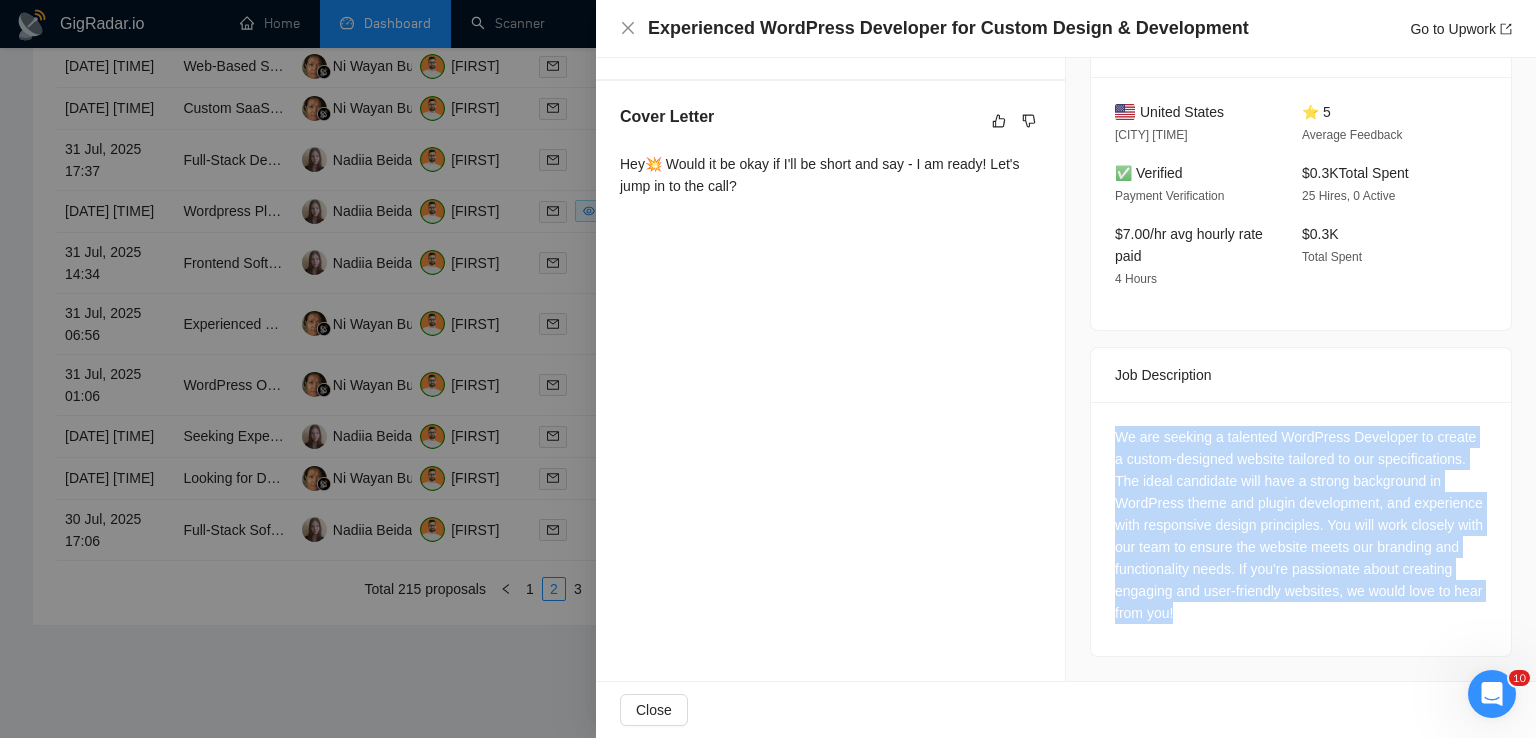 drag, startPoint x: 1292, startPoint y: 609, endPoint x: 1108, endPoint y: 437, distance: 251.87299 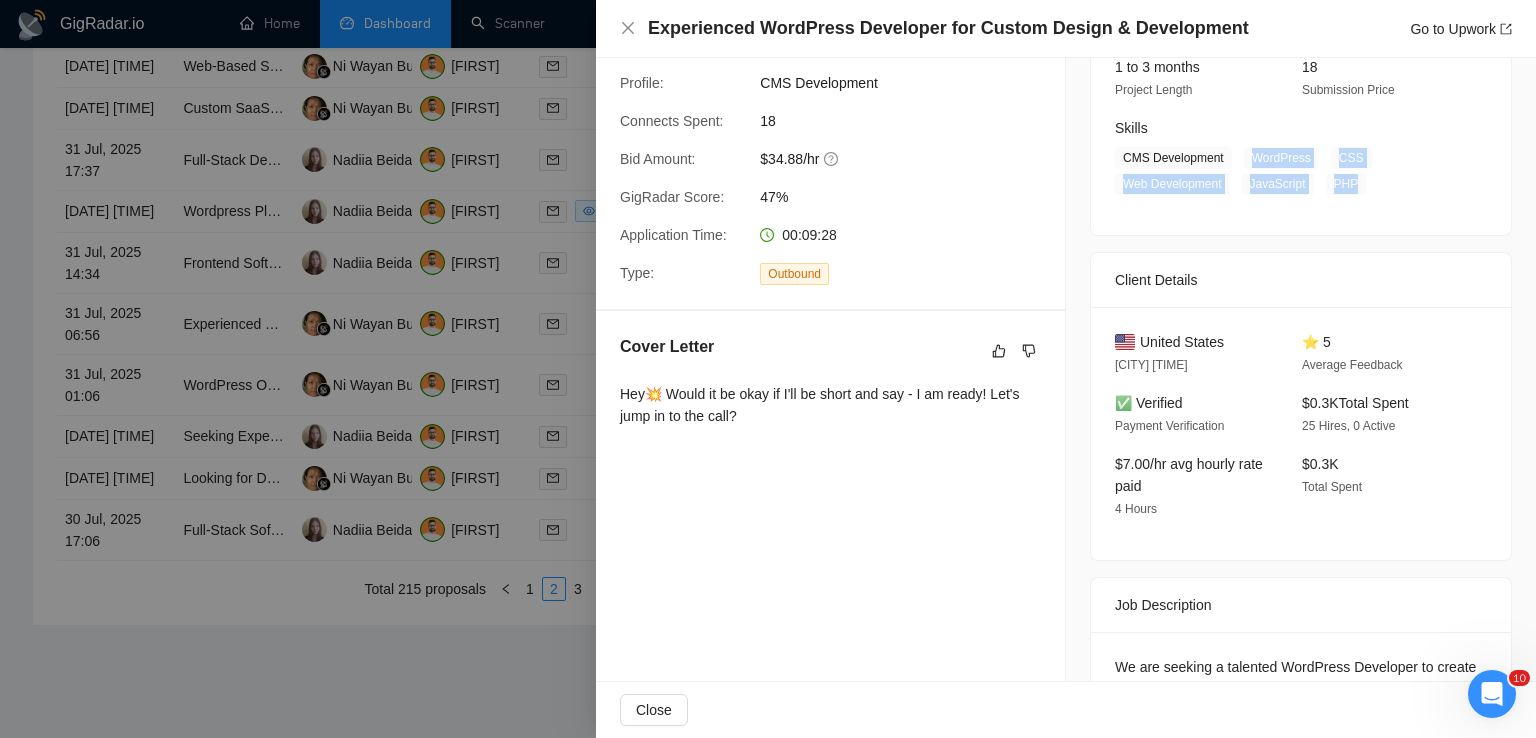 drag, startPoint x: 1242, startPoint y: 157, endPoint x: 1341, endPoint y: 182, distance: 102.10779 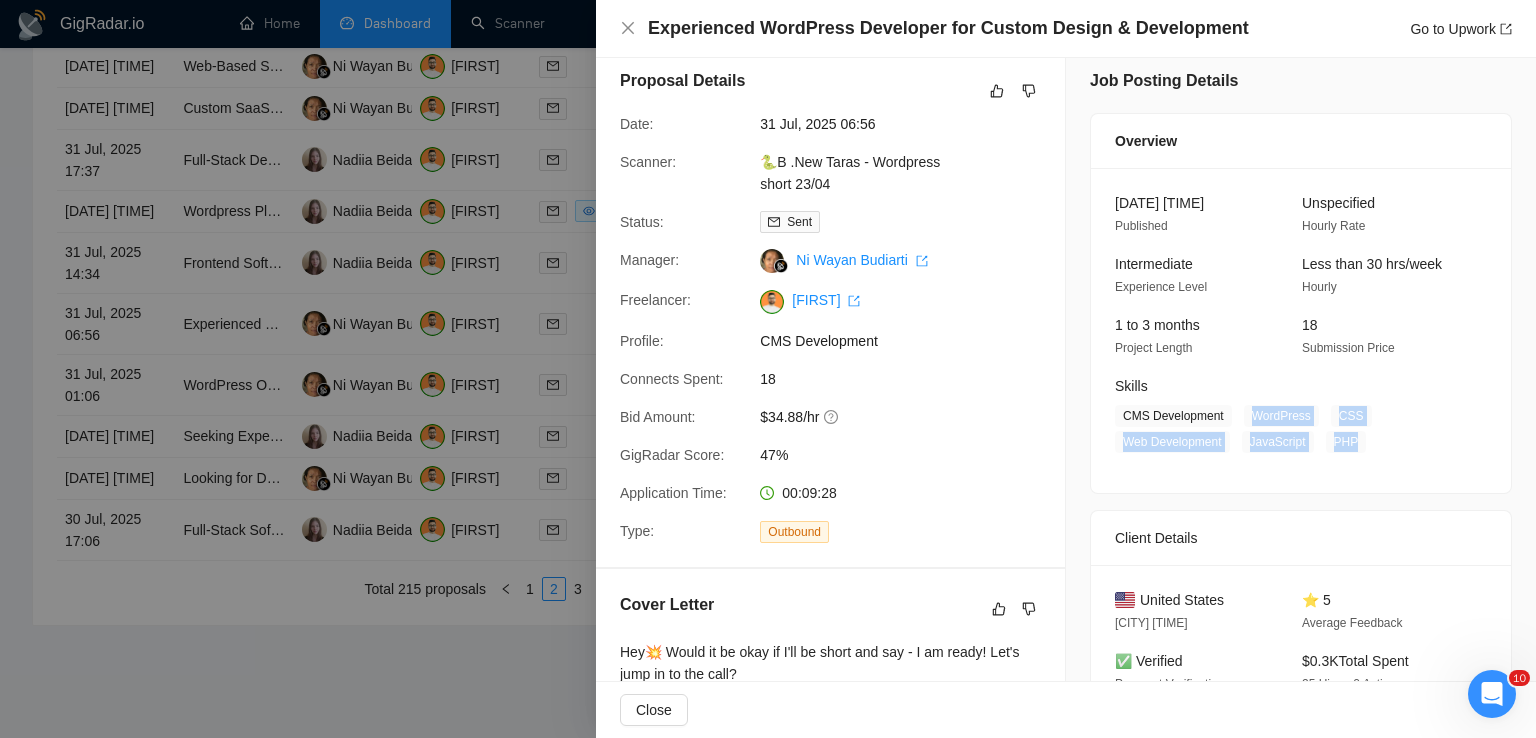 scroll, scrollTop: 278, scrollLeft: 0, axis: vertical 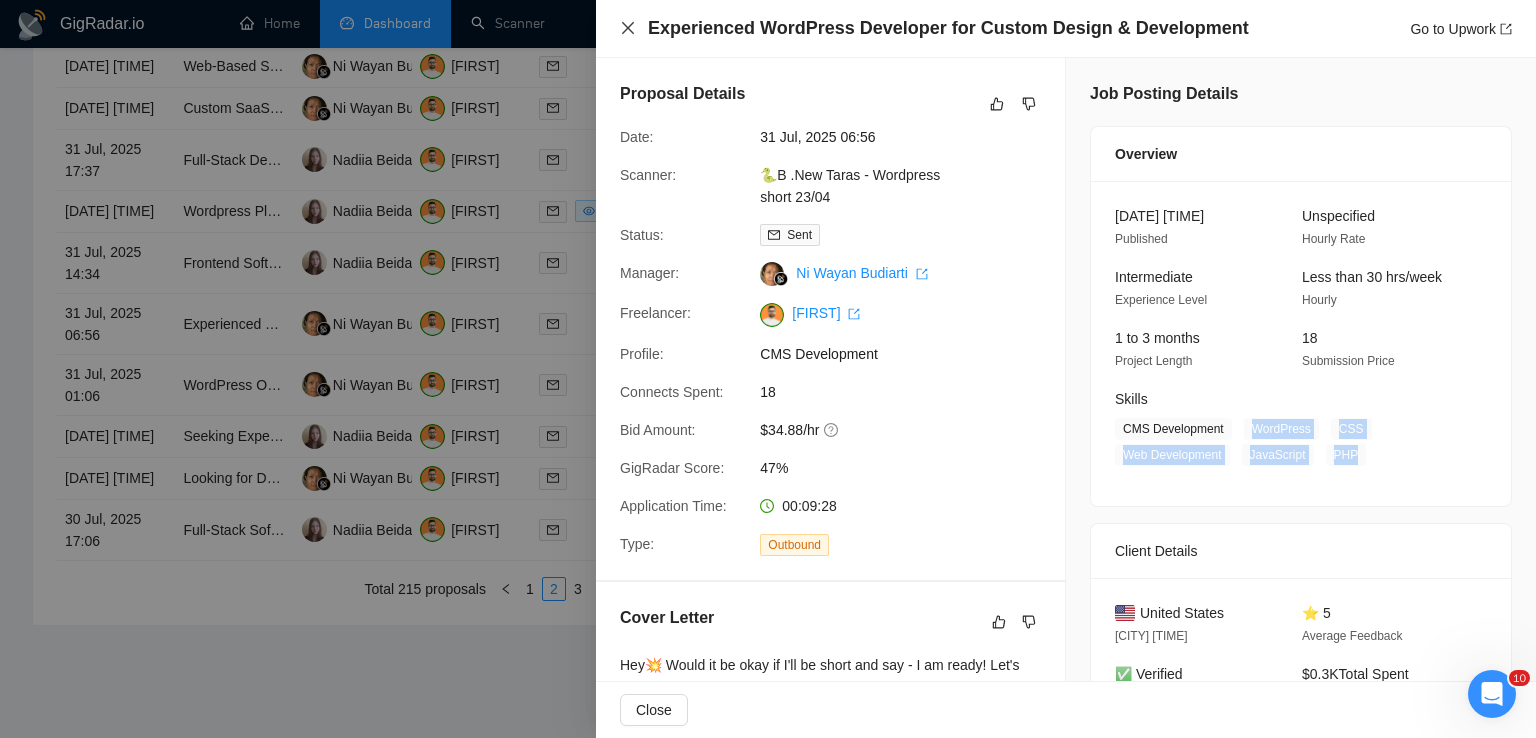 click 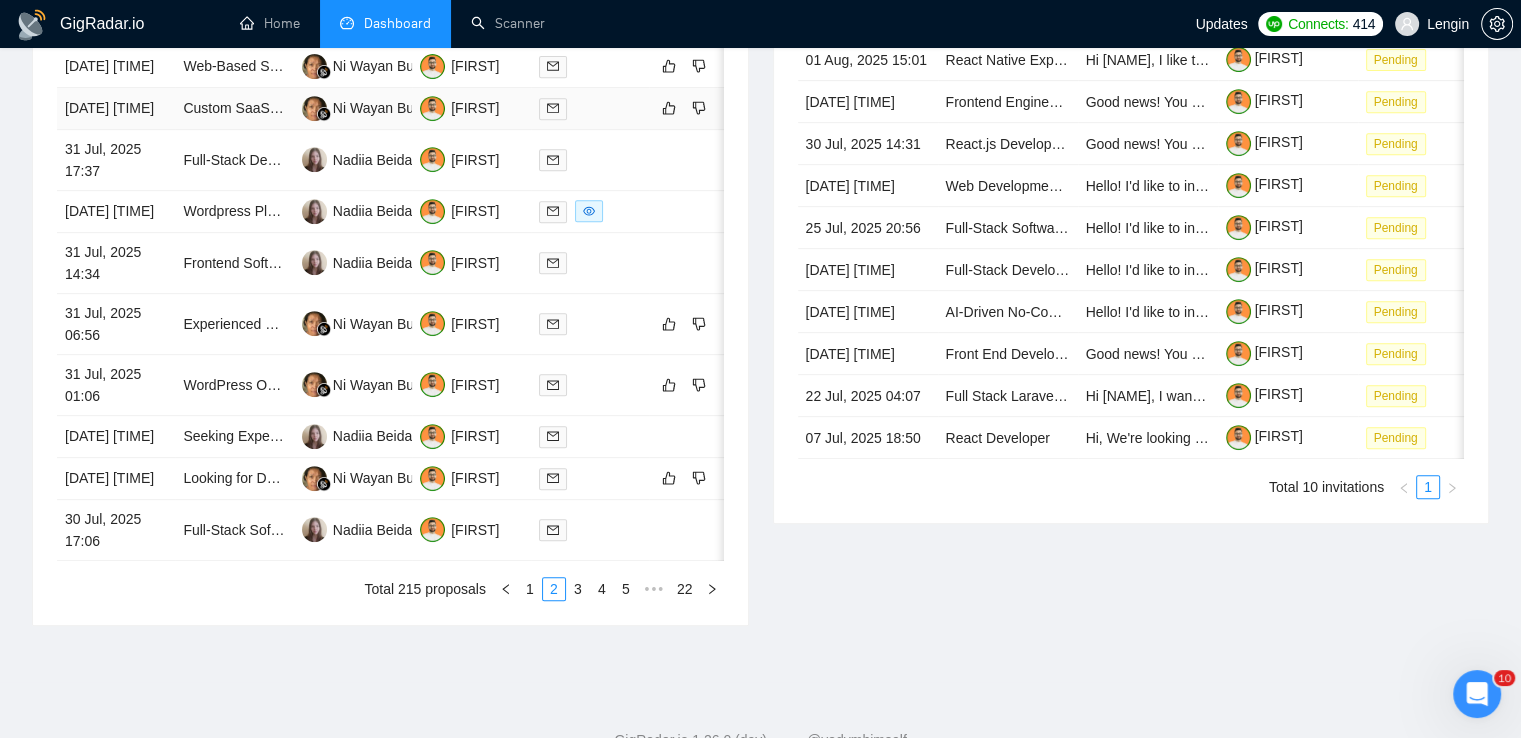 click on "Custom SaaS Platform Development using React/Next.js and OpenAI API" at bounding box center [234, 109] 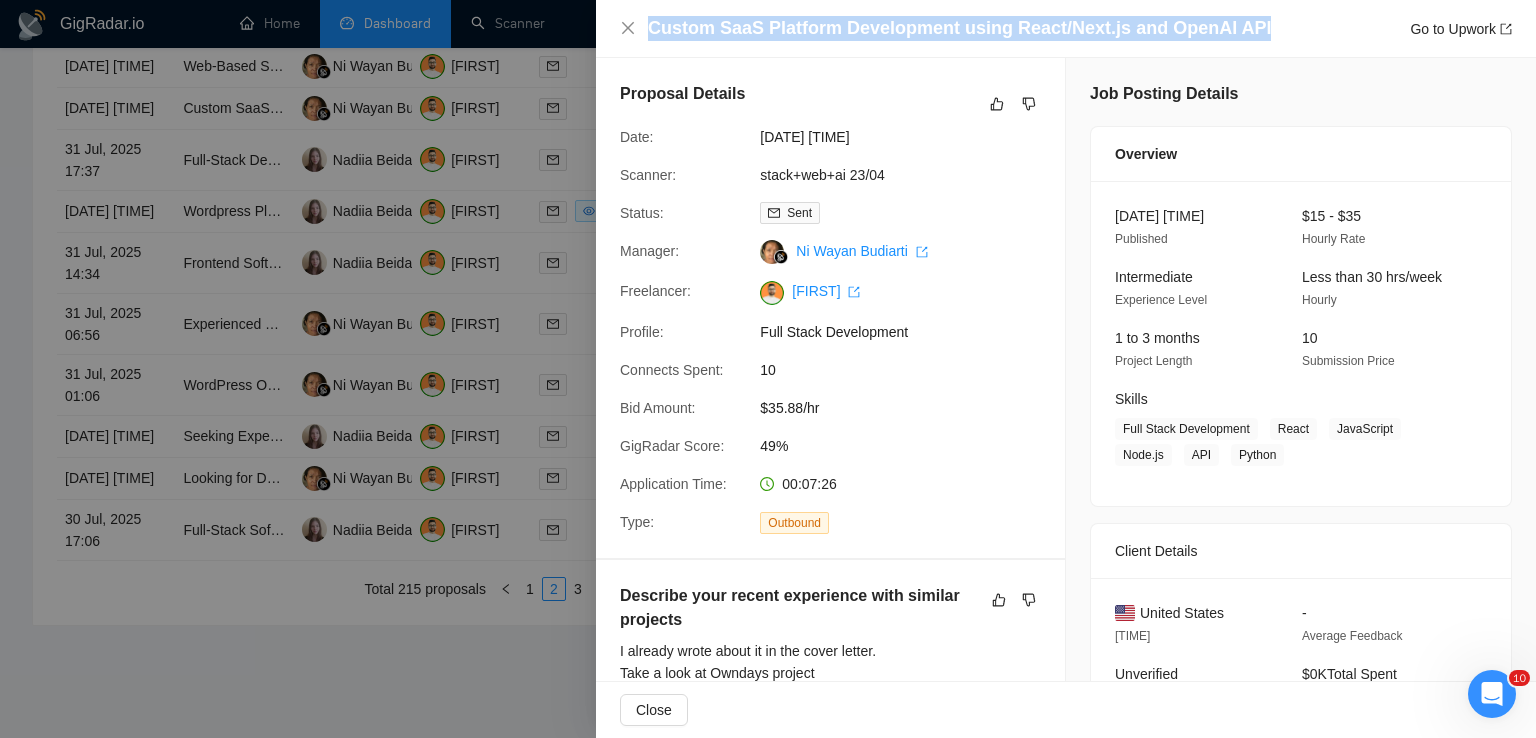 drag, startPoint x: 1248, startPoint y: 29, endPoint x: 652, endPoint y: 25, distance: 596.0134 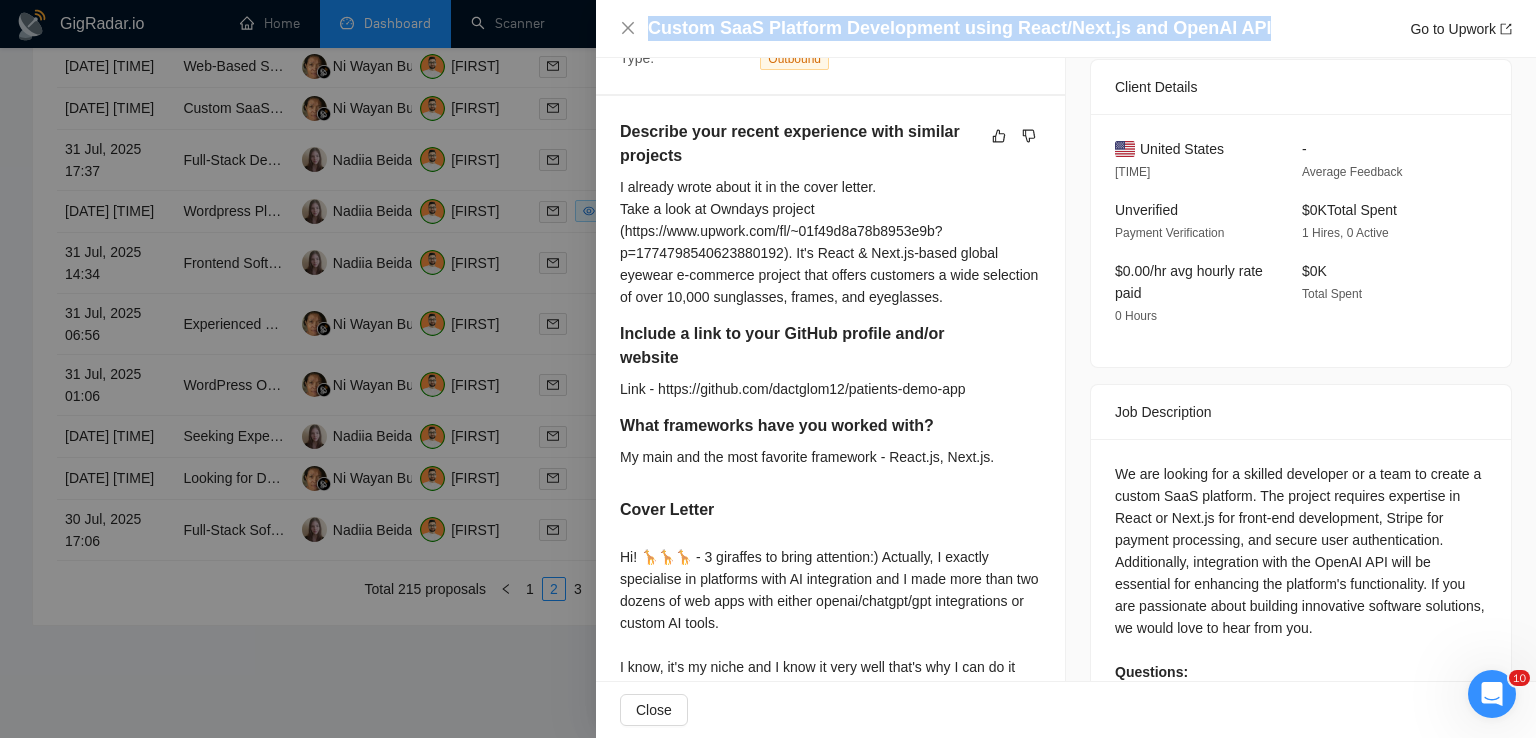 scroll, scrollTop: 692, scrollLeft: 0, axis: vertical 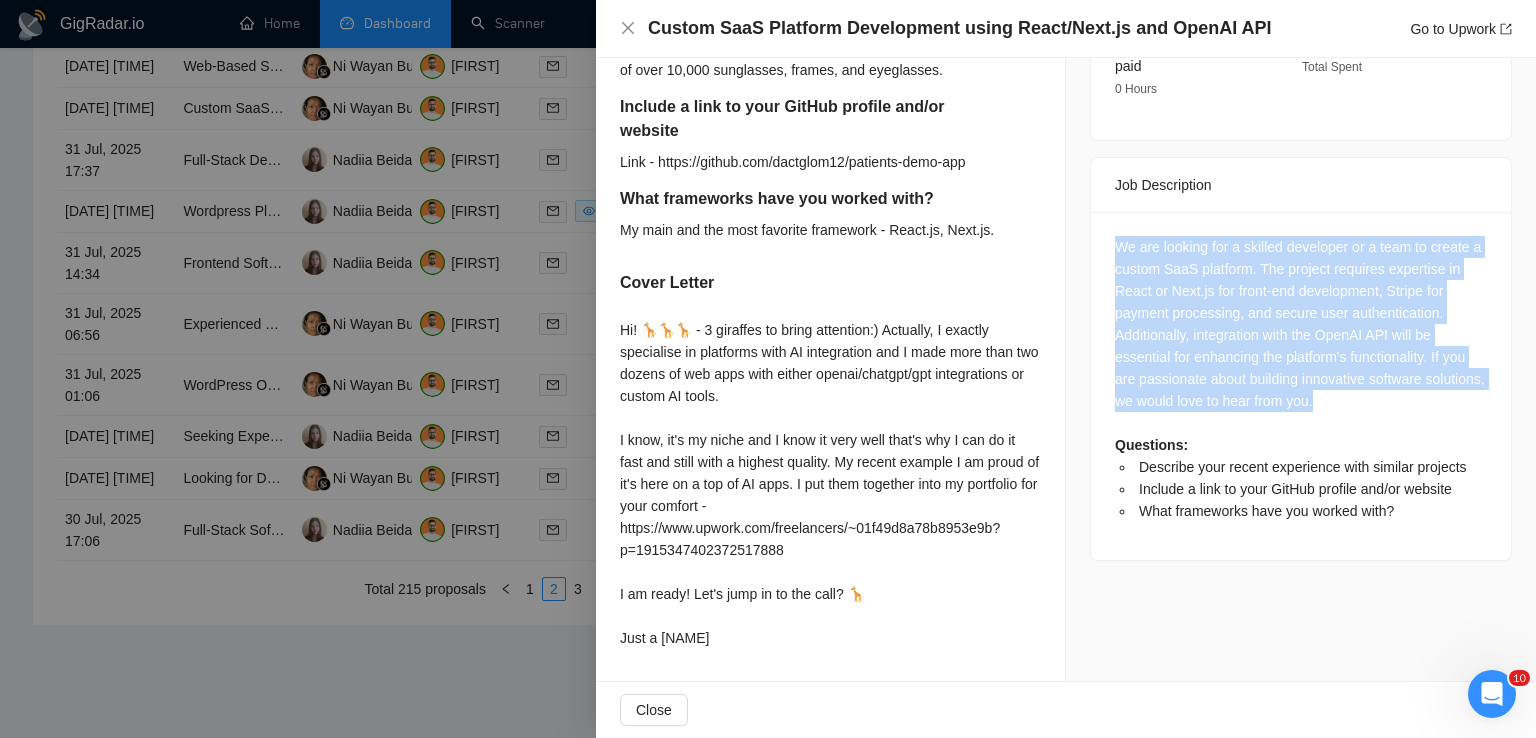 drag, startPoint x: 1376, startPoint y: 409, endPoint x: 1085, endPoint y: 253, distance: 330.17722 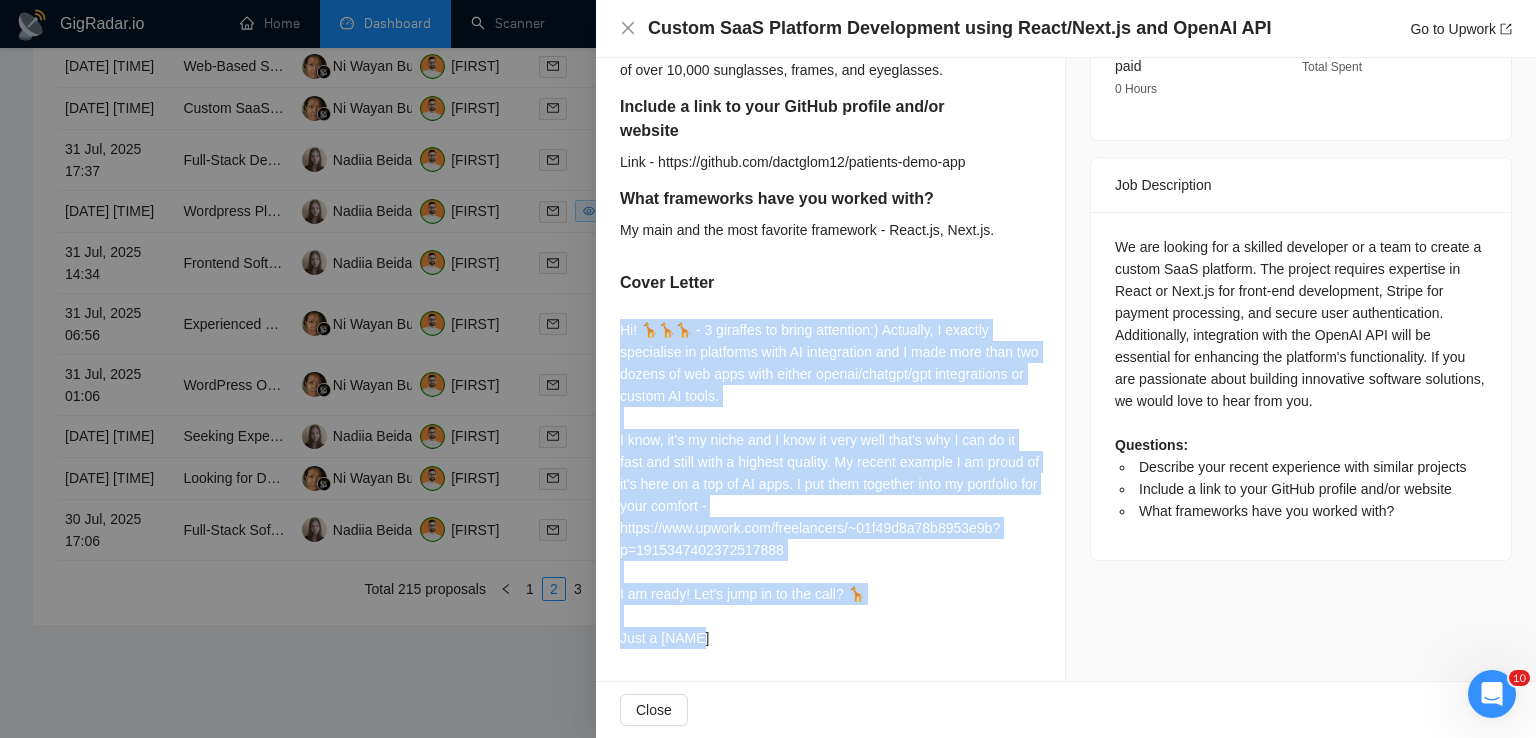 drag, startPoint x: 614, startPoint y: 326, endPoint x: 748, endPoint y: 635, distance: 336.8041 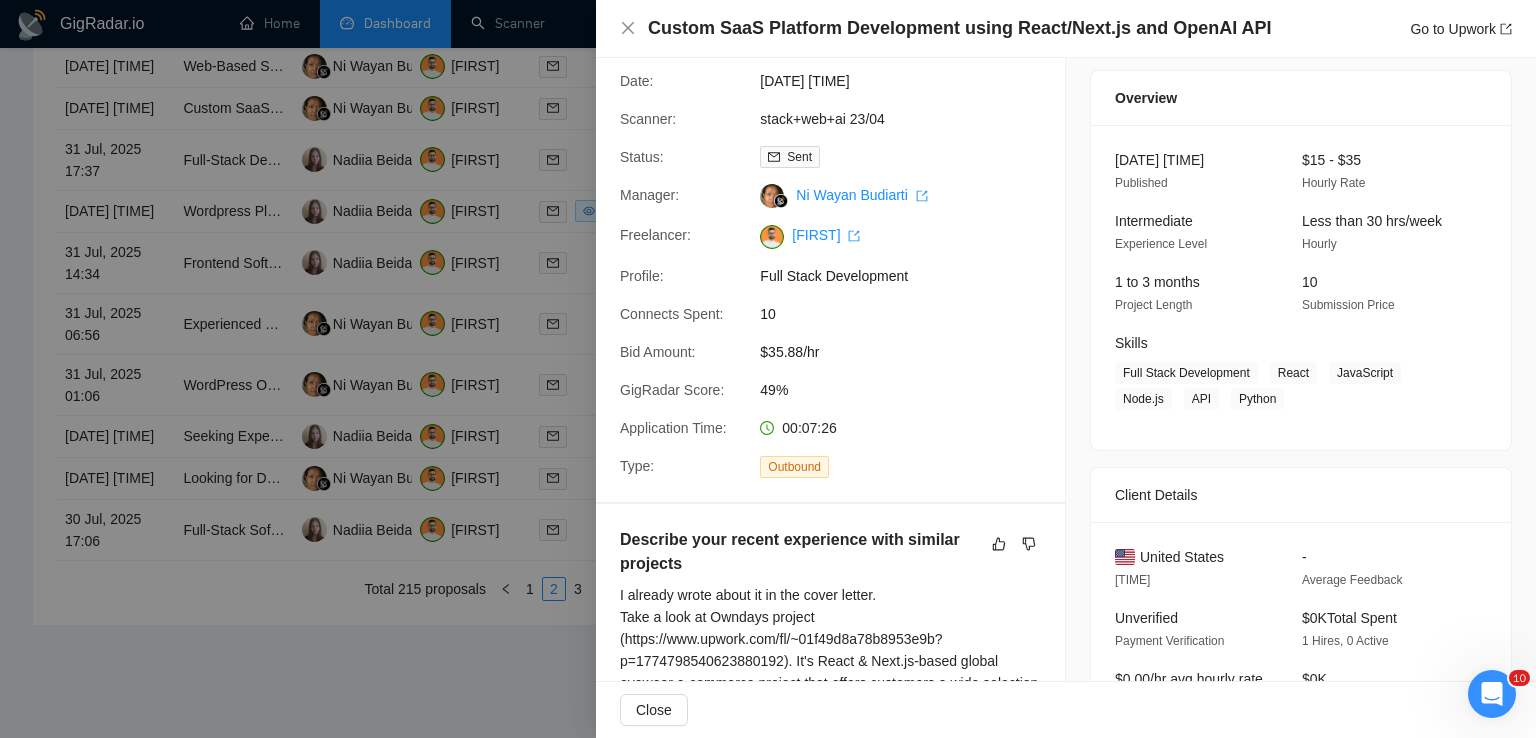 scroll, scrollTop: 0, scrollLeft: 0, axis: both 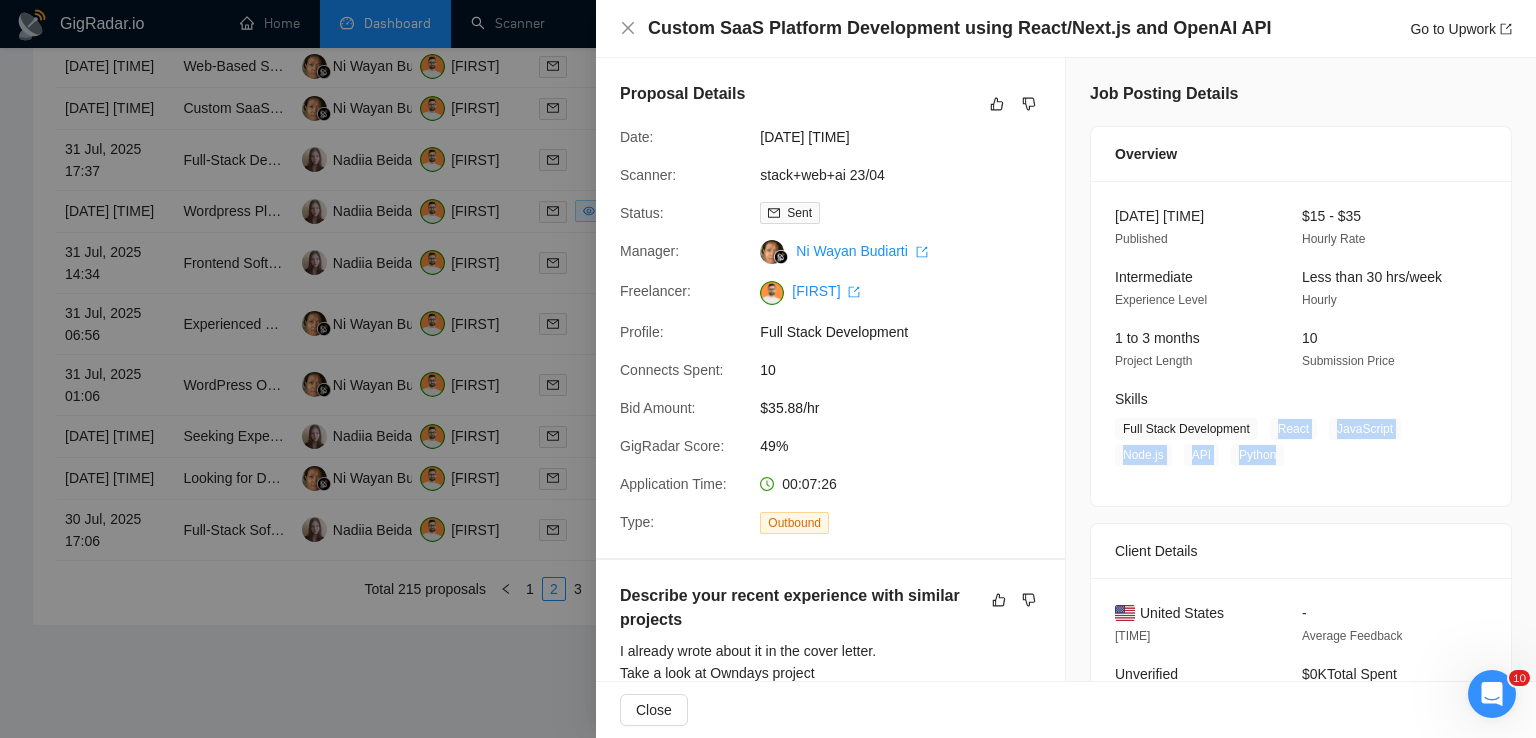 drag, startPoint x: 1267, startPoint y: 429, endPoint x: 1265, endPoint y: 454, distance: 25.079872 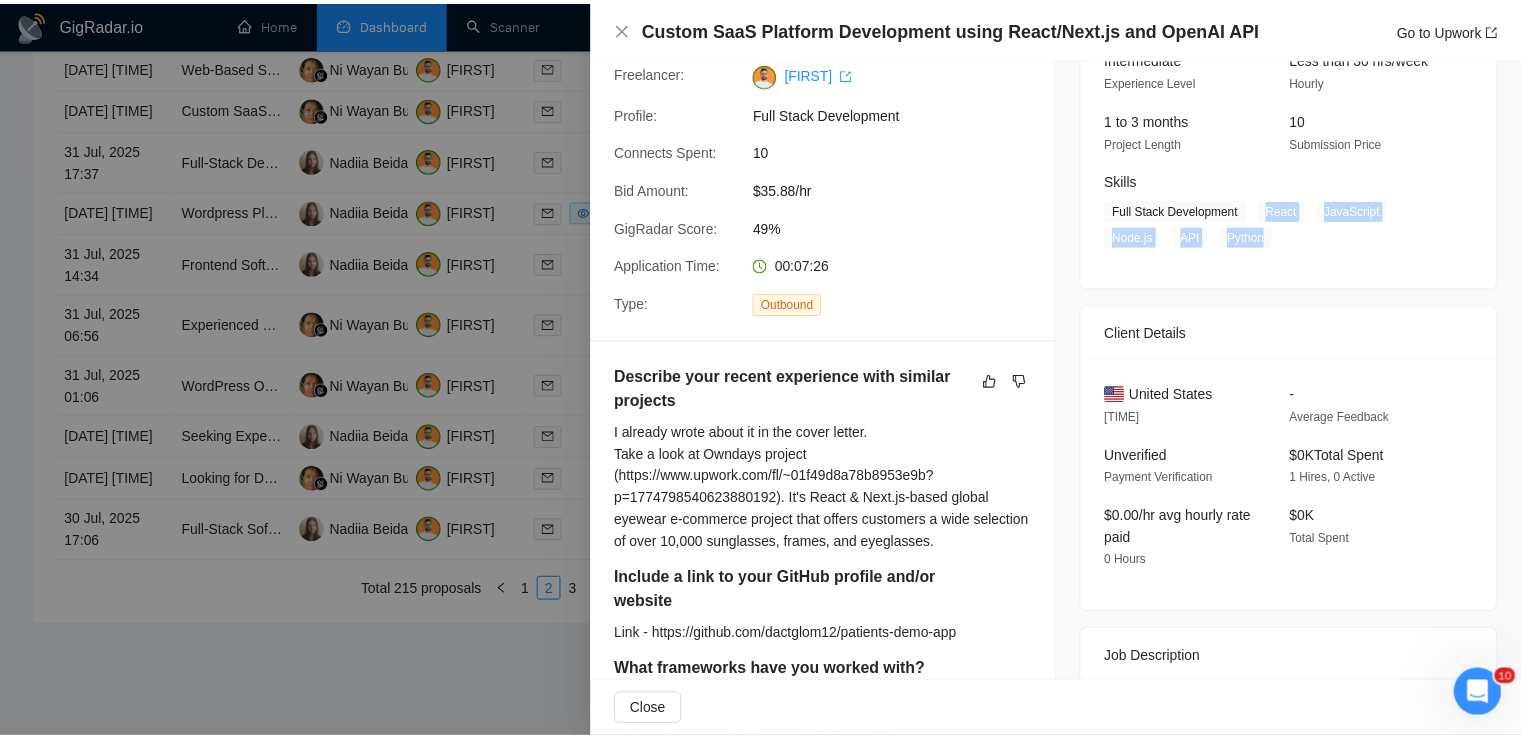scroll, scrollTop: 320, scrollLeft: 0, axis: vertical 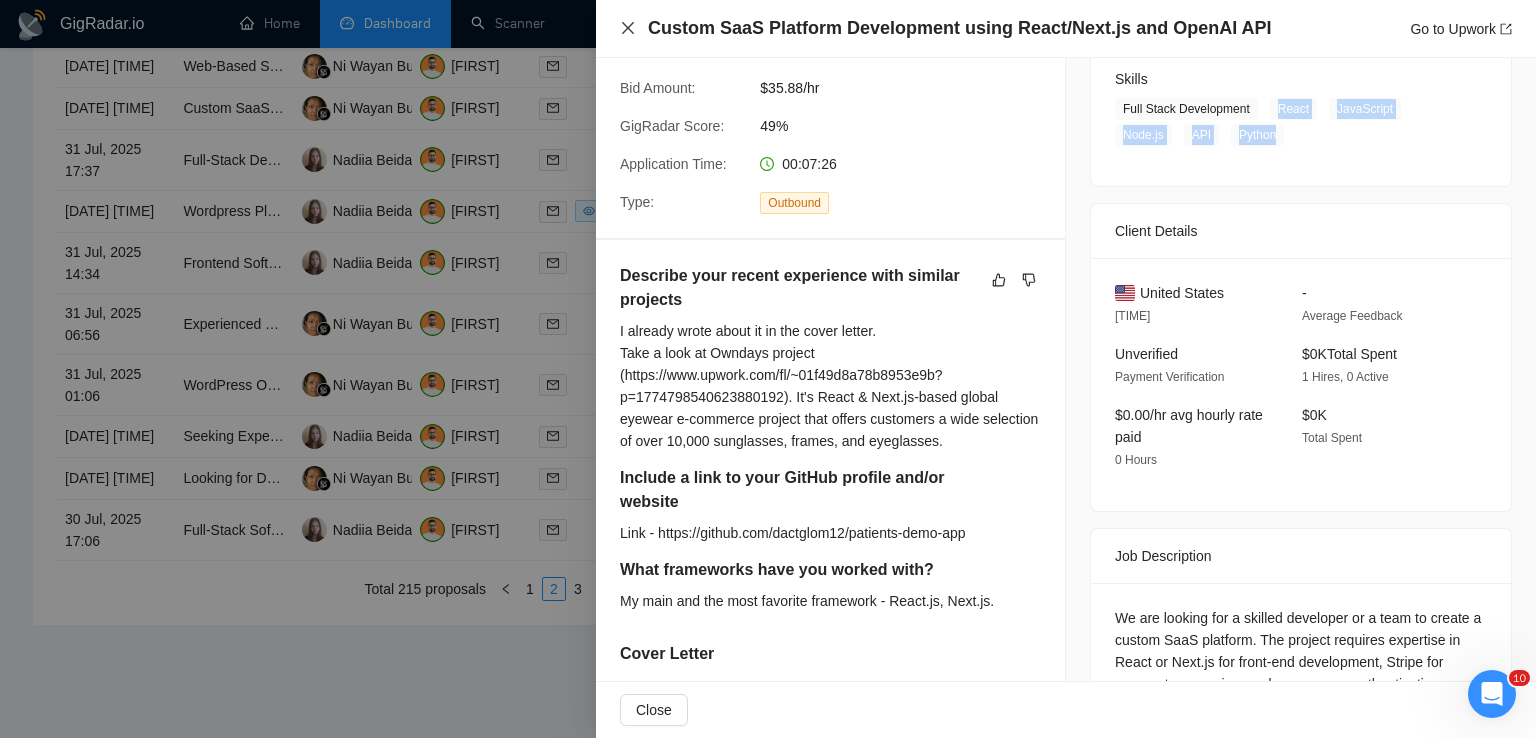 click 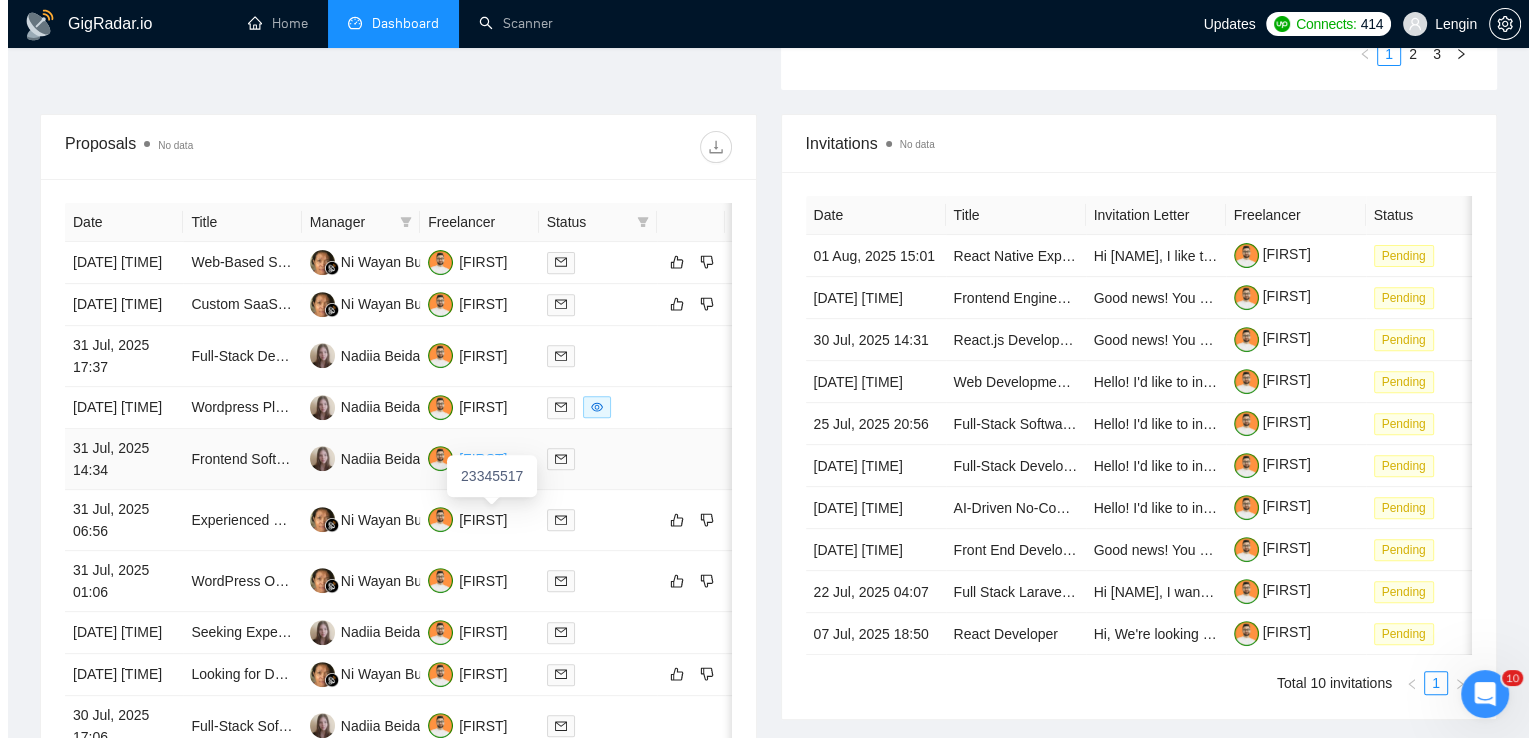 scroll, scrollTop: 680, scrollLeft: 0, axis: vertical 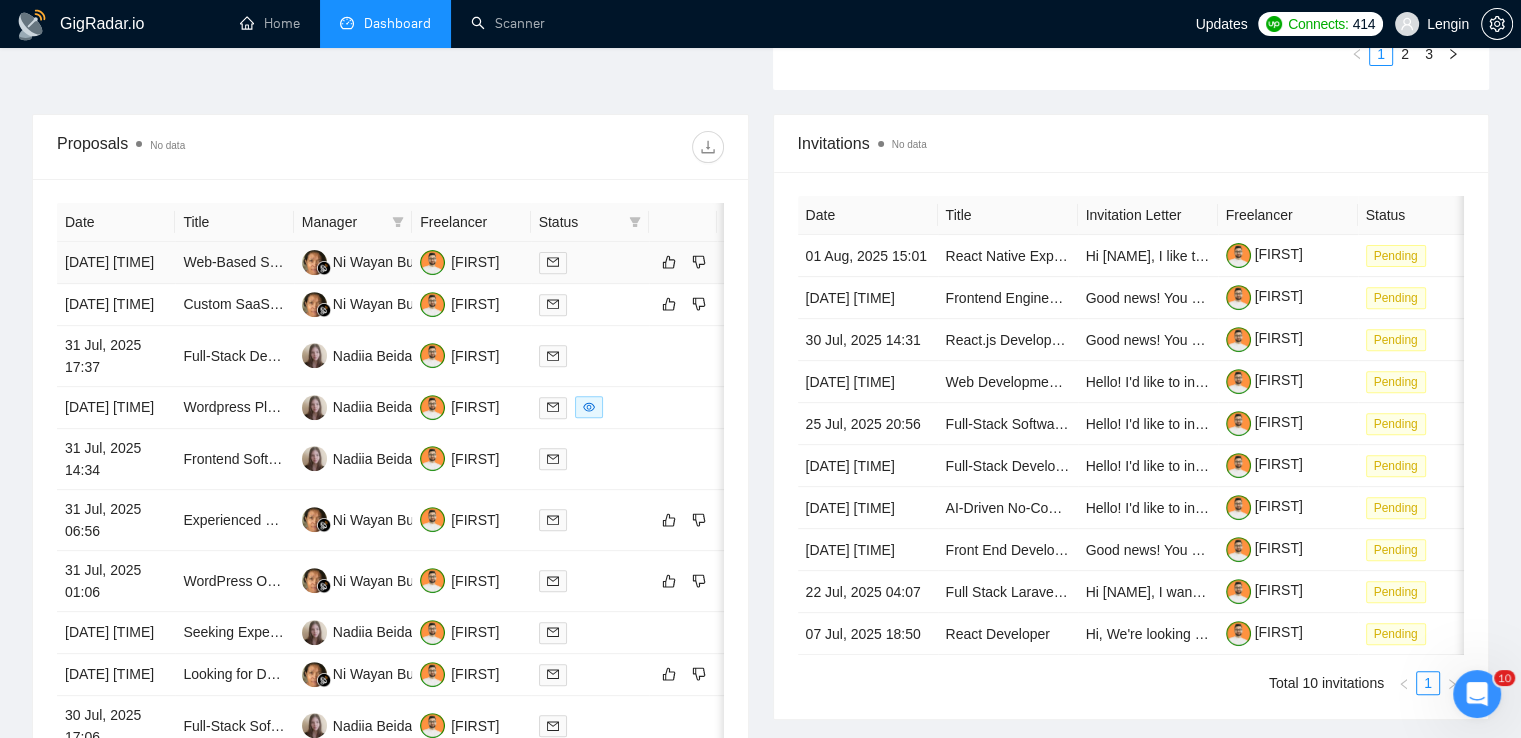 click on "Web-Based SaaS Platform Development for Document Generation" at bounding box center (234, 263) 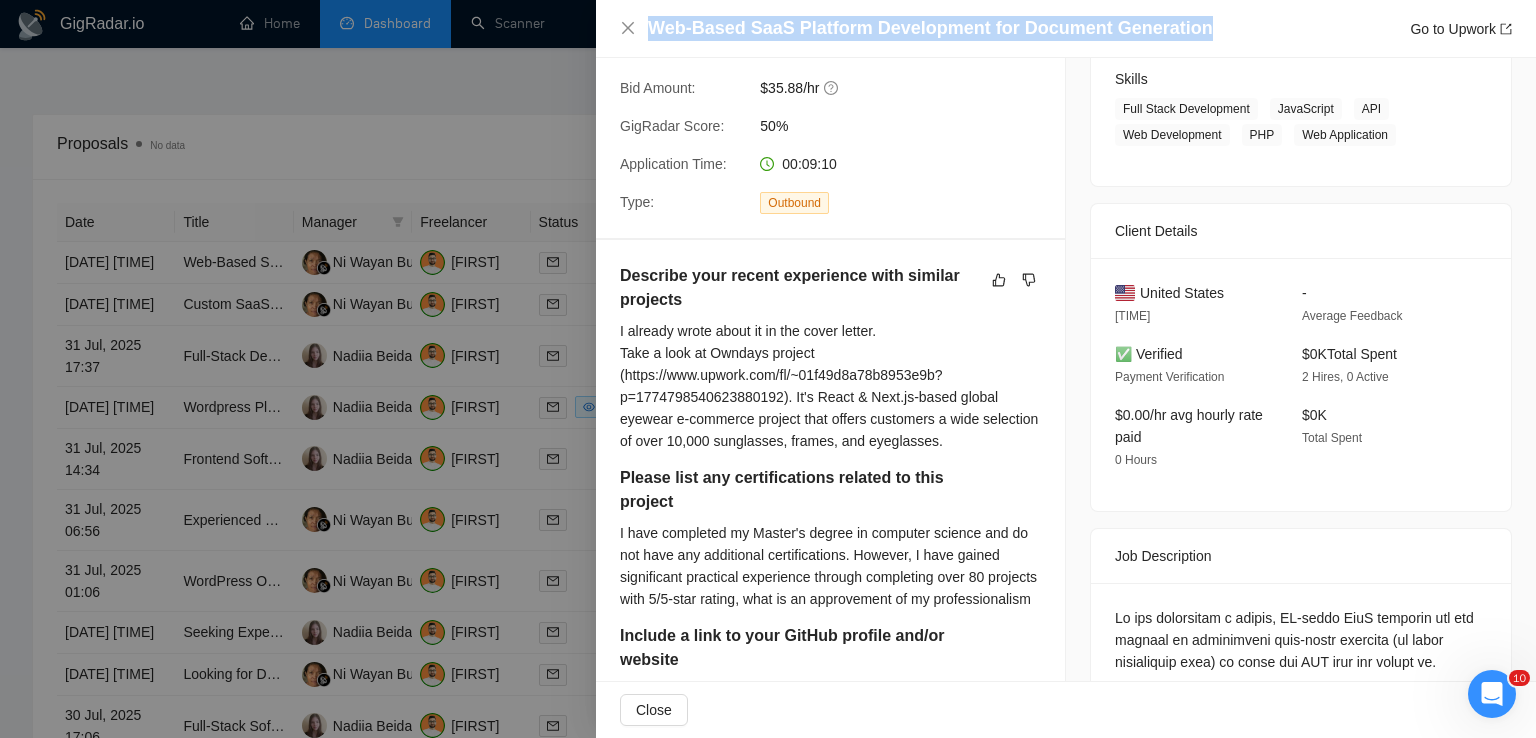 drag, startPoint x: 1195, startPoint y: 31, endPoint x: 645, endPoint y: 29, distance: 550.00366 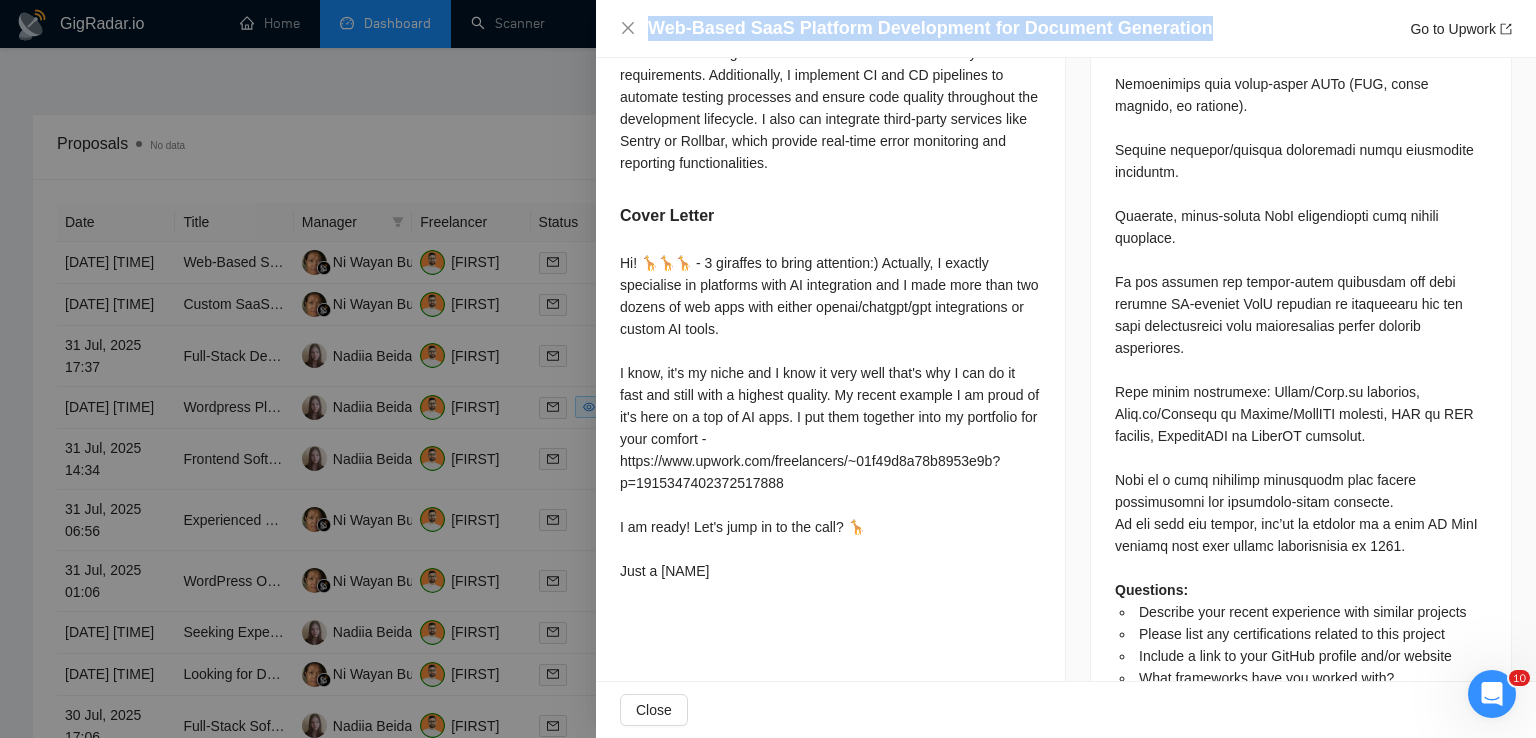 scroll, scrollTop: 1188, scrollLeft: 0, axis: vertical 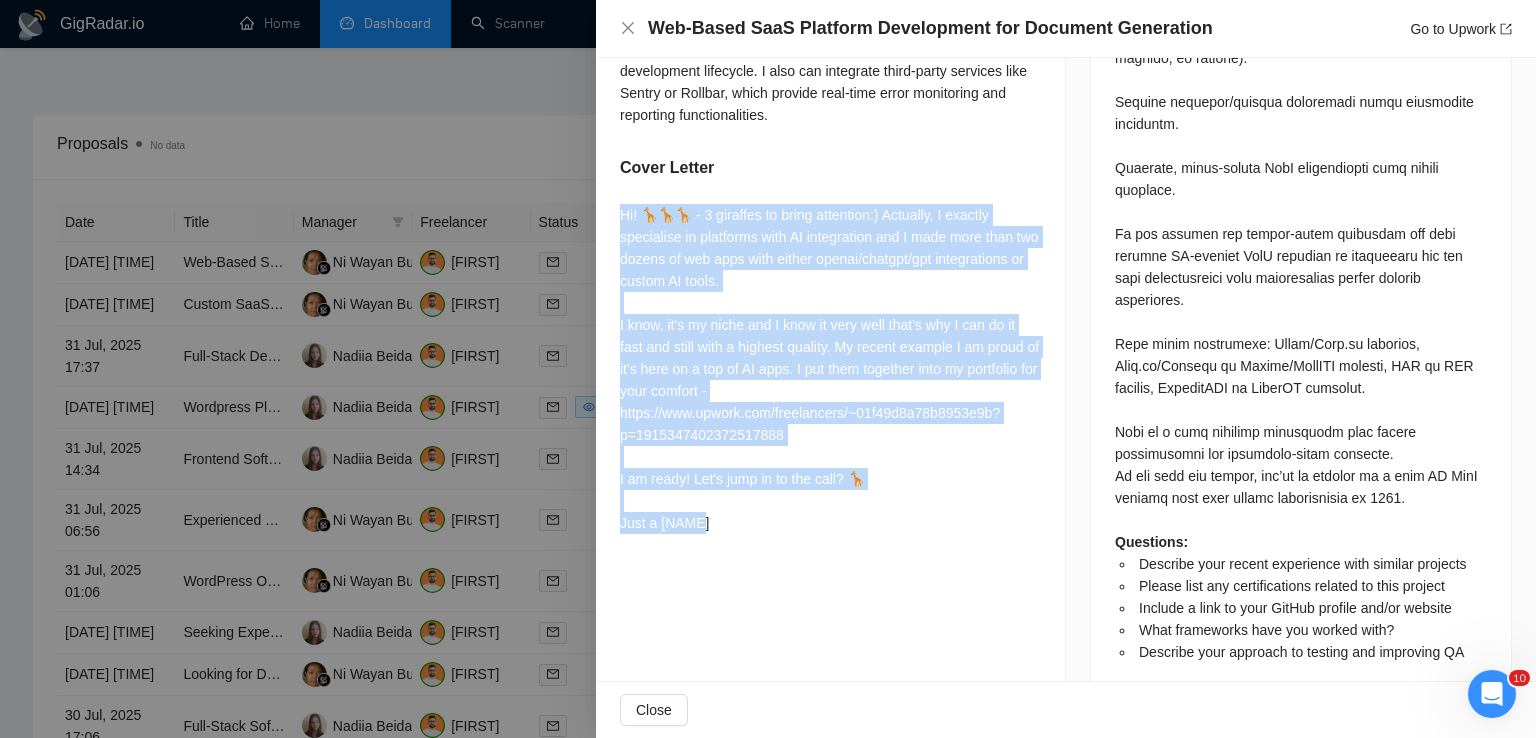 drag, startPoint x: 621, startPoint y: 238, endPoint x: 731, endPoint y: 548, distance: 328.93768 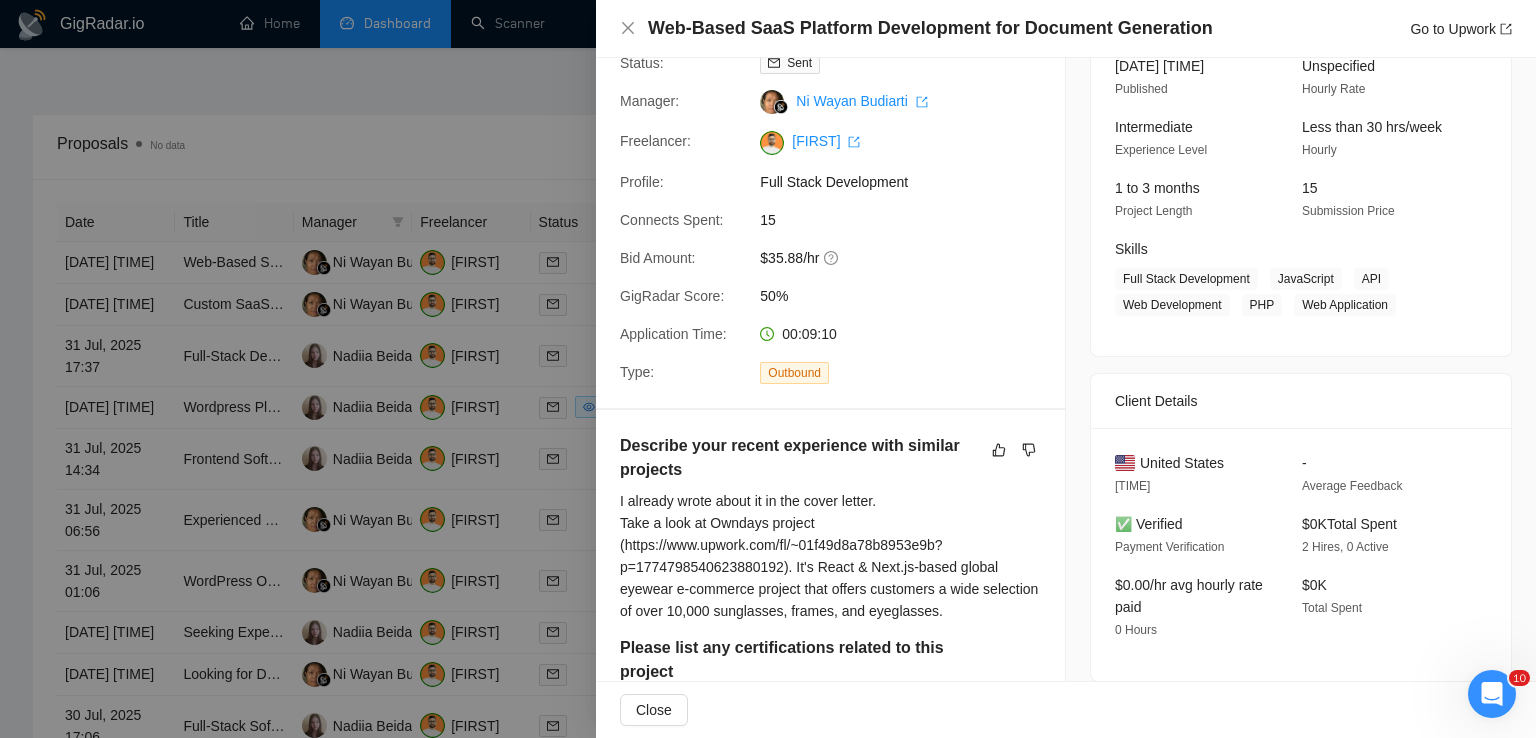 scroll, scrollTop: 0, scrollLeft: 0, axis: both 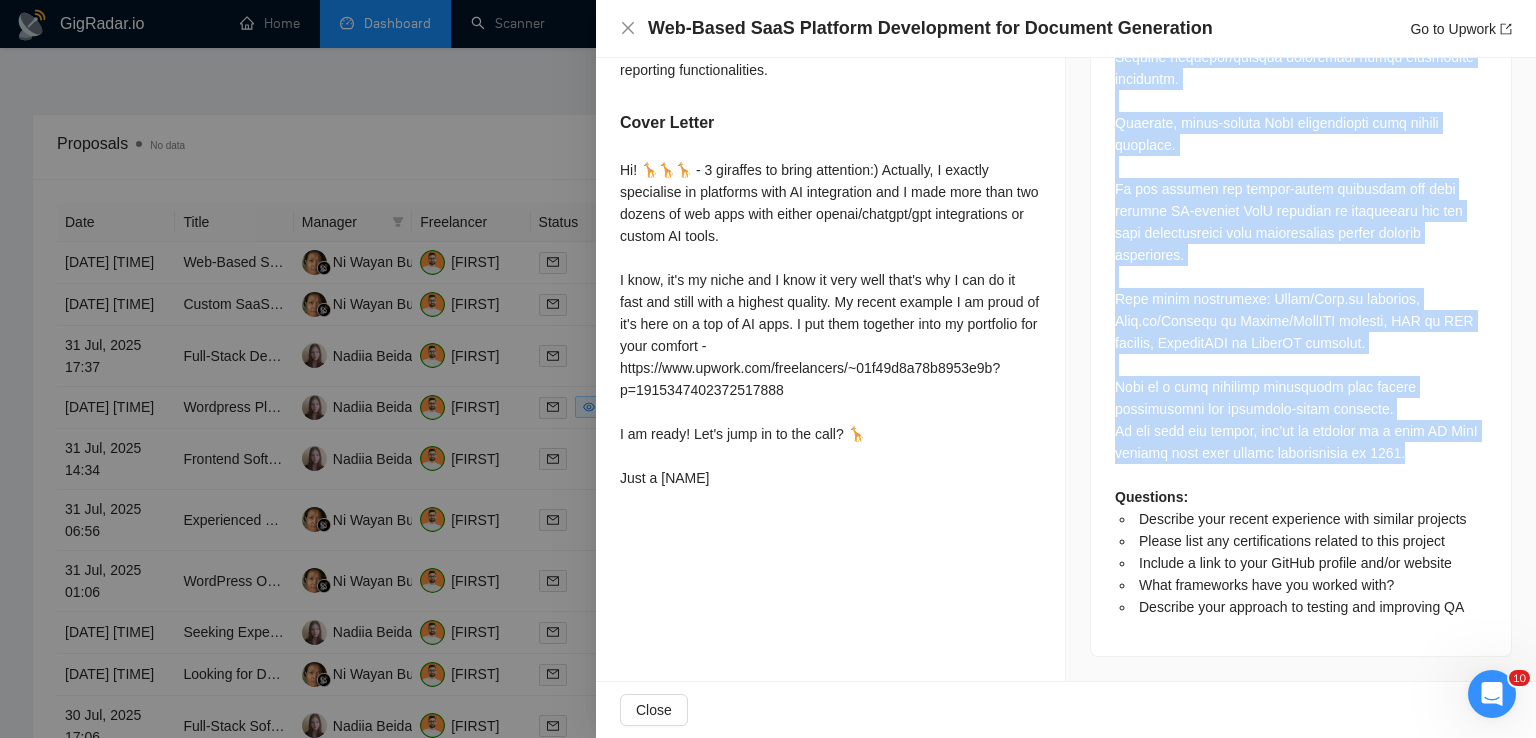 drag, startPoint x: 1108, startPoint y: 156, endPoint x: 1398, endPoint y: 464, distance: 423.04138 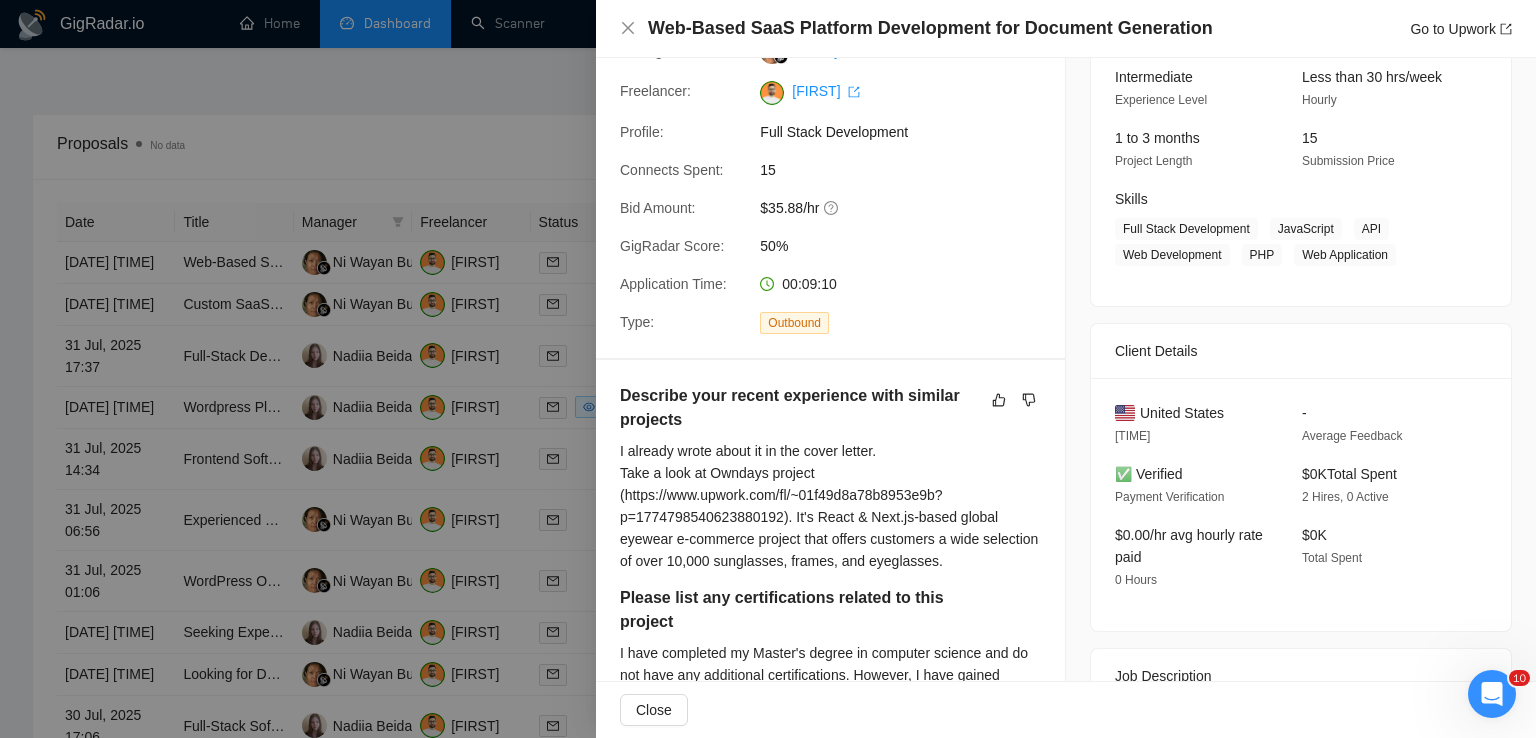 scroll, scrollTop: 200, scrollLeft: 0, axis: vertical 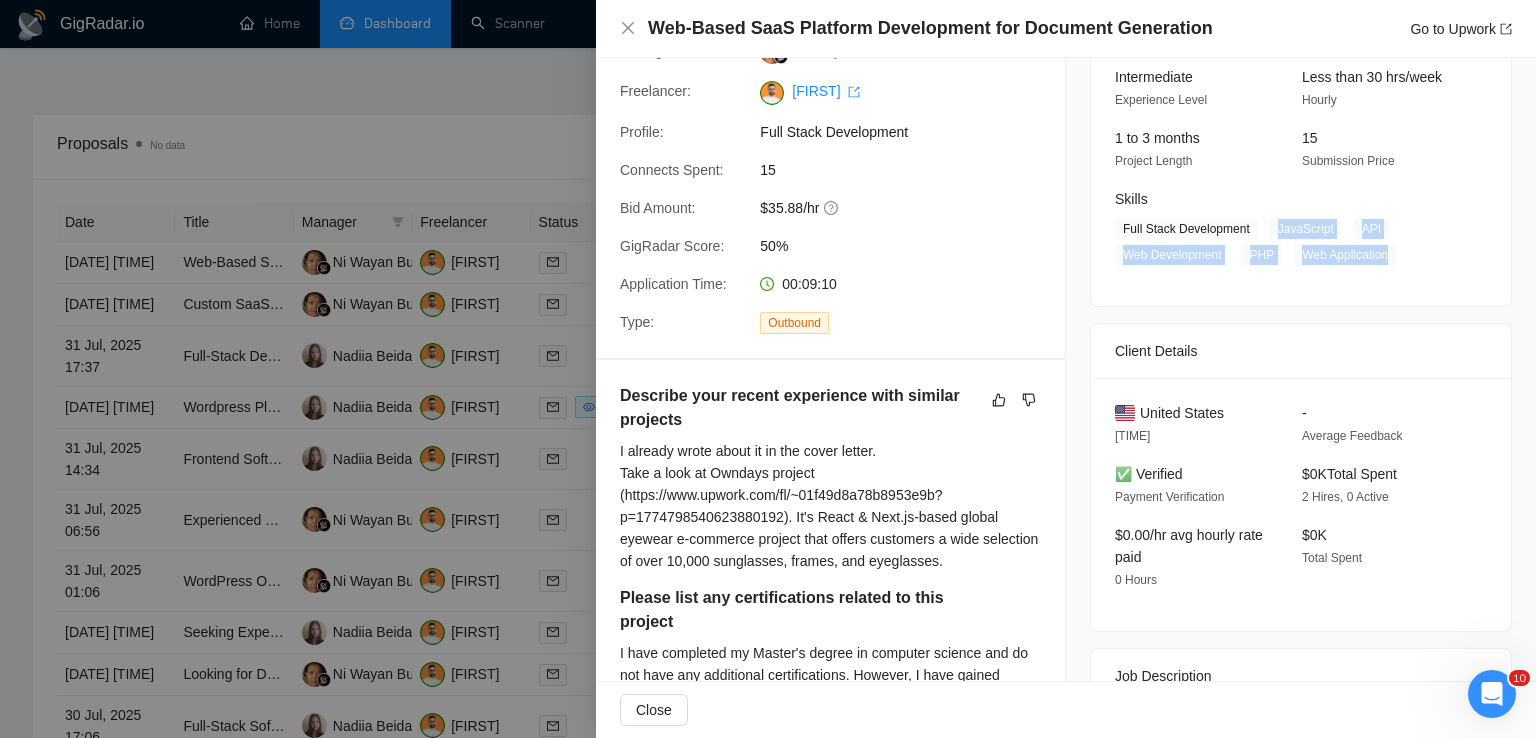 drag, startPoint x: 1384, startPoint y: 258, endPoint x: 1266, endPoint y: 229, distance: 121.511314 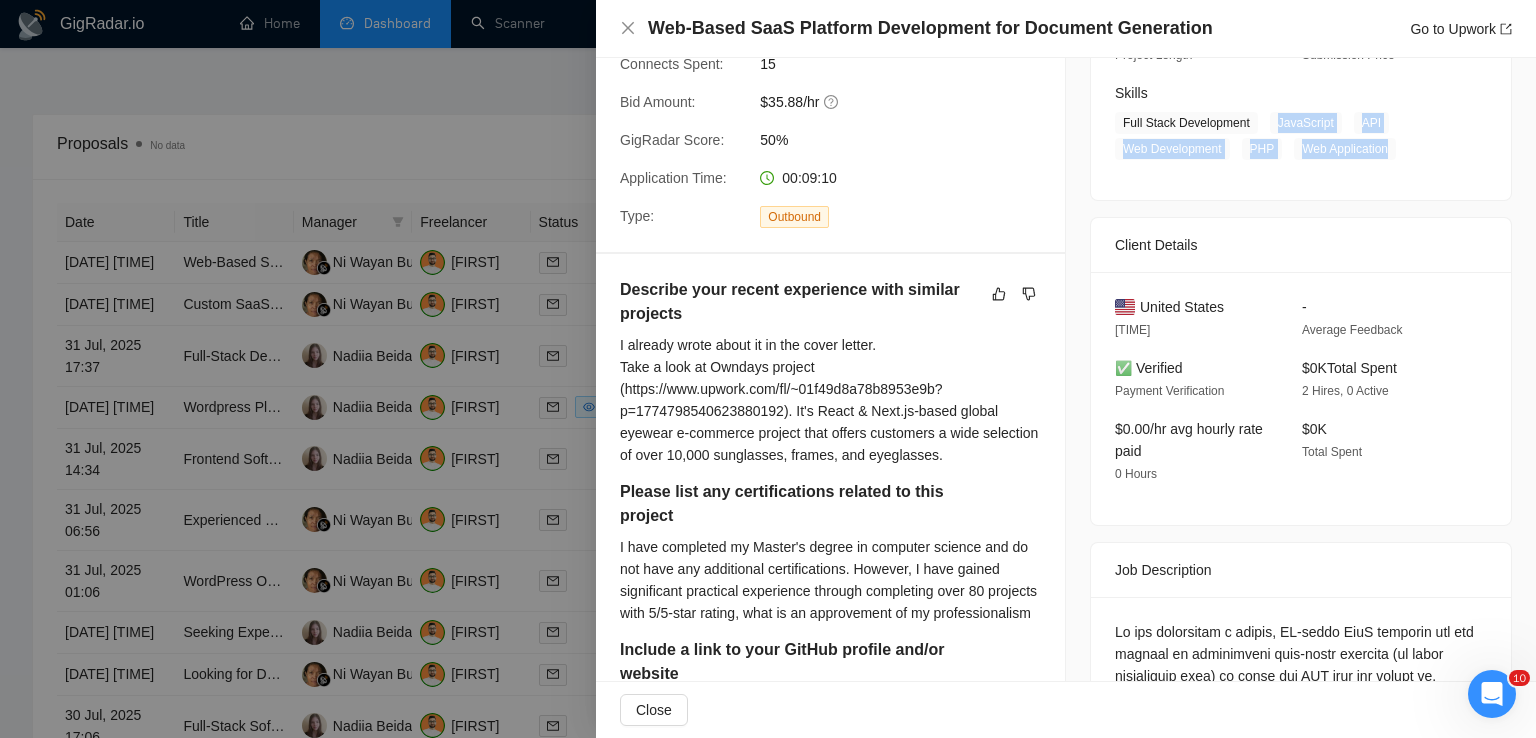 scroll, scrollTop: 307, scrollLeft: 0, axis: vertical 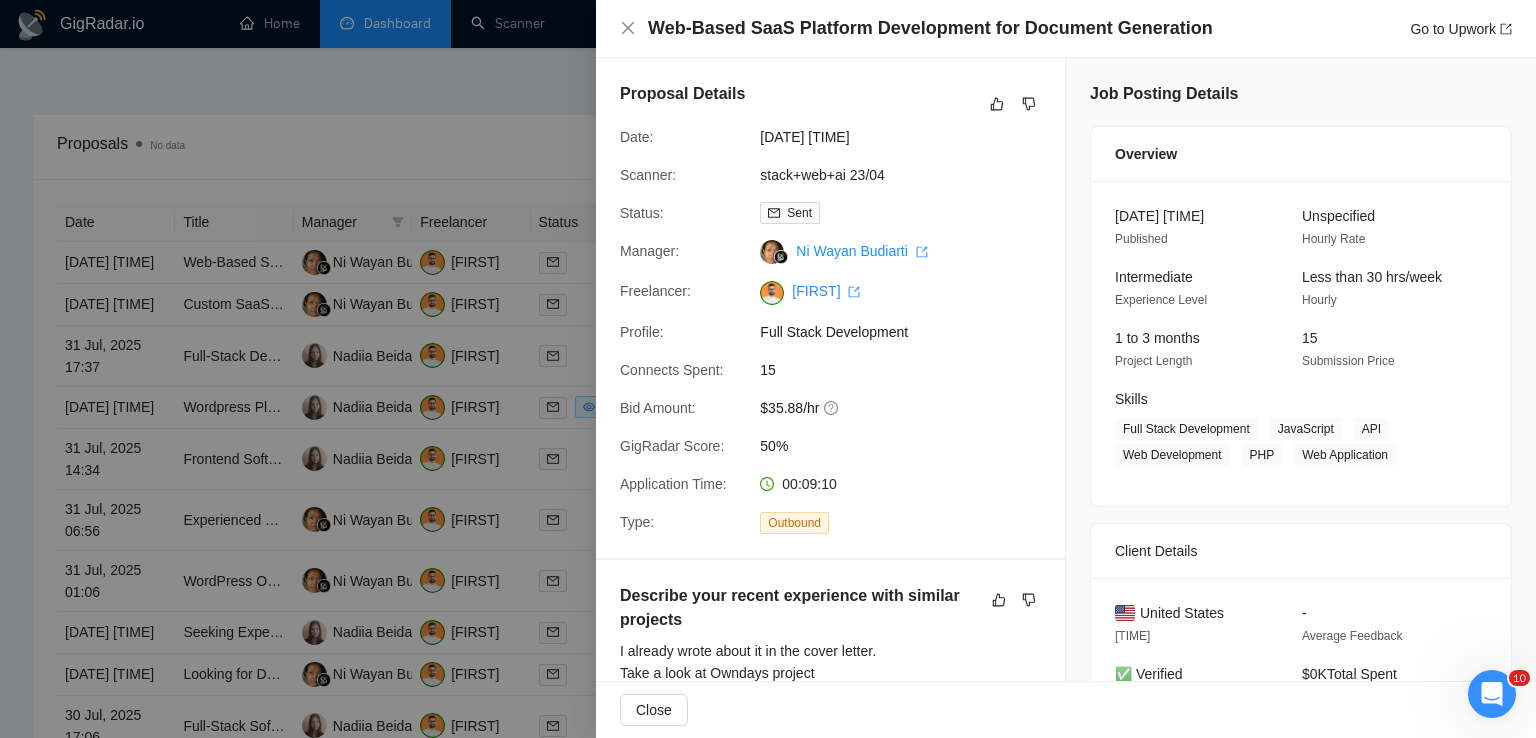 click on "Web-Based SaaS Platform Development for Document Generation Go to Upwork" at bounding box center [1066, 28] 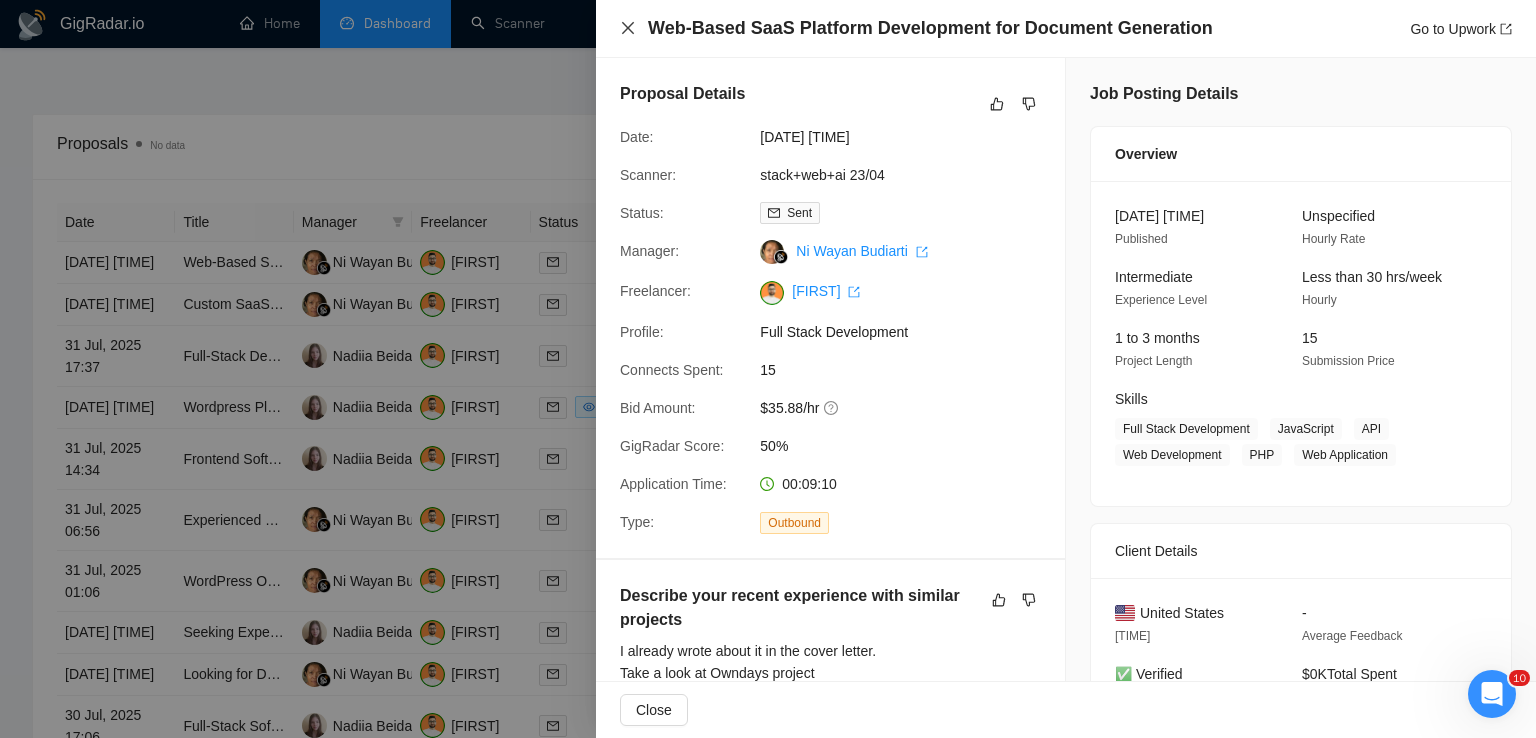click 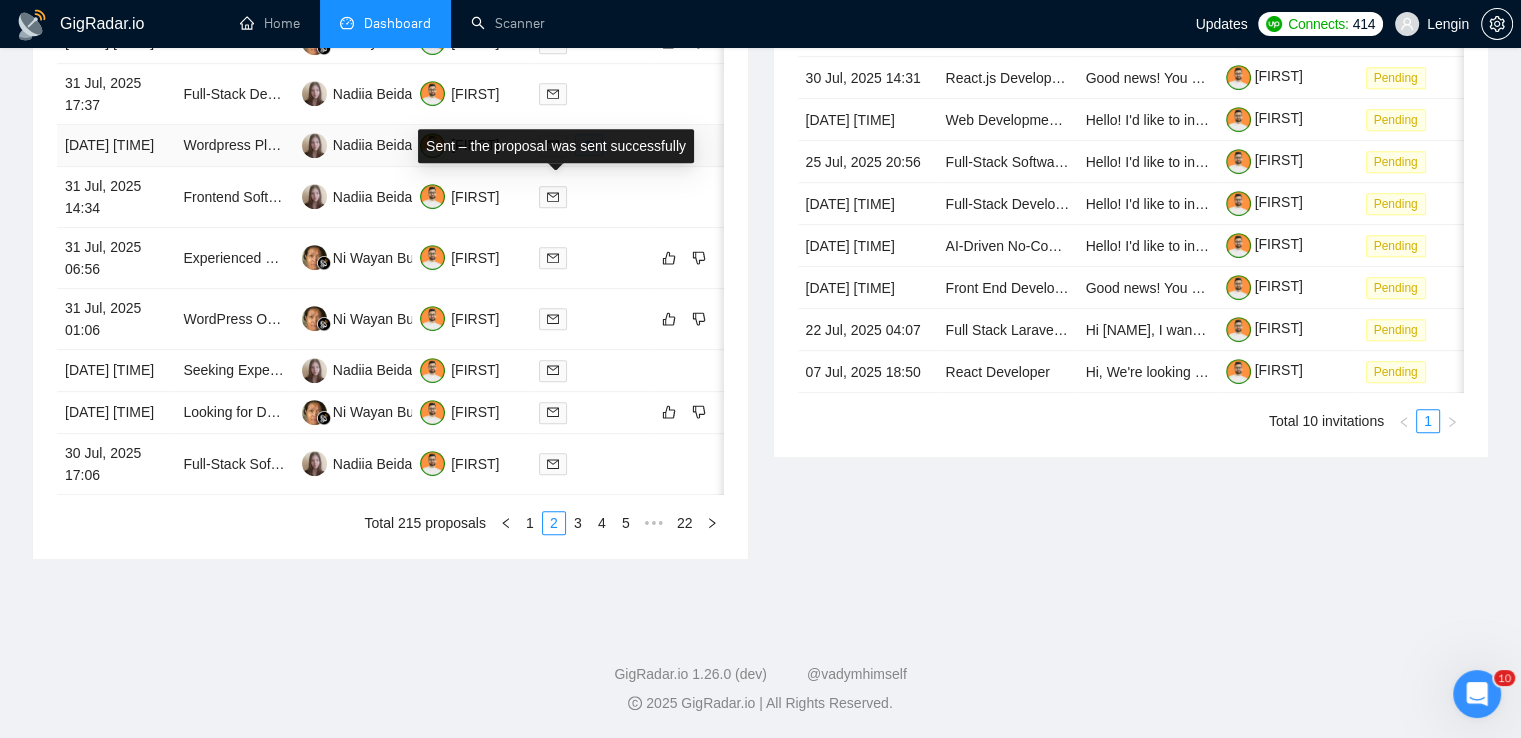 scroll, scrollTop: 964, scrollLeft: 0, axis: vertical 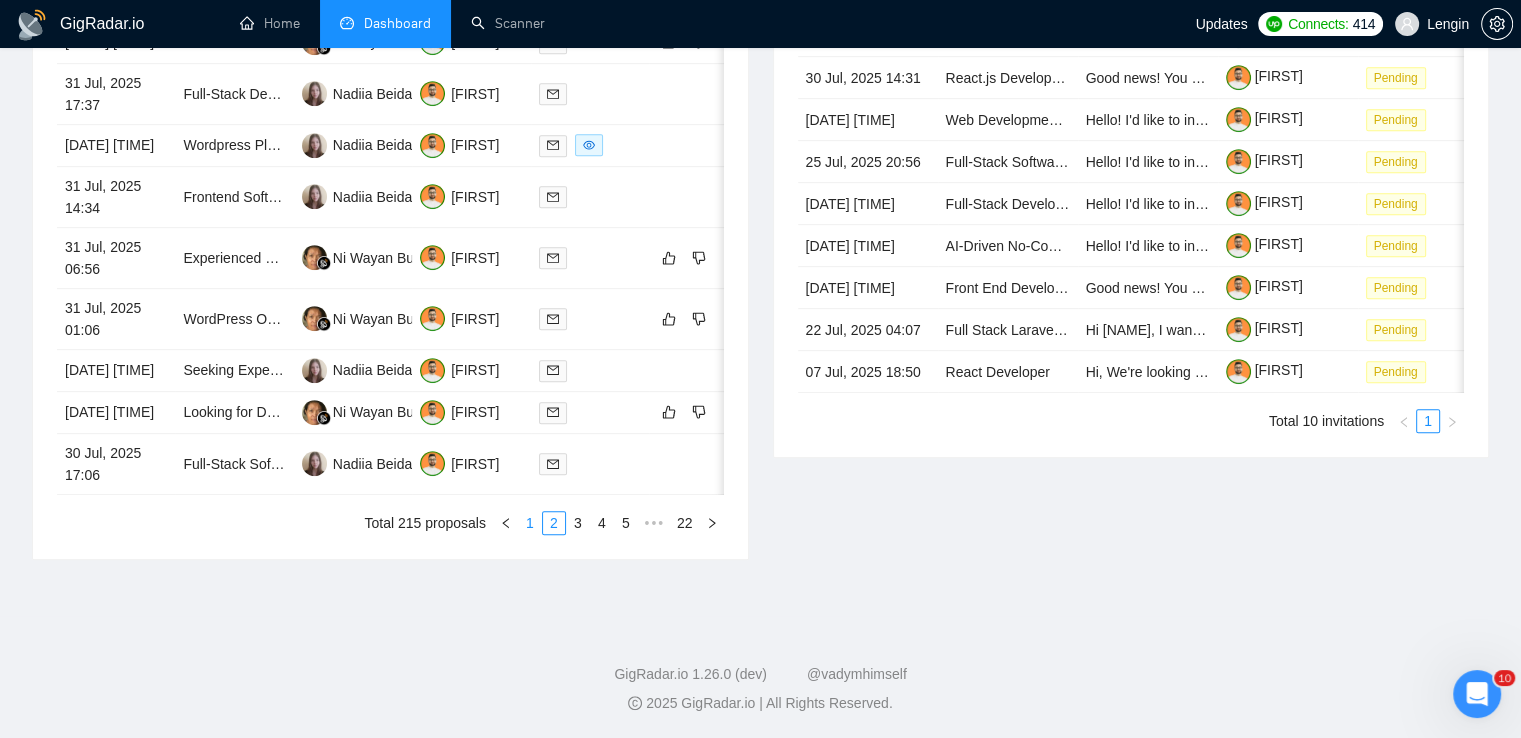 click on "1" at bounding box center (530, 523) 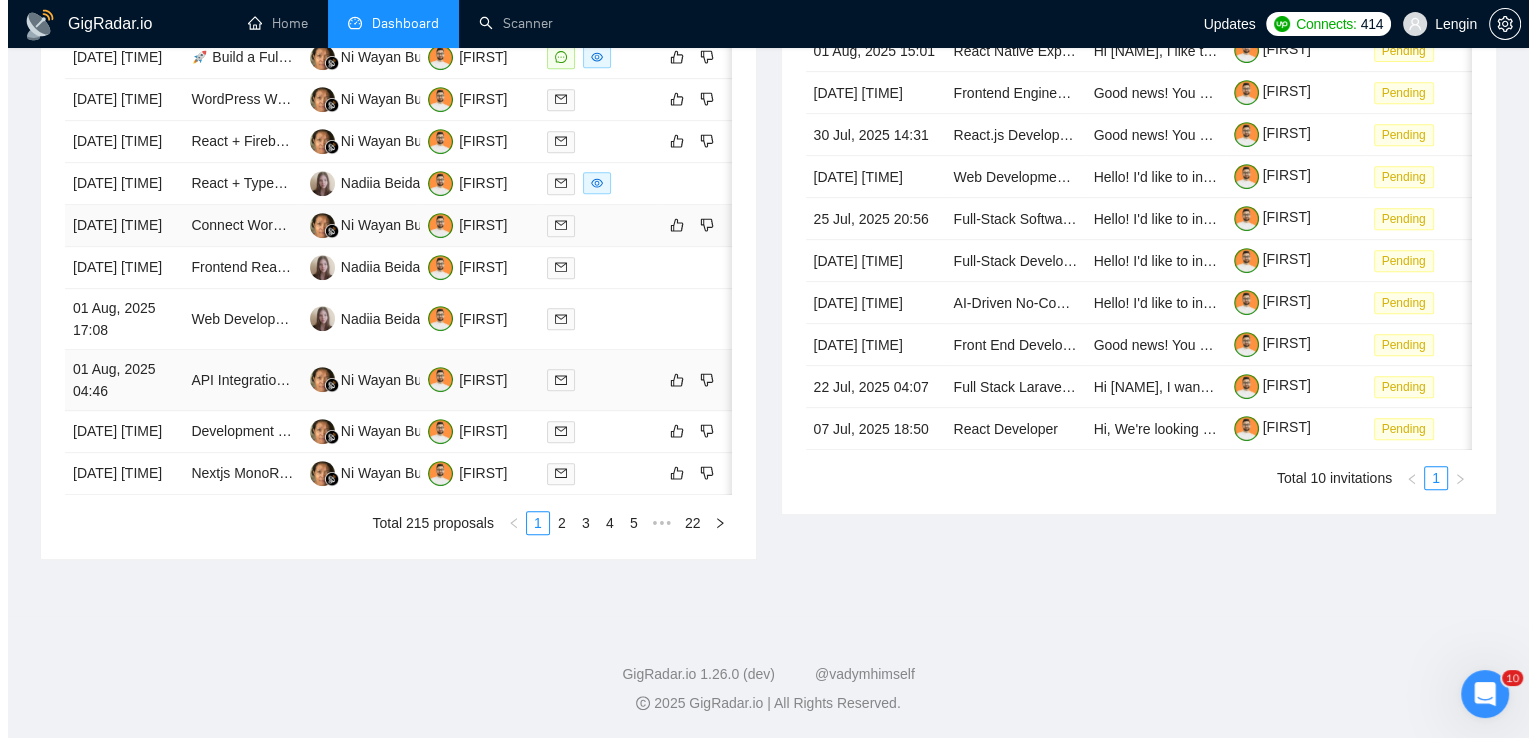 scroll, scrollTop: 939, scrollLeft: 0, axis: vertical 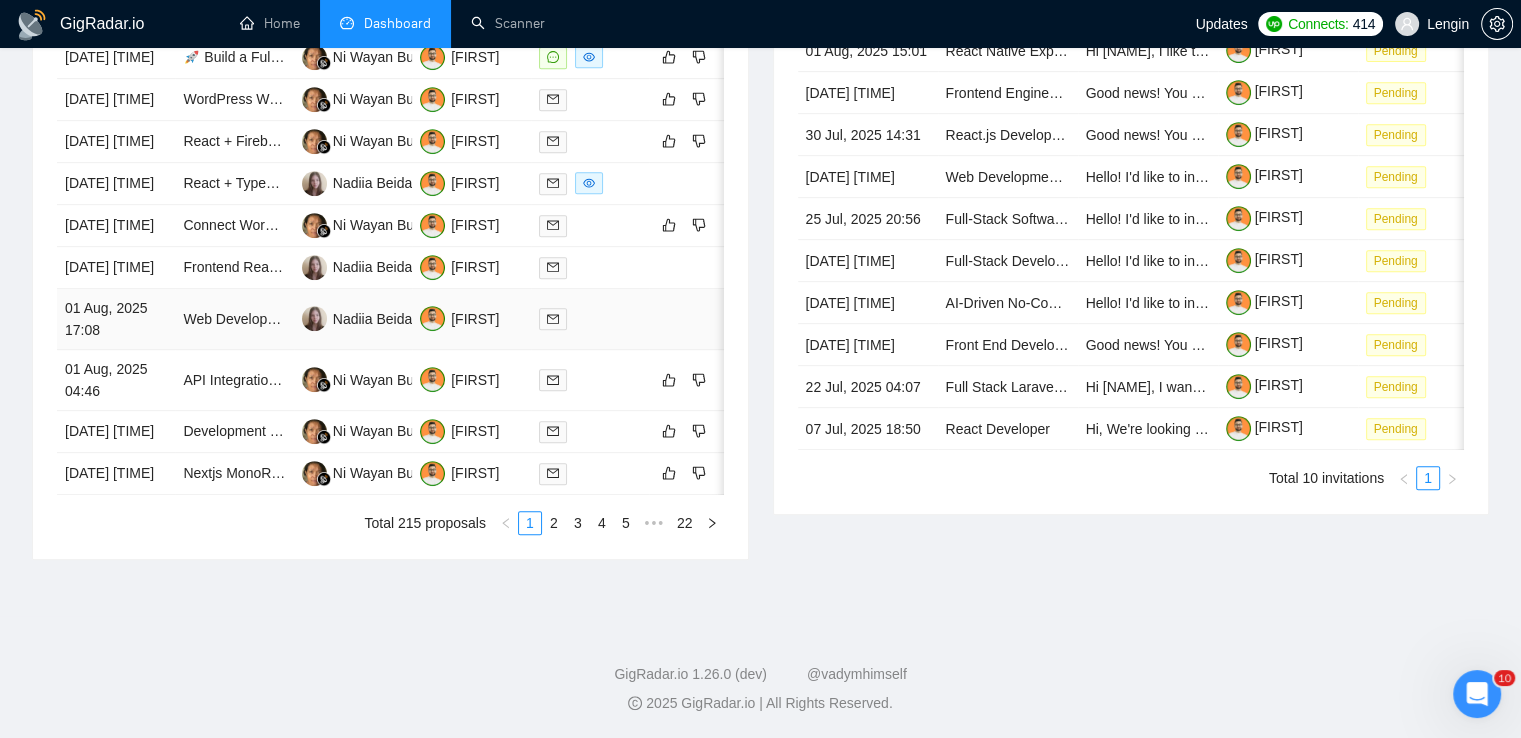 click on "Web Developer for AI-Driven Legal Platform" at bounding box center (234, 319) 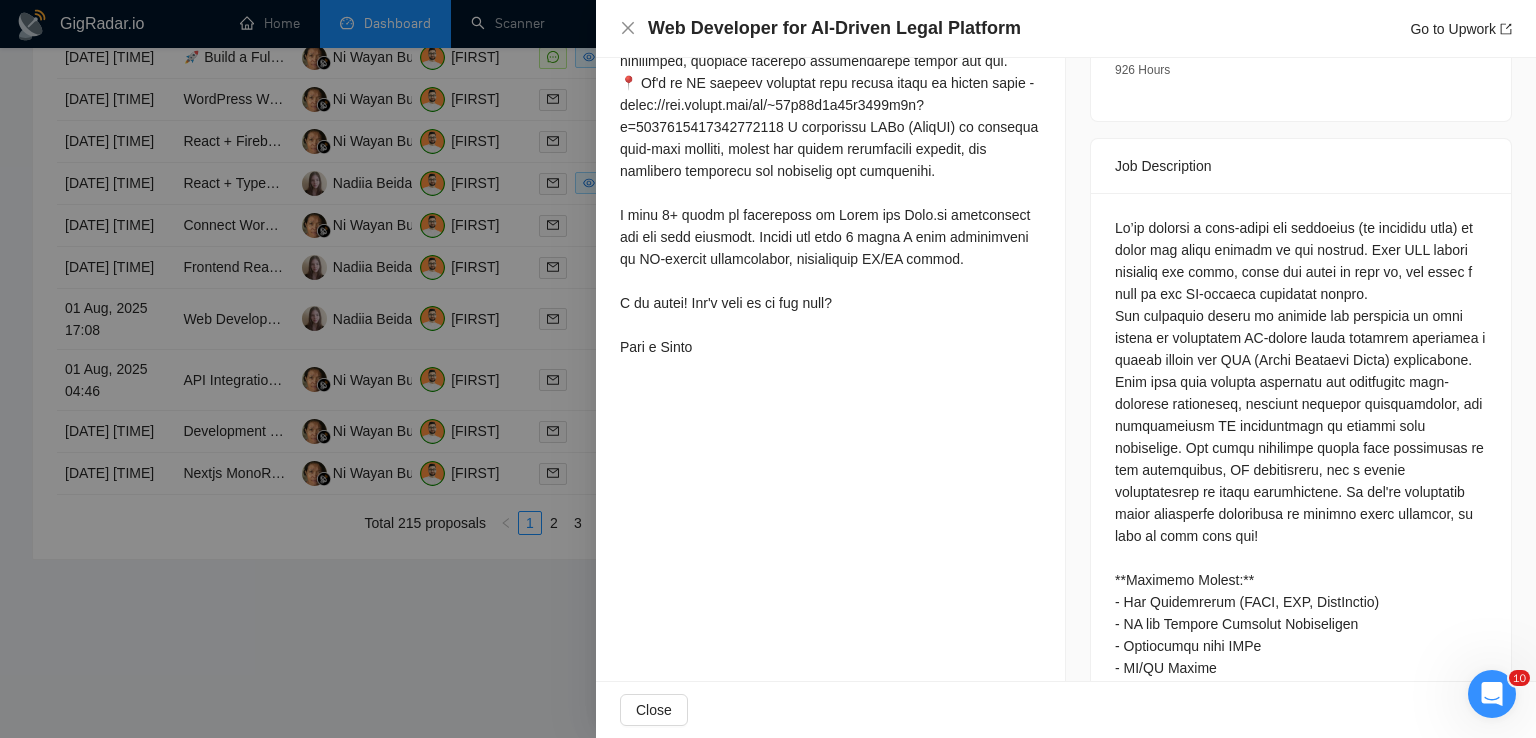 scroll, scrollTop: 714, scrollLeft: 0, axis: vertical 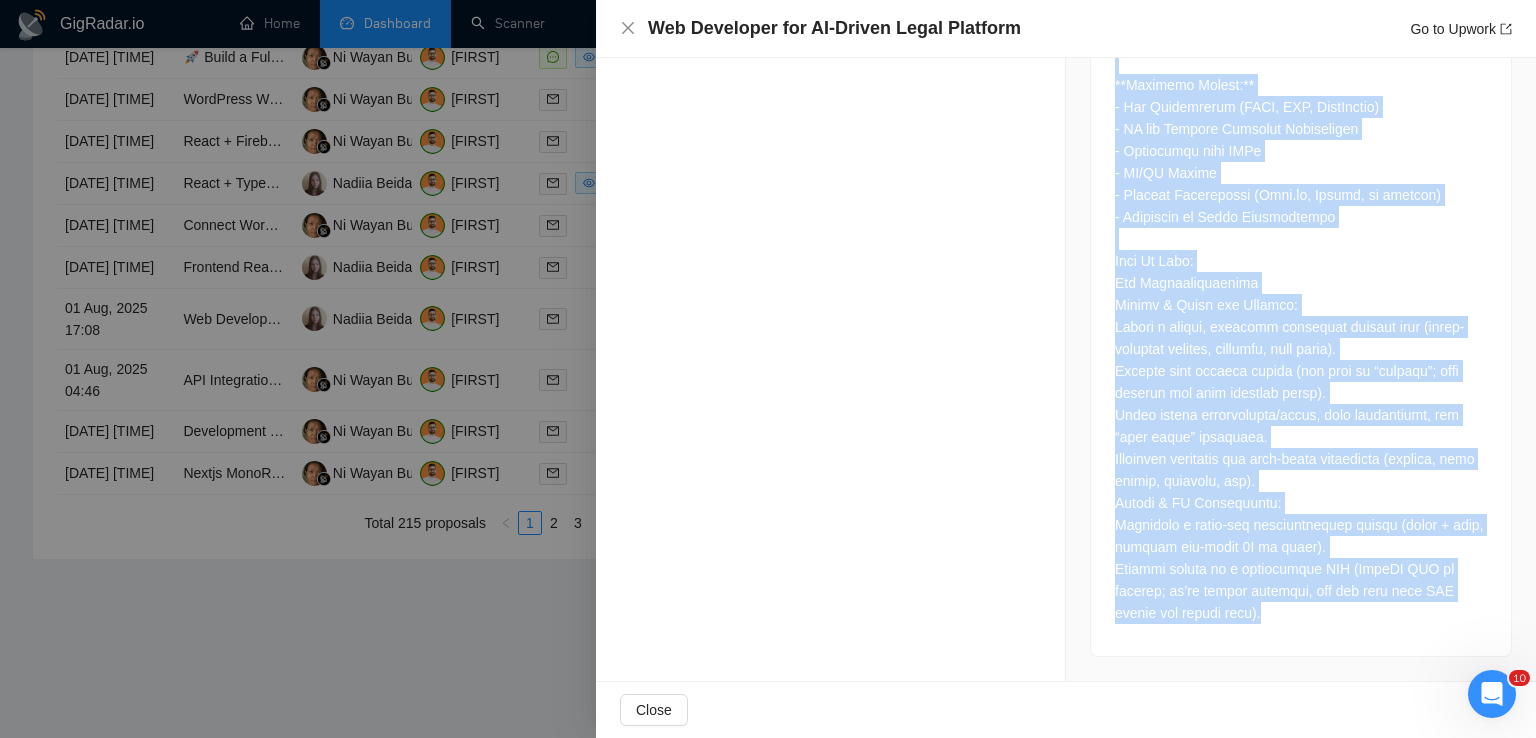 drag, startPoint x: 1108, startPoint y: 226, endPoint x: 1264, endPoint y: 613, distance: 417.2589 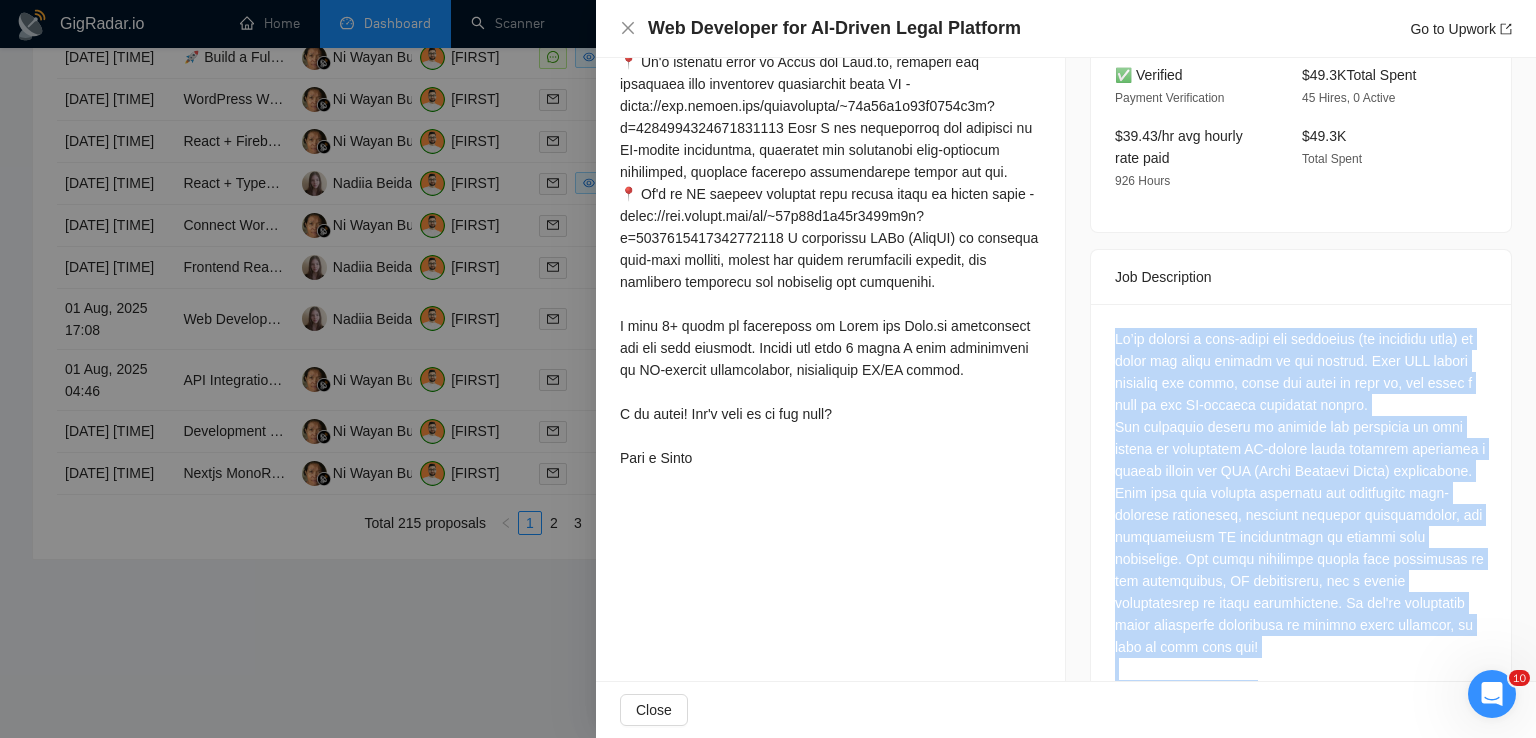 scroll, scrollTop: 304, scrollLeft: 0, axis: vertical 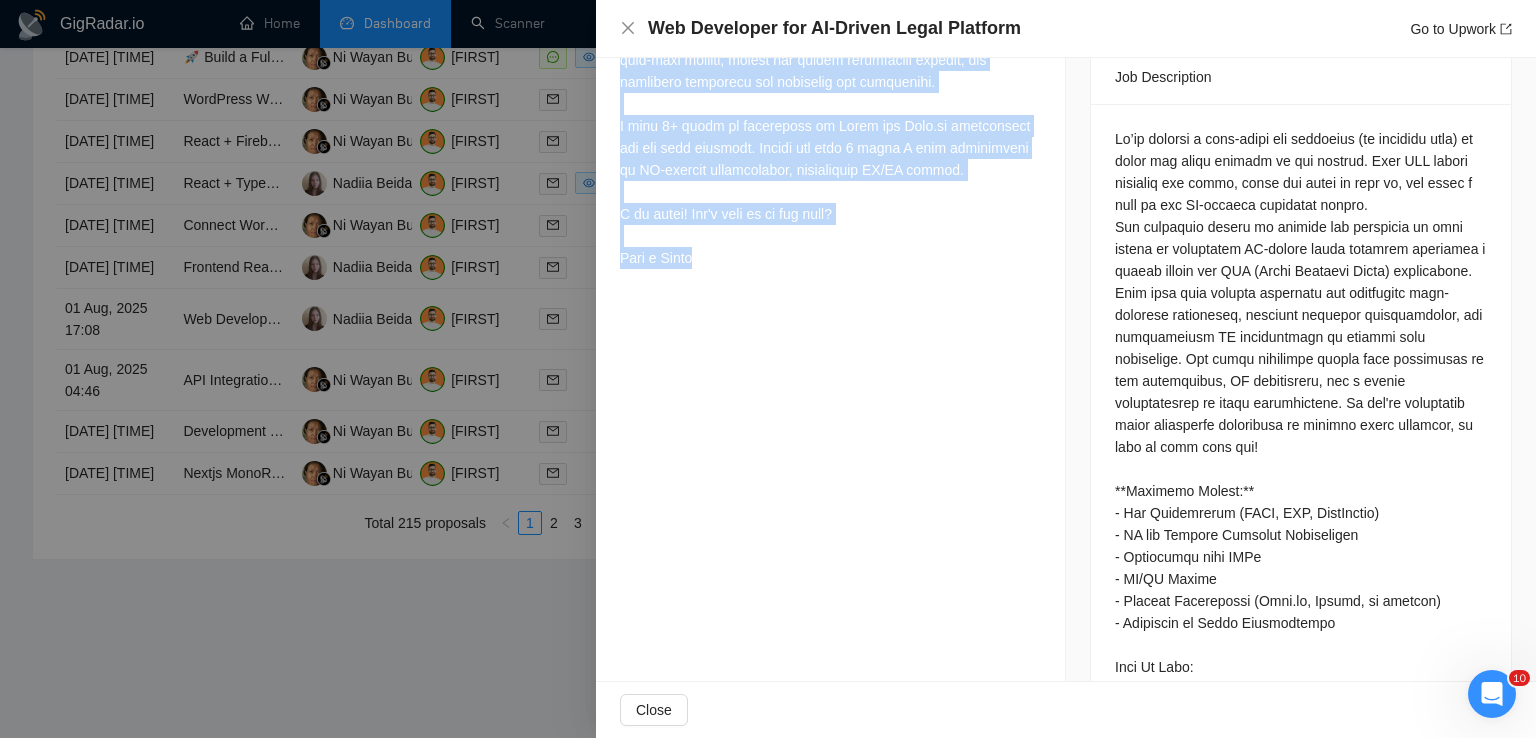 drag, startPoint x: 622, startPoint y: 224, endPoint x: 695, endPoint y: 275, distance: 89.050545 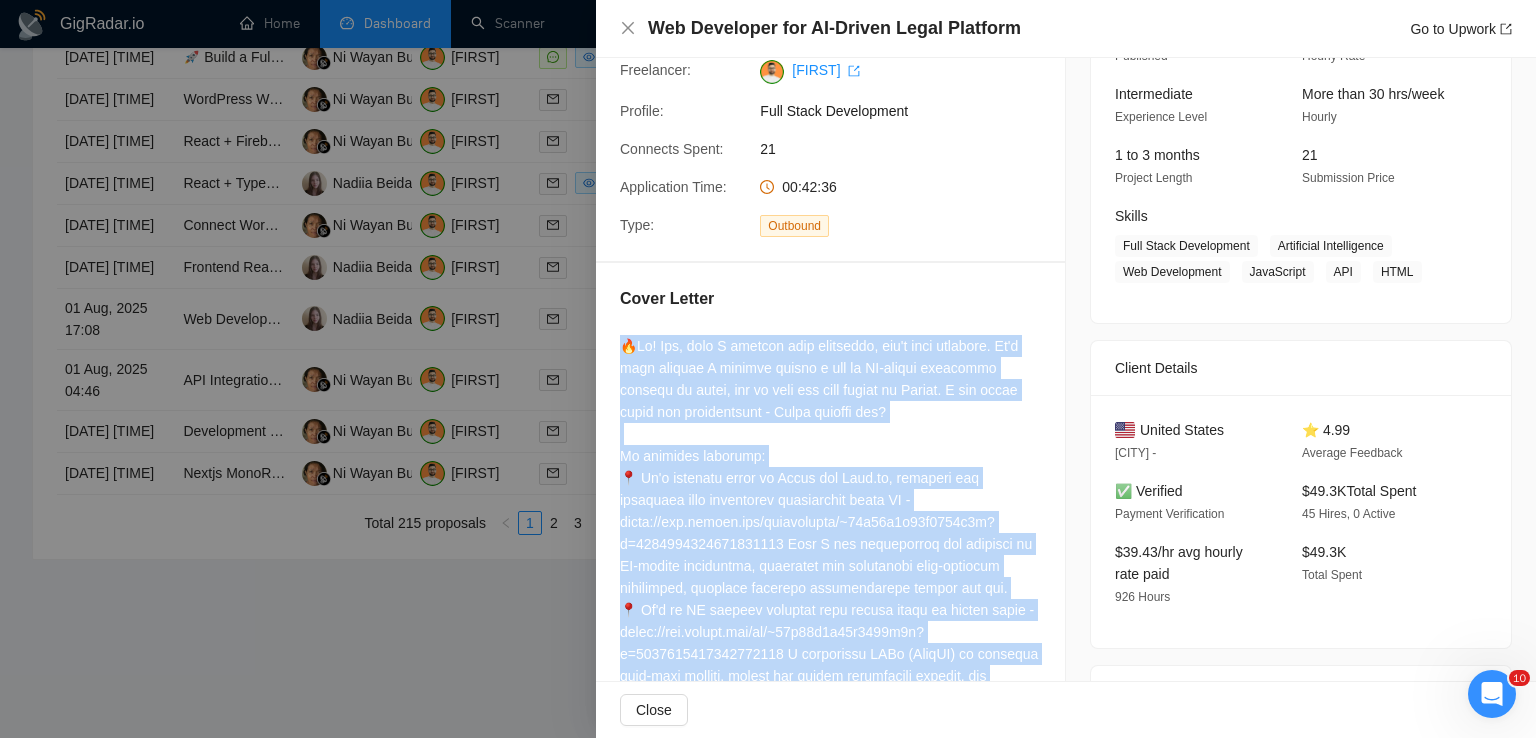 scroll, scrollTop: 0, scrollLeft: 0, axis: both 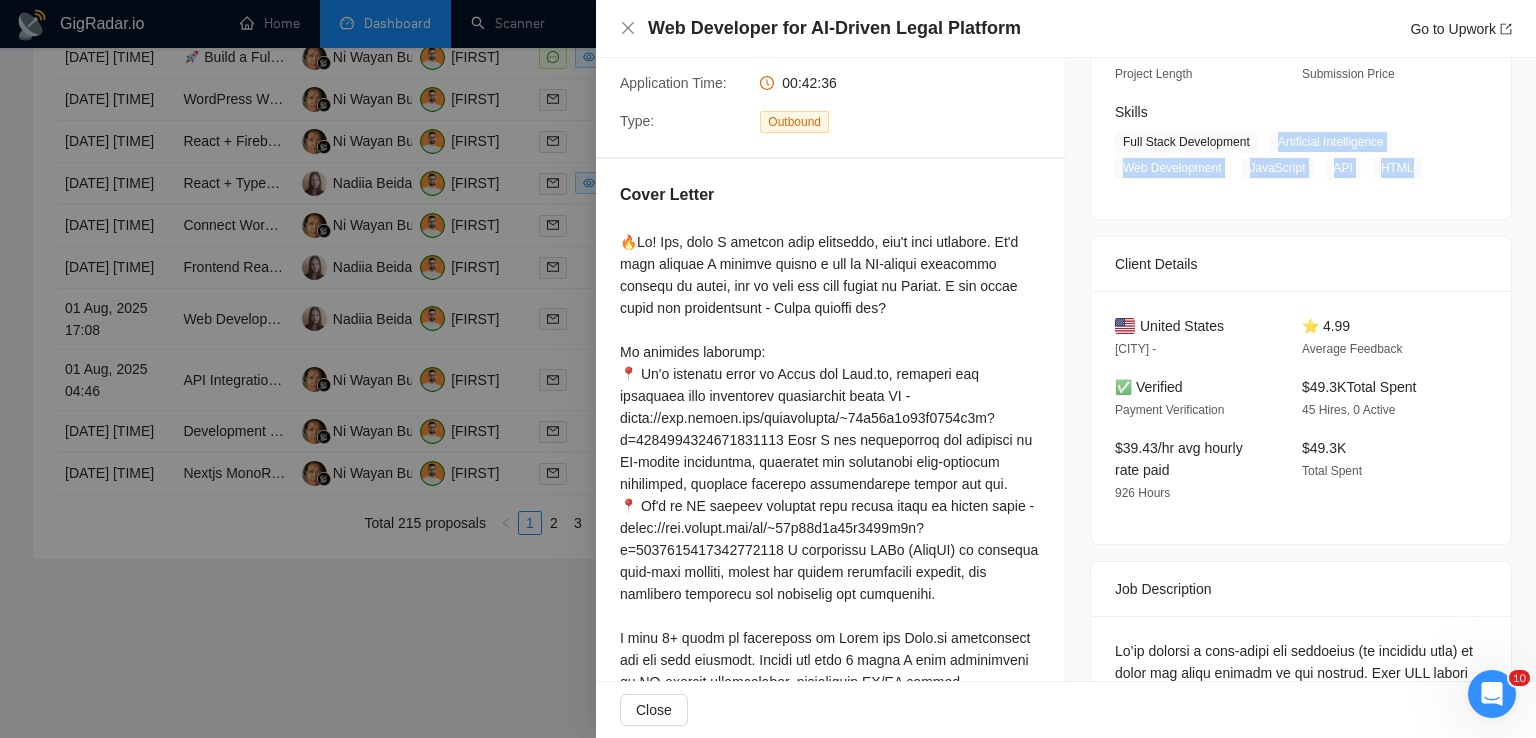 drag, startPoint x: 1269, startPoint y: 145, endPoint x: 1415, endPoint y: 169, distance: 147.95946 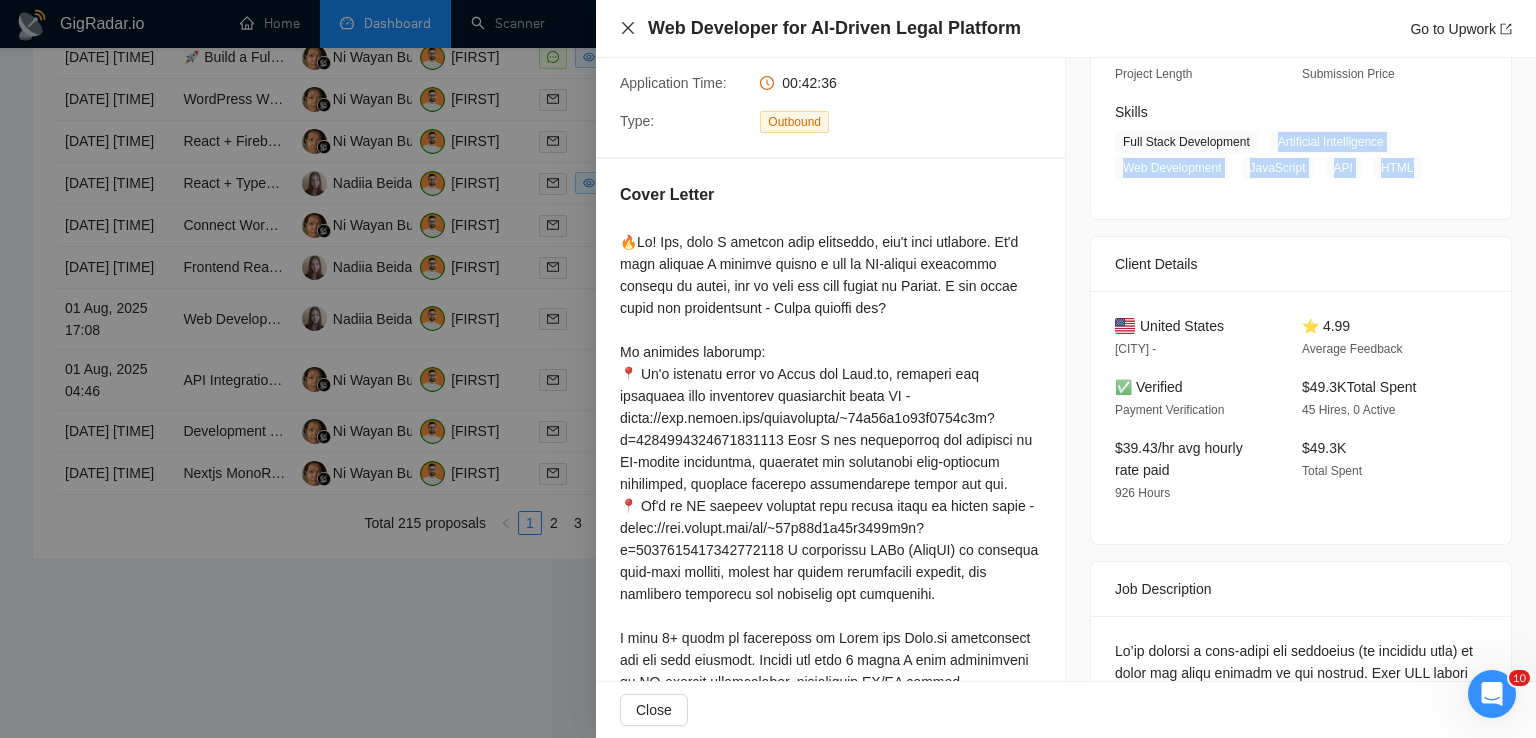 click 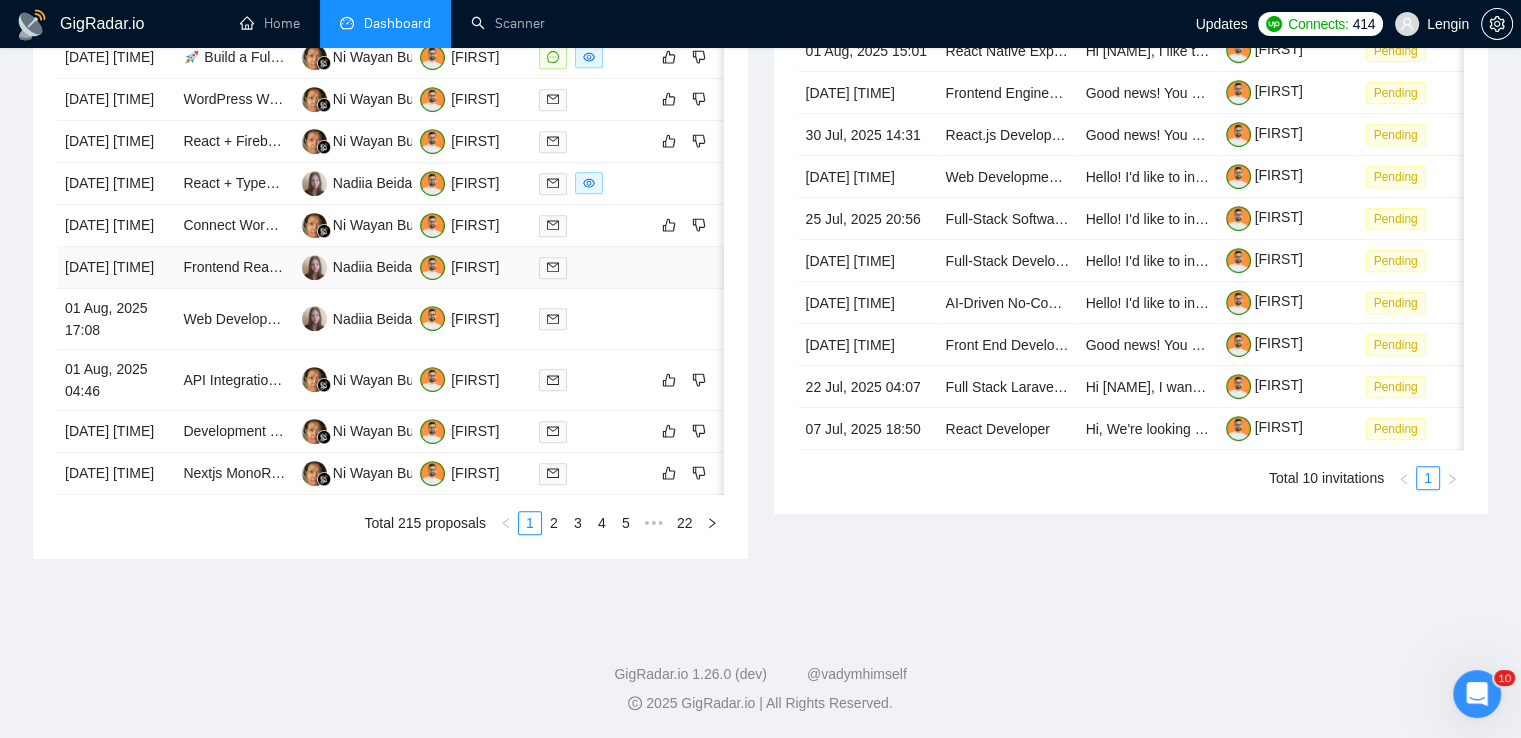 click on "Frontend React Developer for Web Platform MVP" at bounding box center [234, 268] 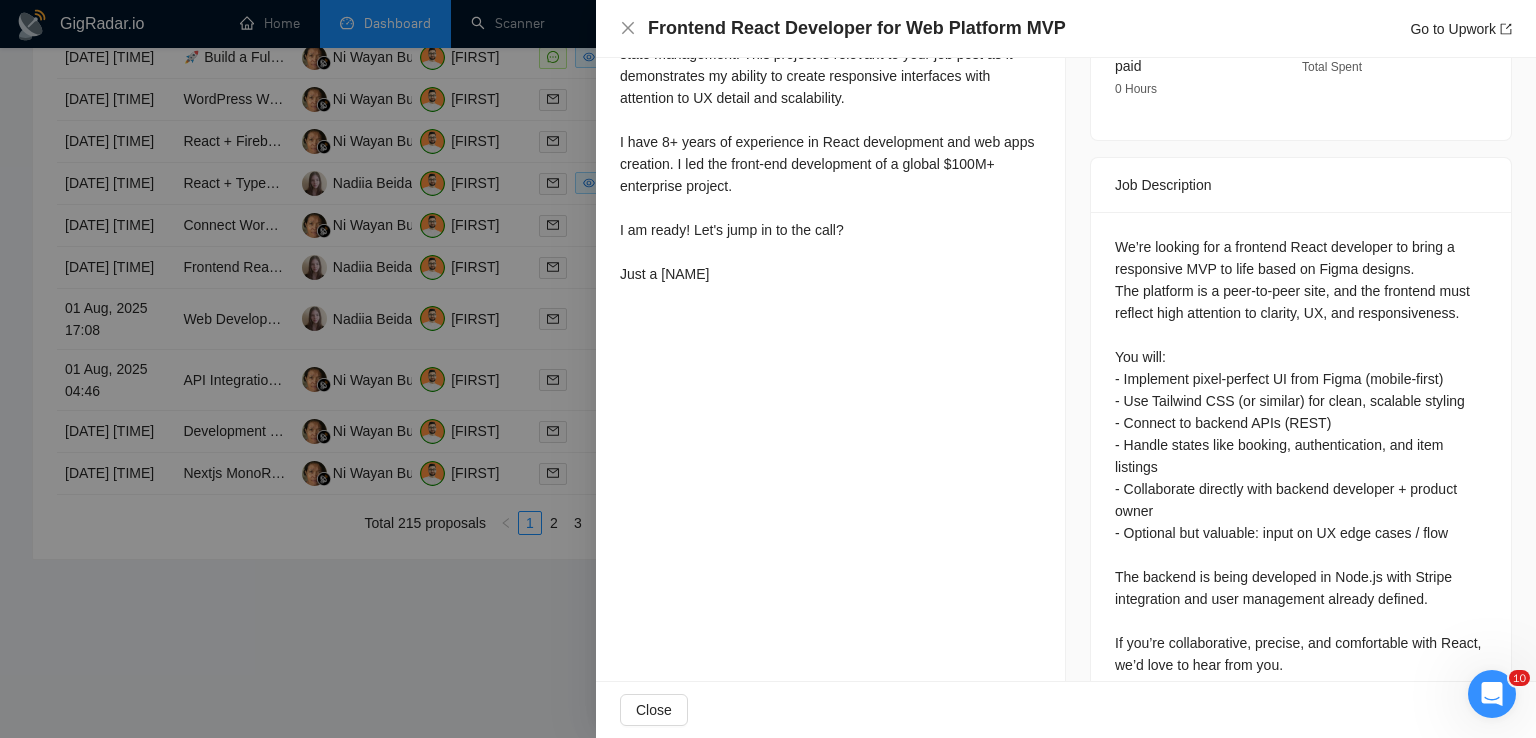 scroll, scrollTop: 770, scrollLeft: 0, axis: vertical 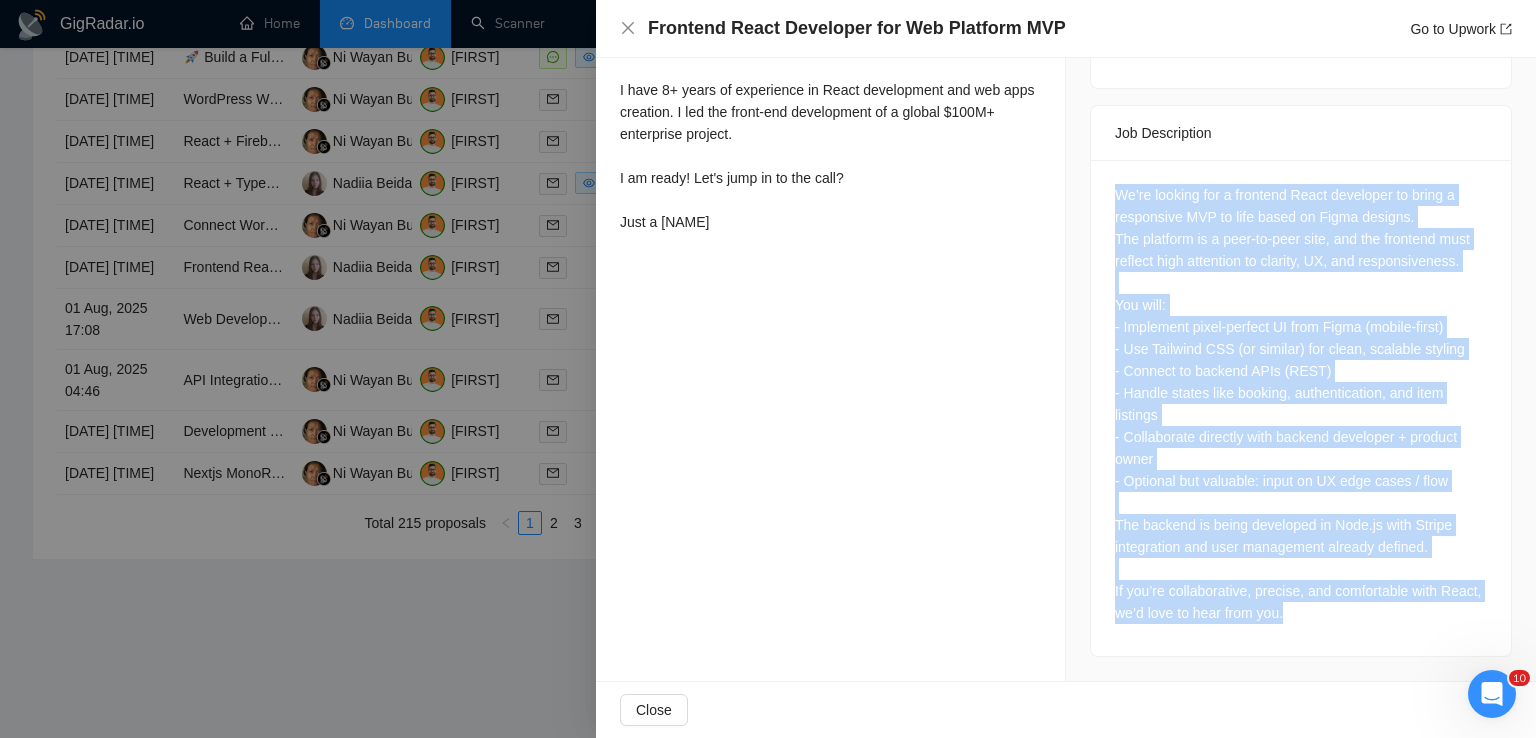 drag, startPoint x: 1108, startPoint y: 189, endPoint x: 1378, endPoint y: 612, distance: 501.82565 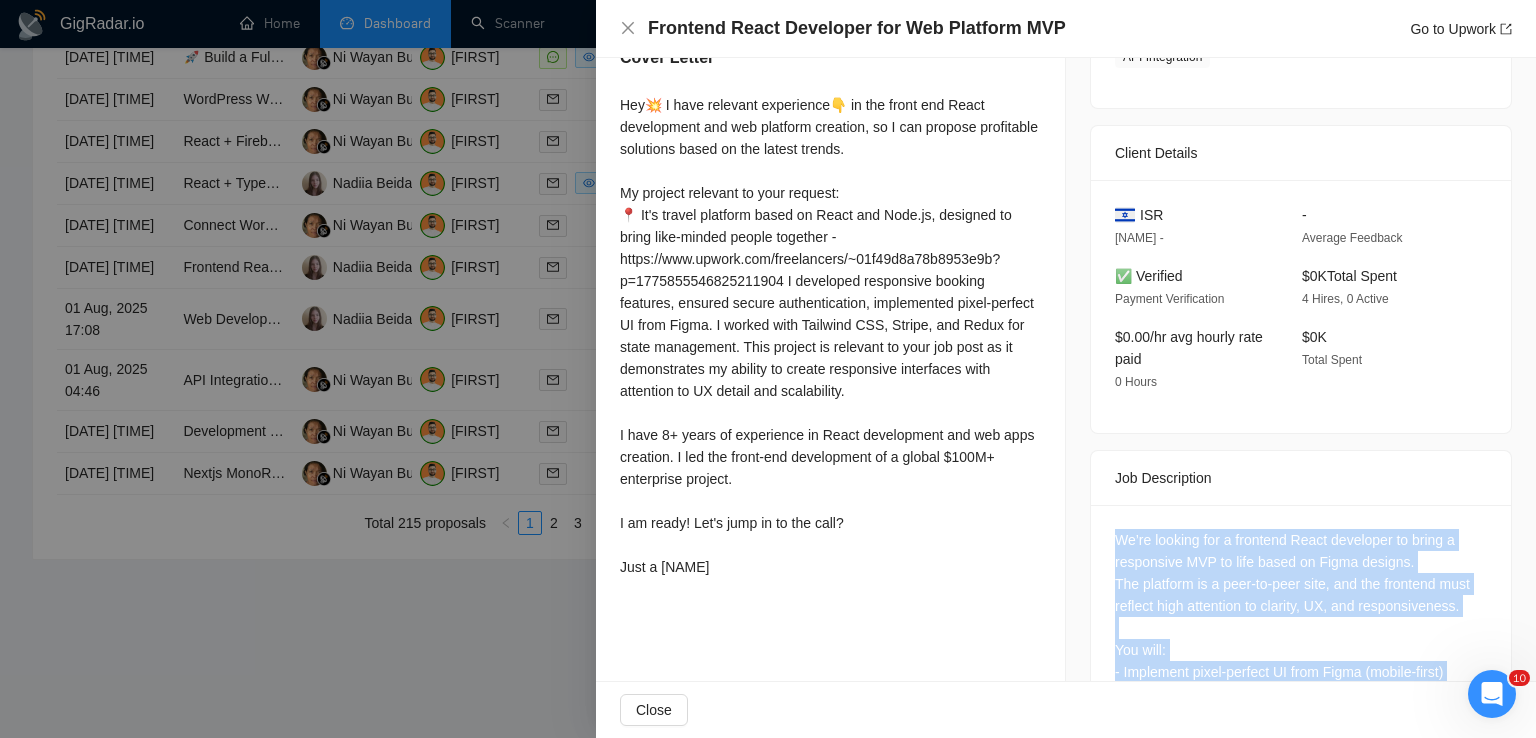 scroll, scrollTop: 423, scrollLeft: 0, axis: vertical 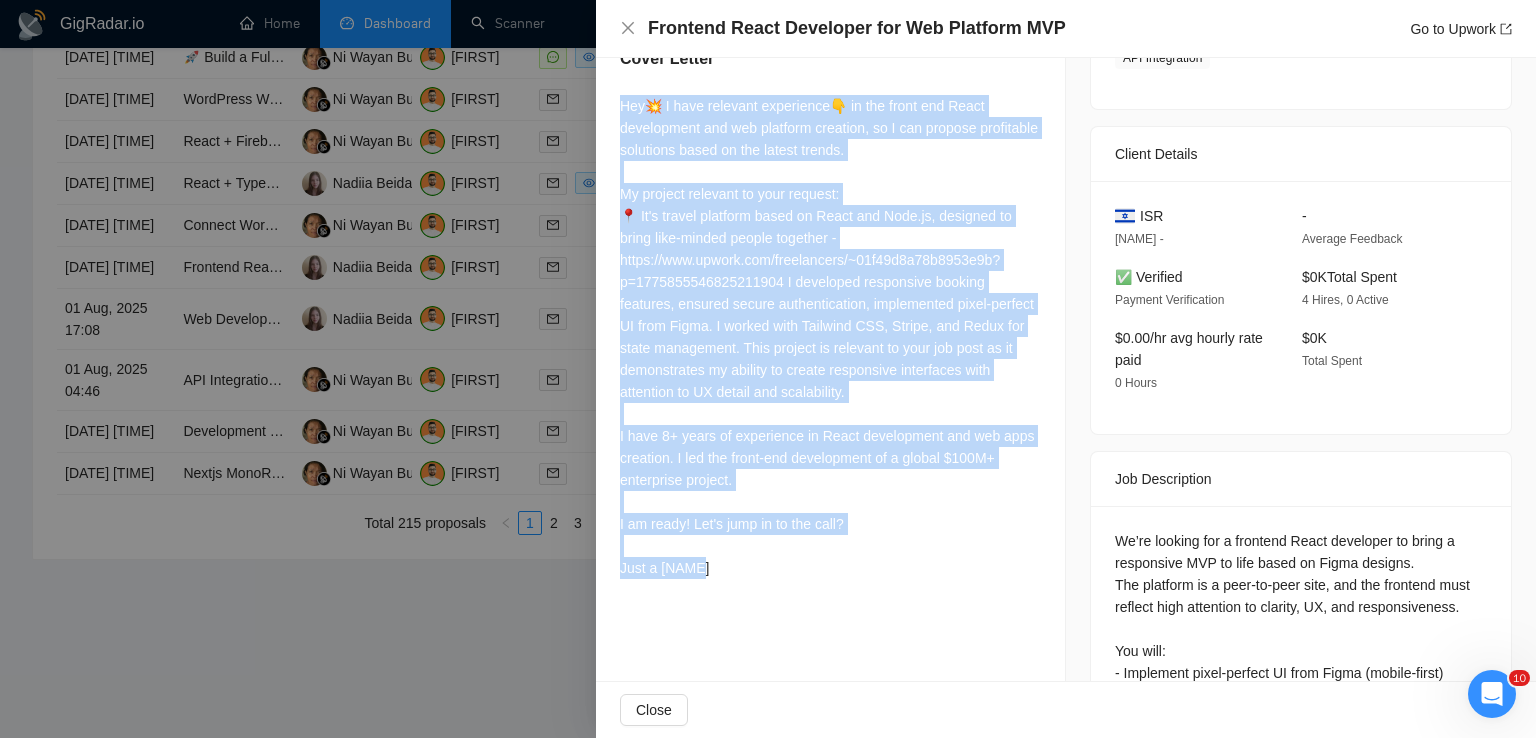 drag, startPoint x: 618, startPoint y: 103, endPoint x: 732, endPoint y: 567, distance: 477.79913 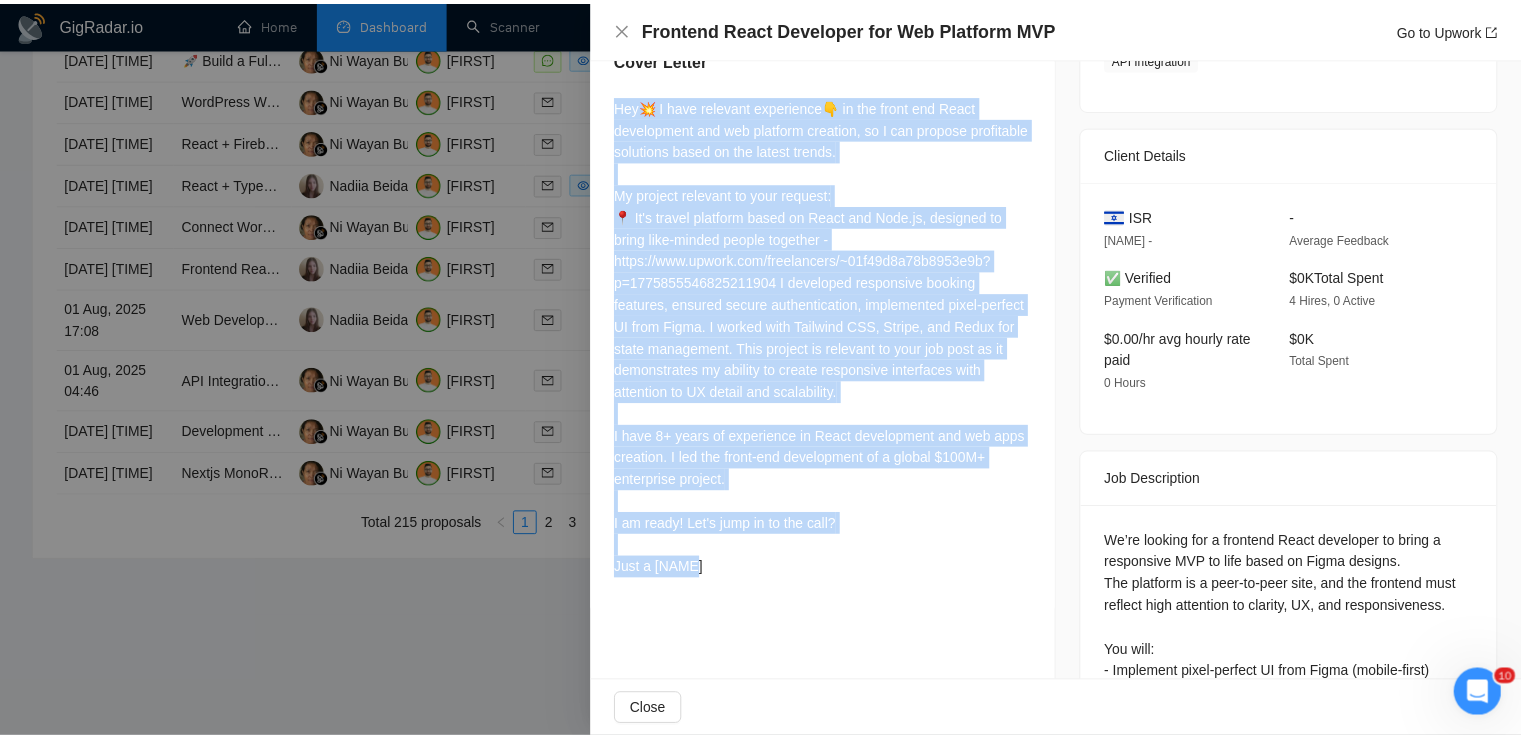 scroll, scrollTop: 0, scrollLeft: 0, axis: both 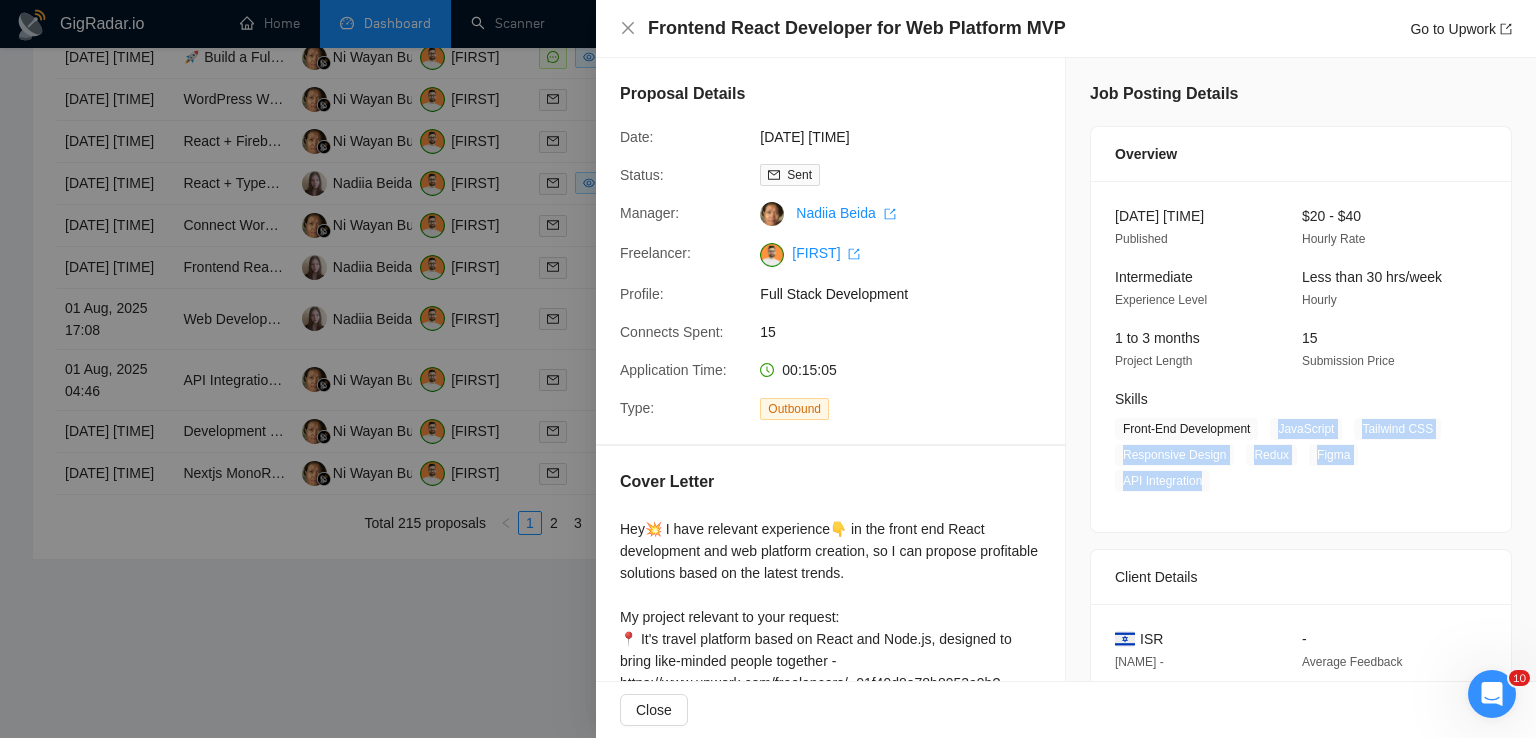 drag, startPoint x: 1266, startPoint y: 430, endPoint x: 1200, endPoint y: 490, distance: 89.19641 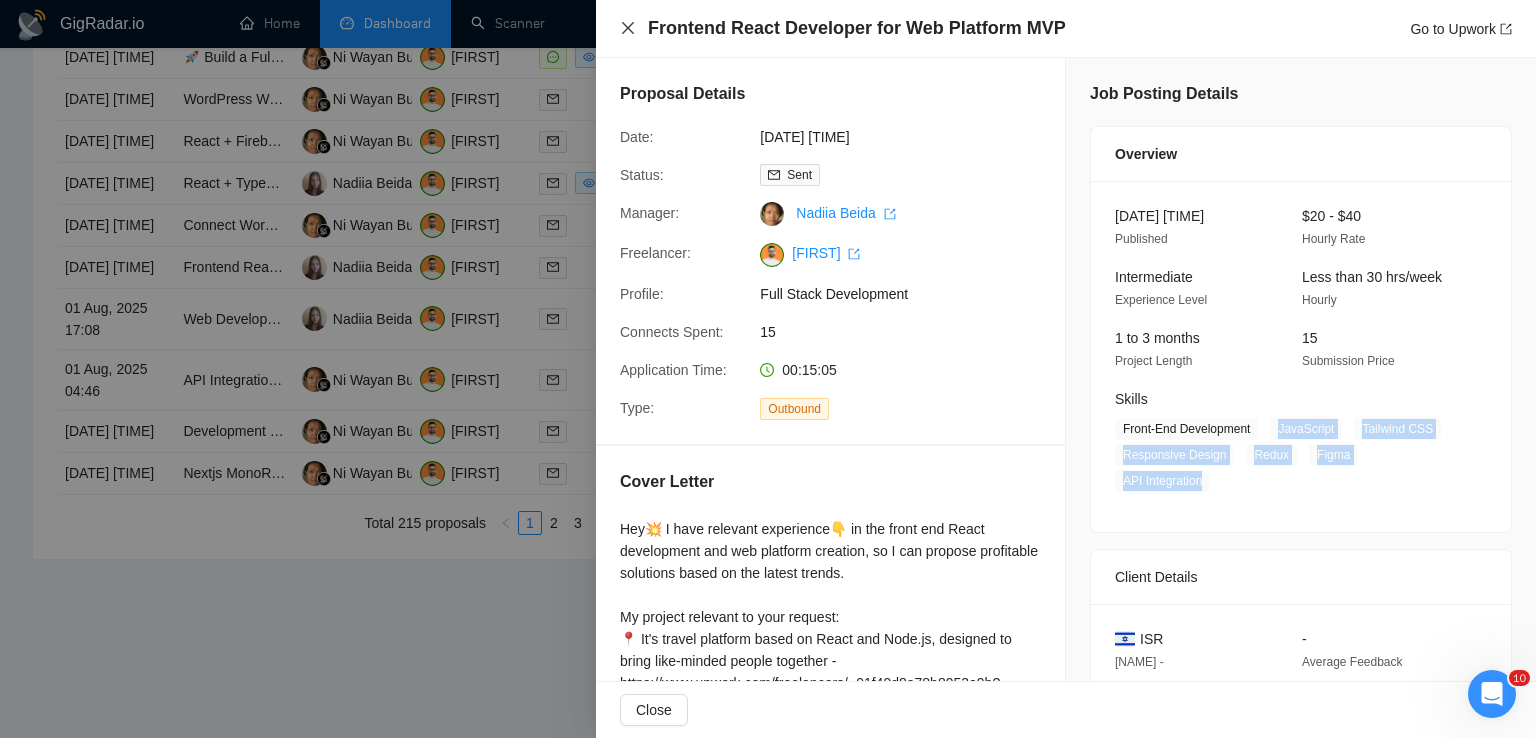 click 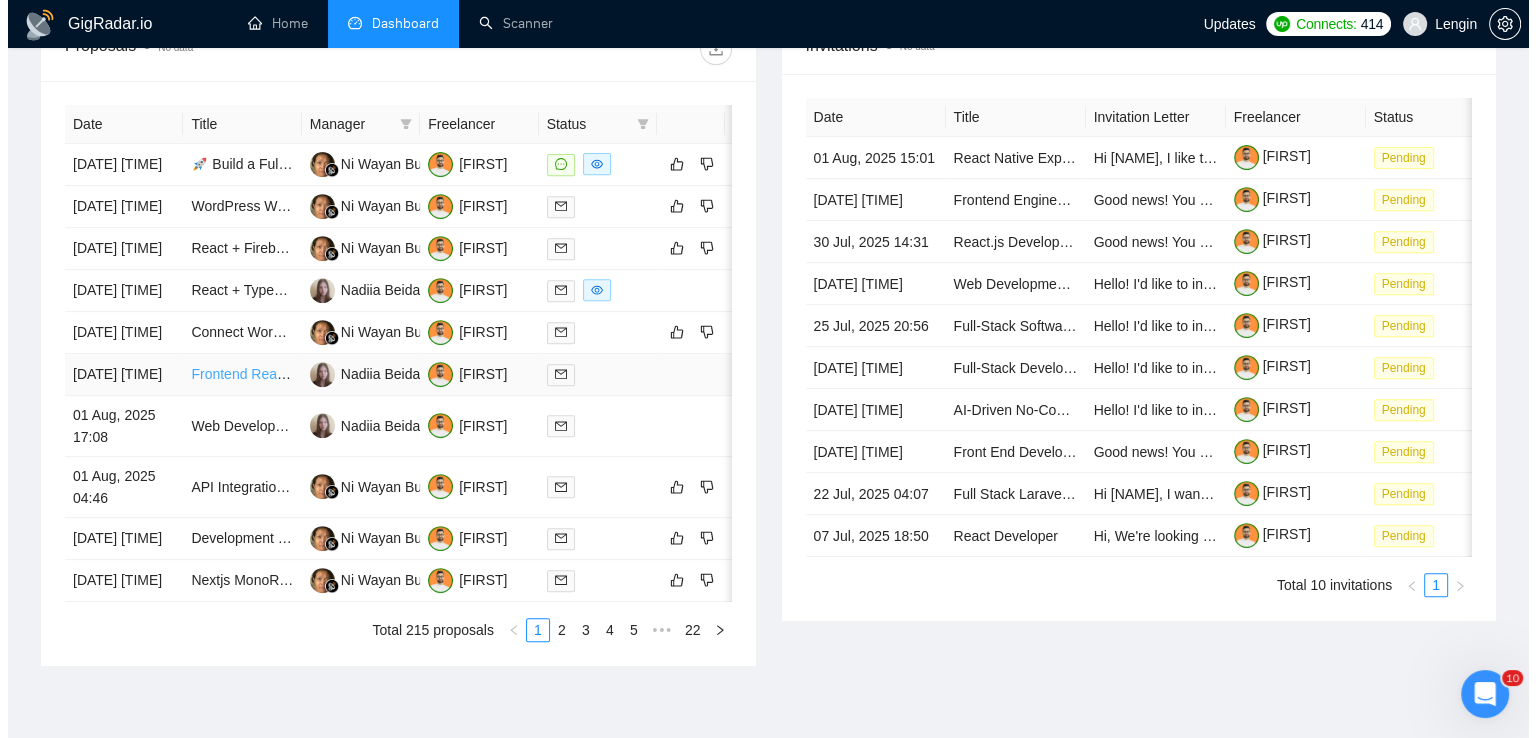 scroll, scrollTop: 714, scrollLeft: 0, axis: vertical 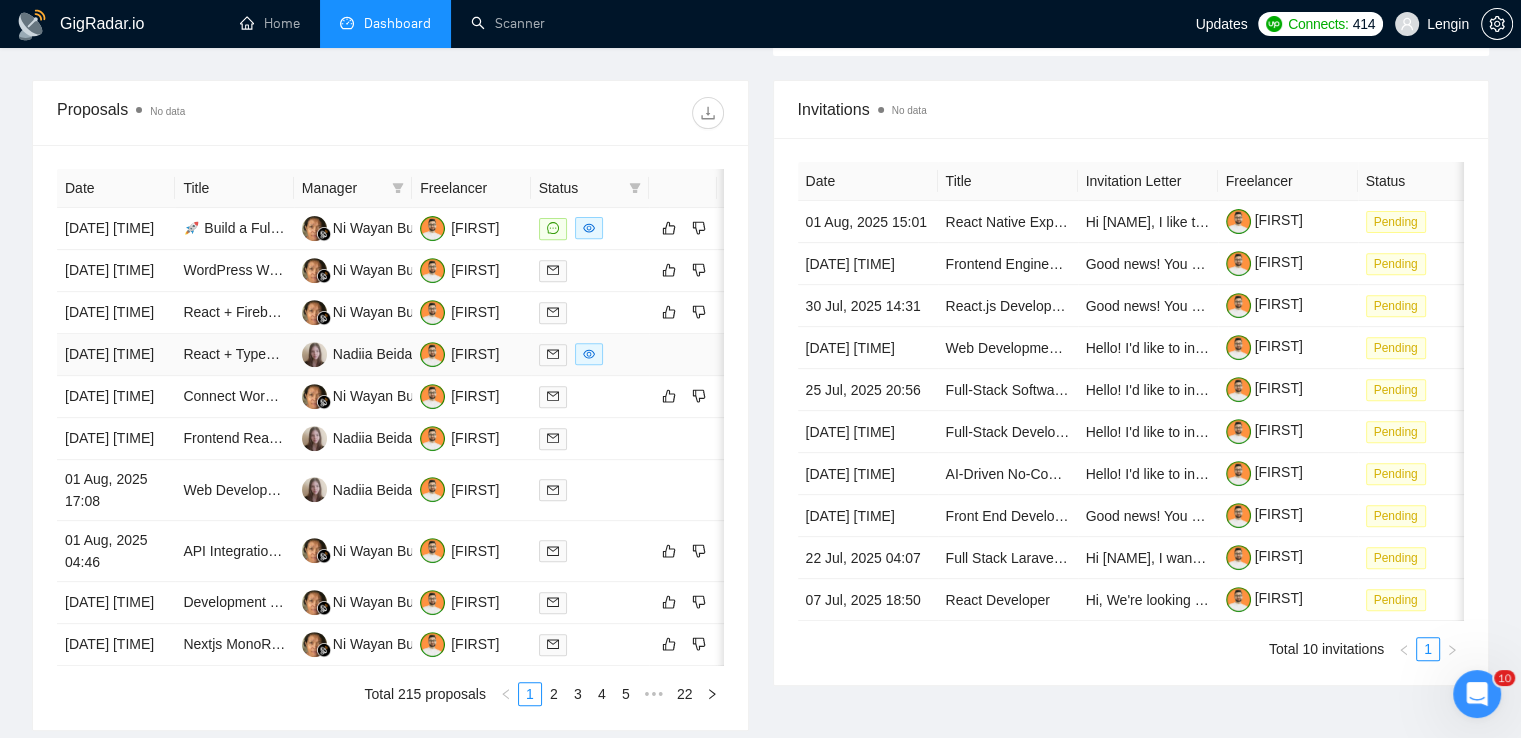 click on "React + TypeScript + AWS Developer (Remote)" at bounding box center (234, 355) 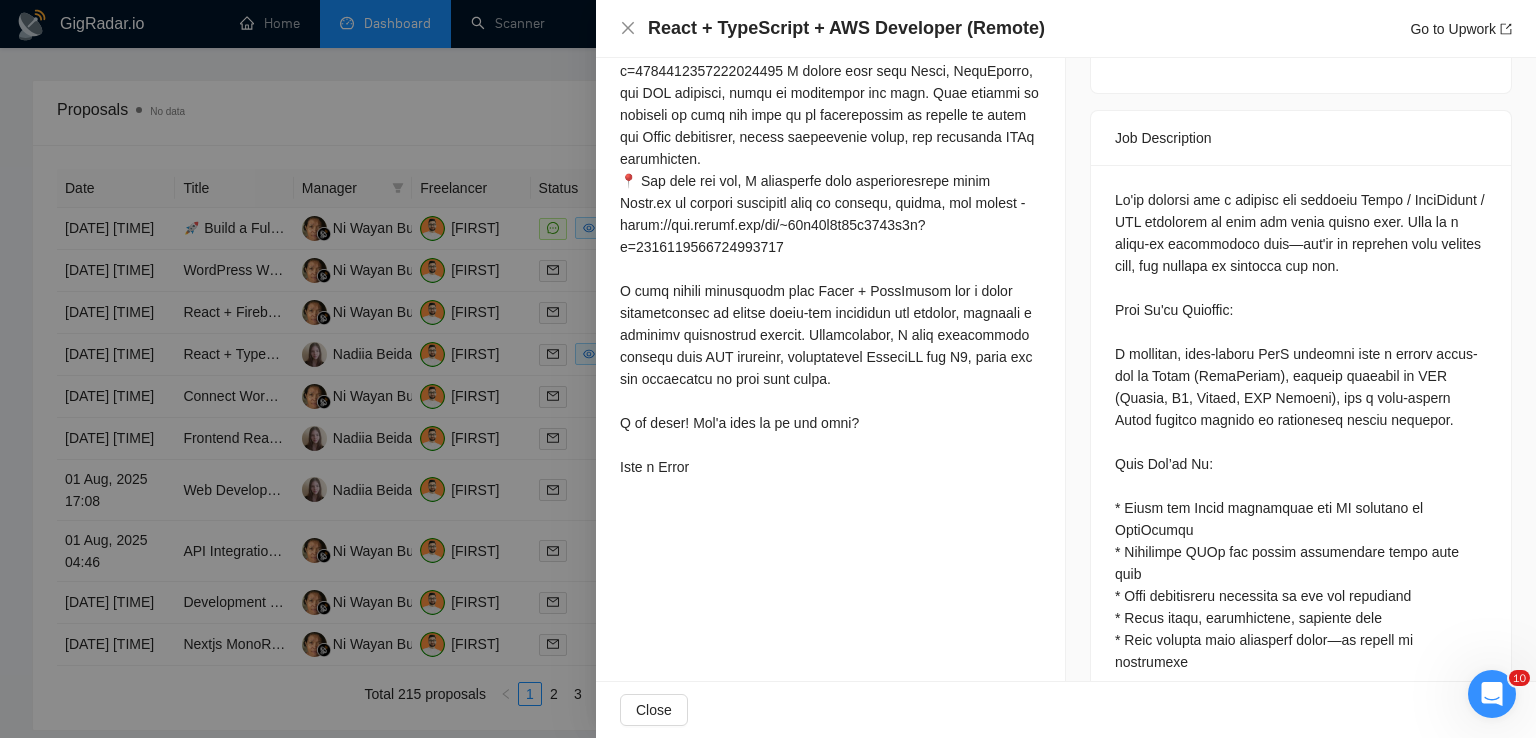 scroll, scrollTop: 768, scrollLeft: 0, axis: vertical 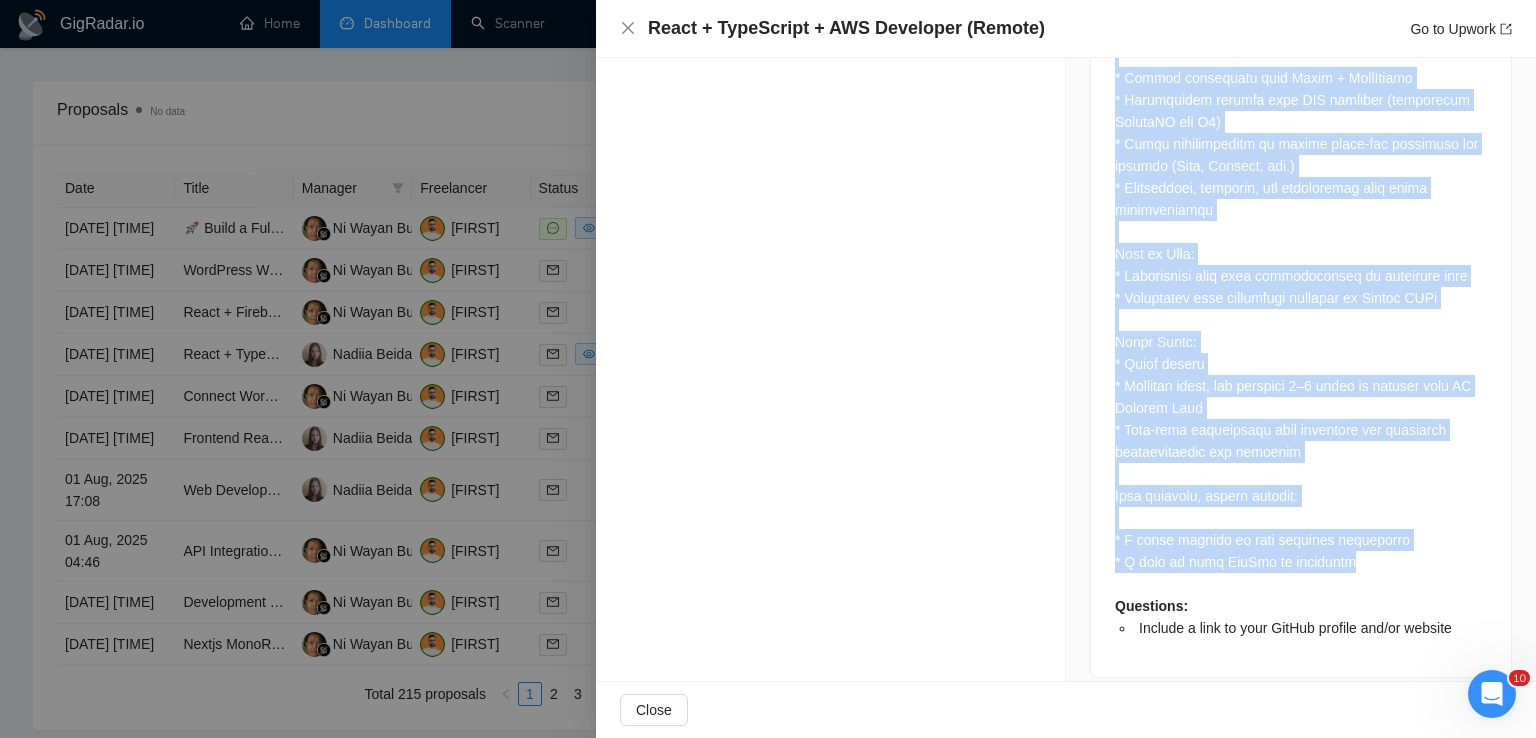 drag, startPoint x: 1104, startPoint y: 197, endPoint x: 1339, endPoint y: 537, distance: 413.3098 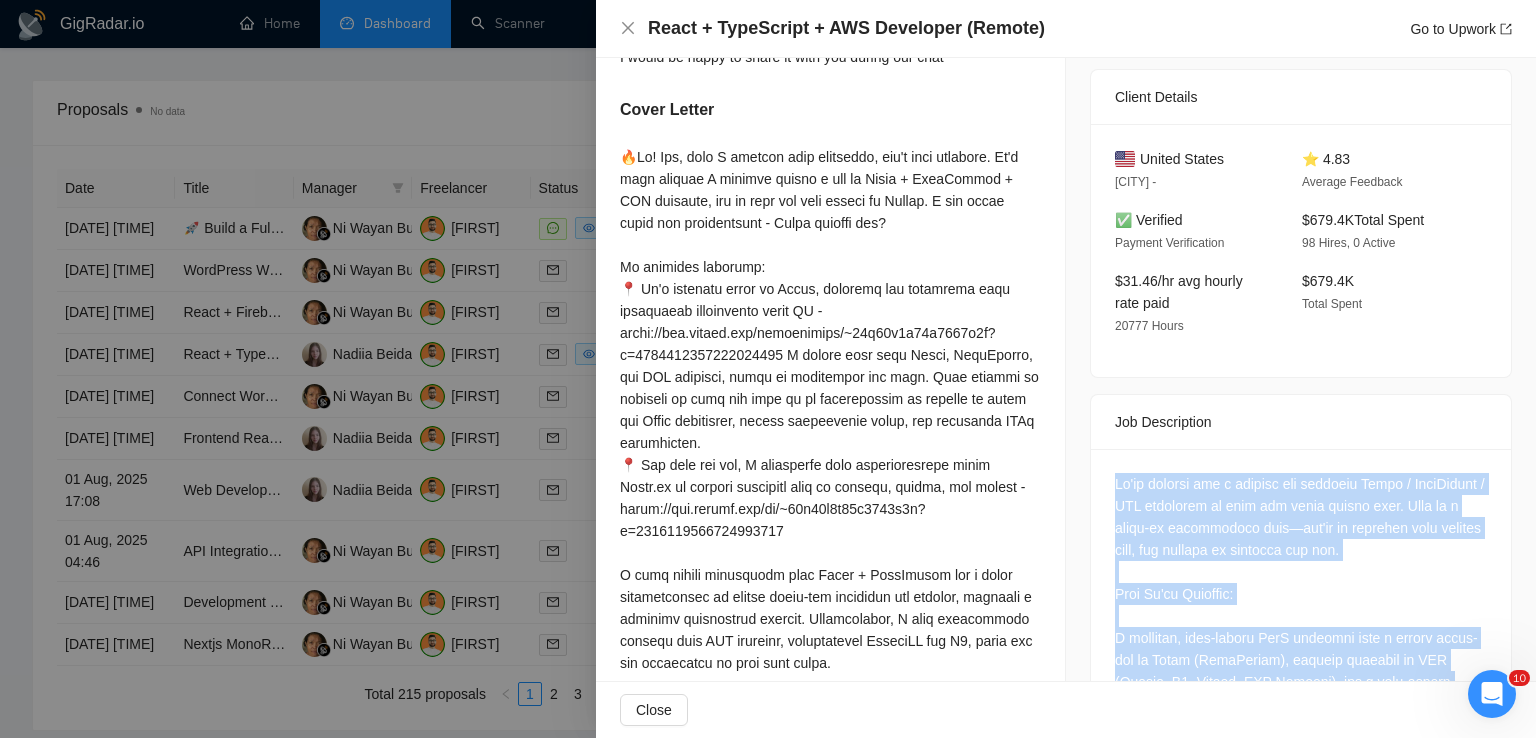 scroll, scrollTop: 480, scrollLeft: 0, axis: vertical 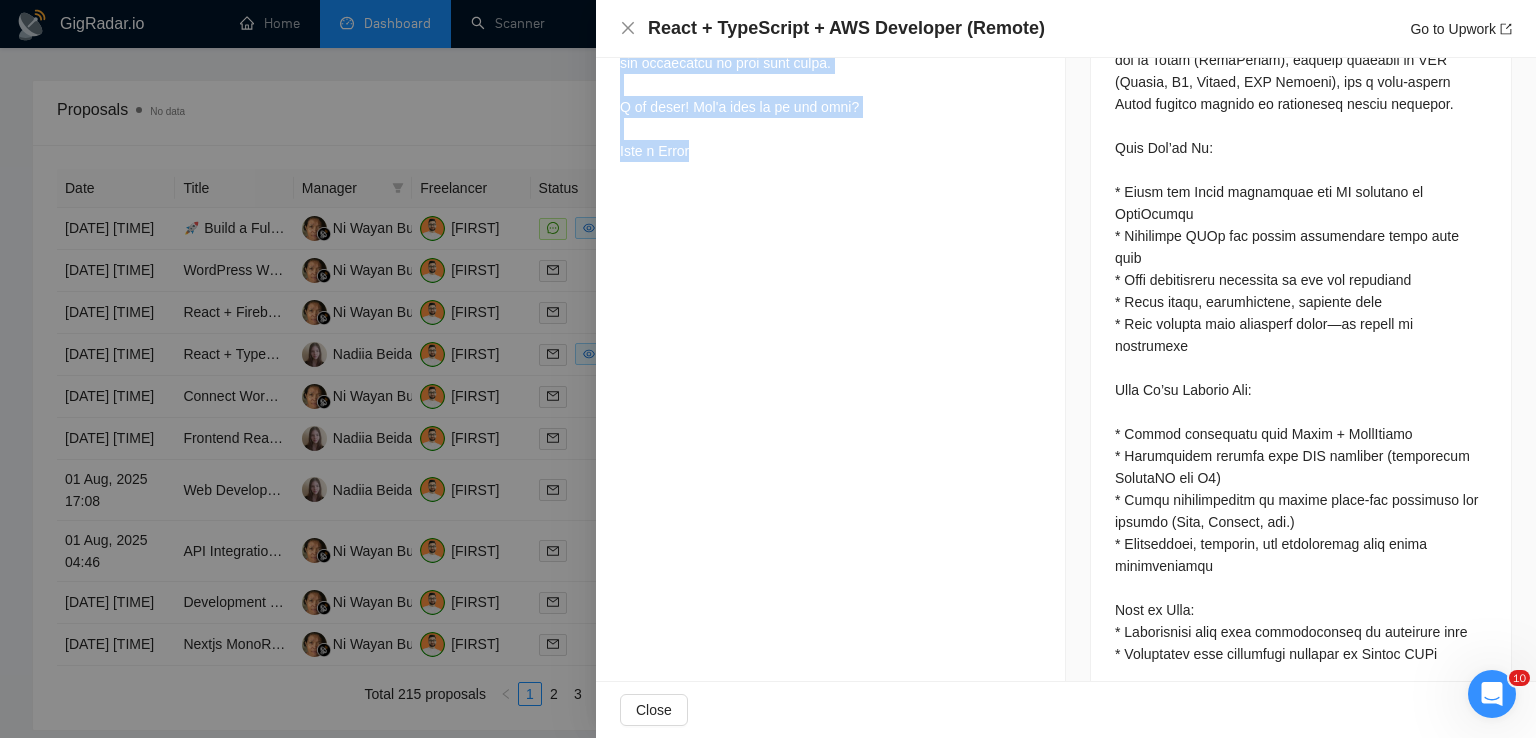 drag, startPoint x: 623, startPoint y: 161, endPoint x: 730, endPoint y: 163, distance: 107.01869 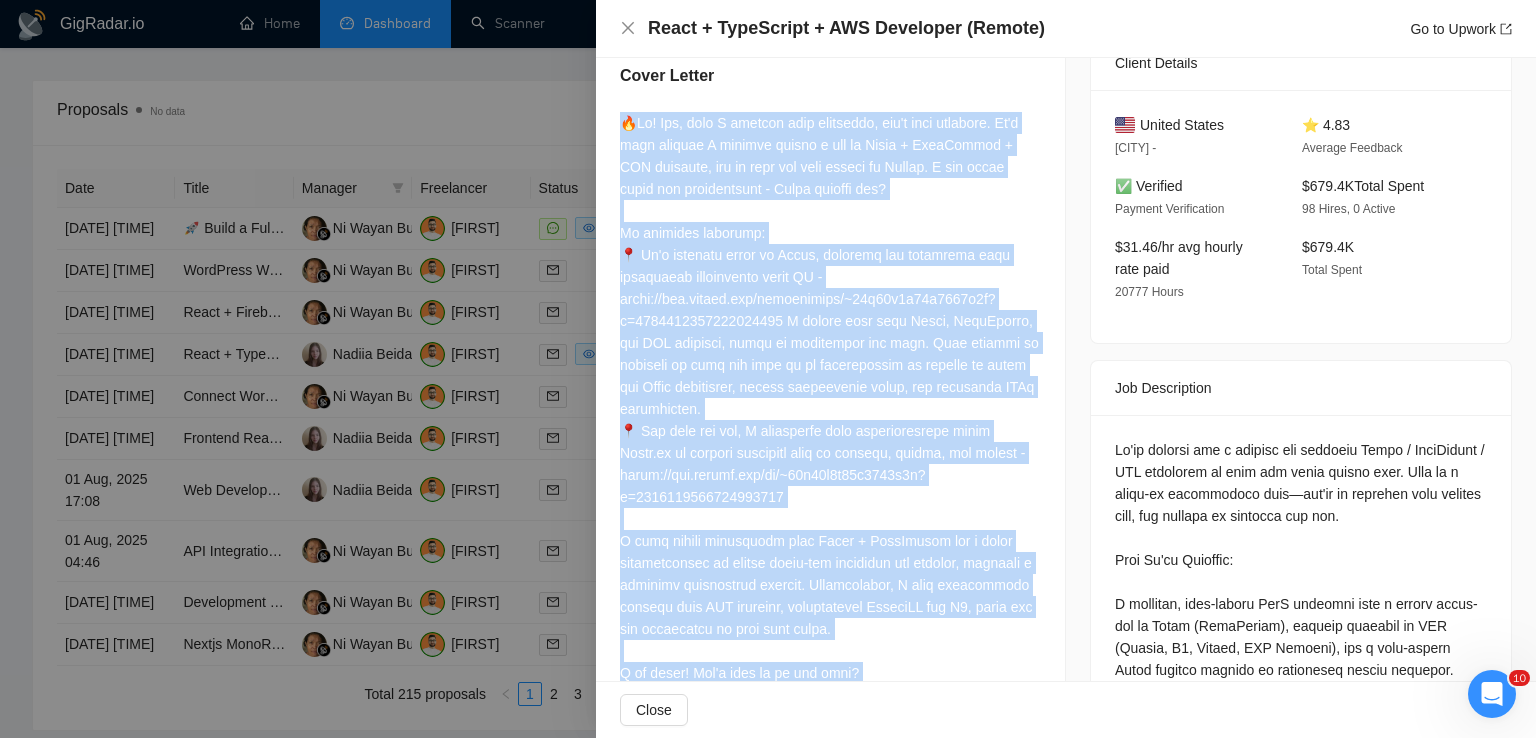 scroll, scrollTop: 515, scrollLeft: 0, axis: vertical 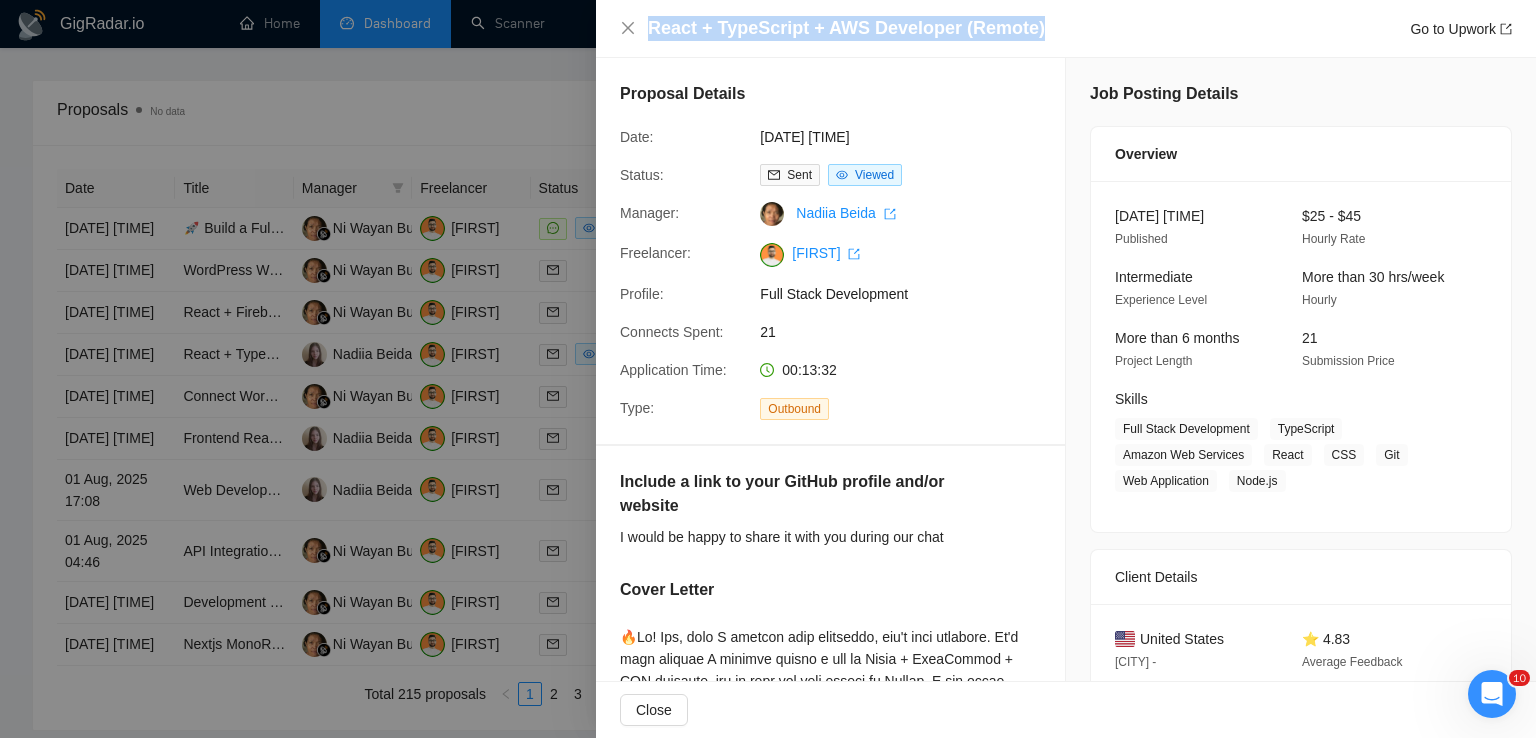drag, startPoint x: 1036, startPoint y: 29, endPoint x: 648, endPoint y: 22, distance: 388.06314 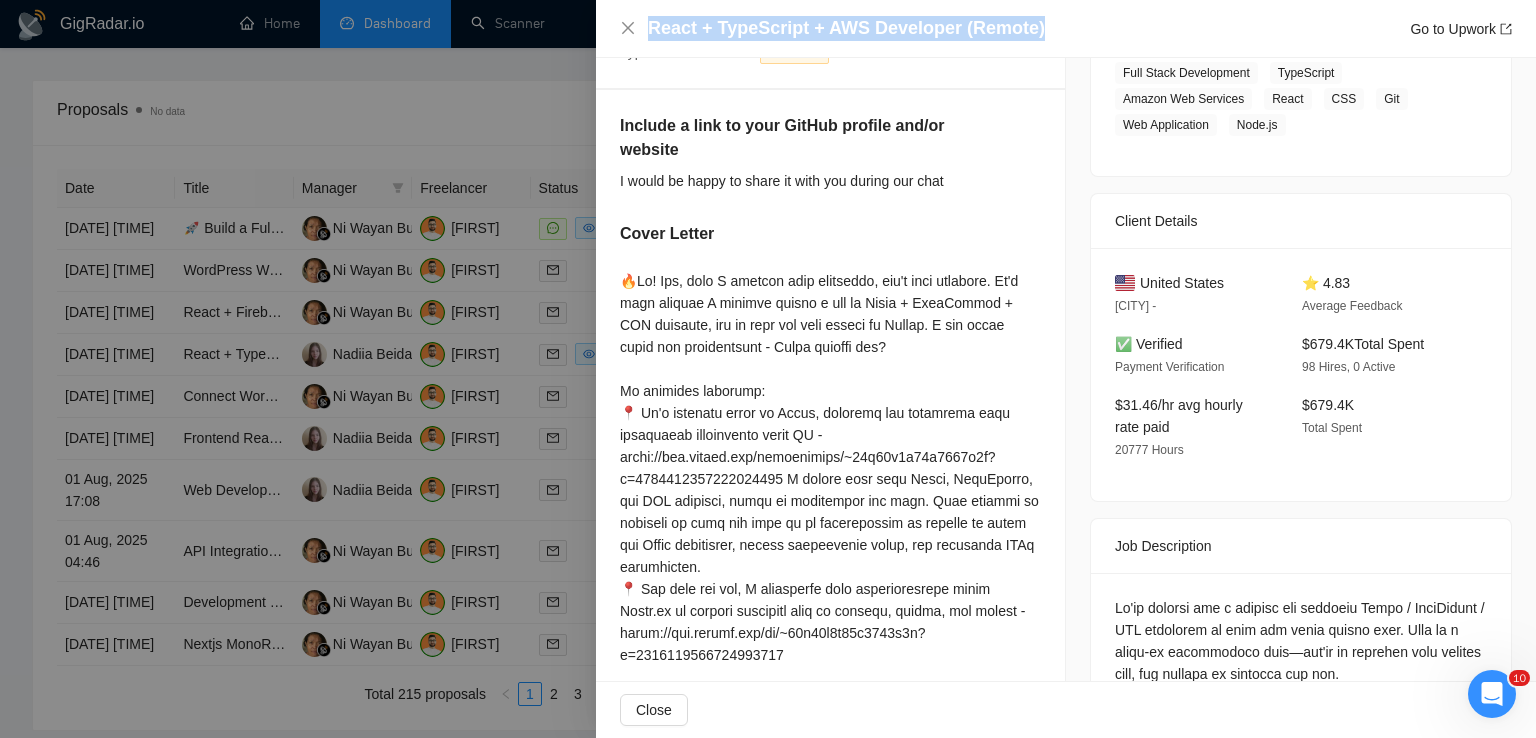 scroll, scrollTop: 359, scrollLeft: 0, axis: vertical 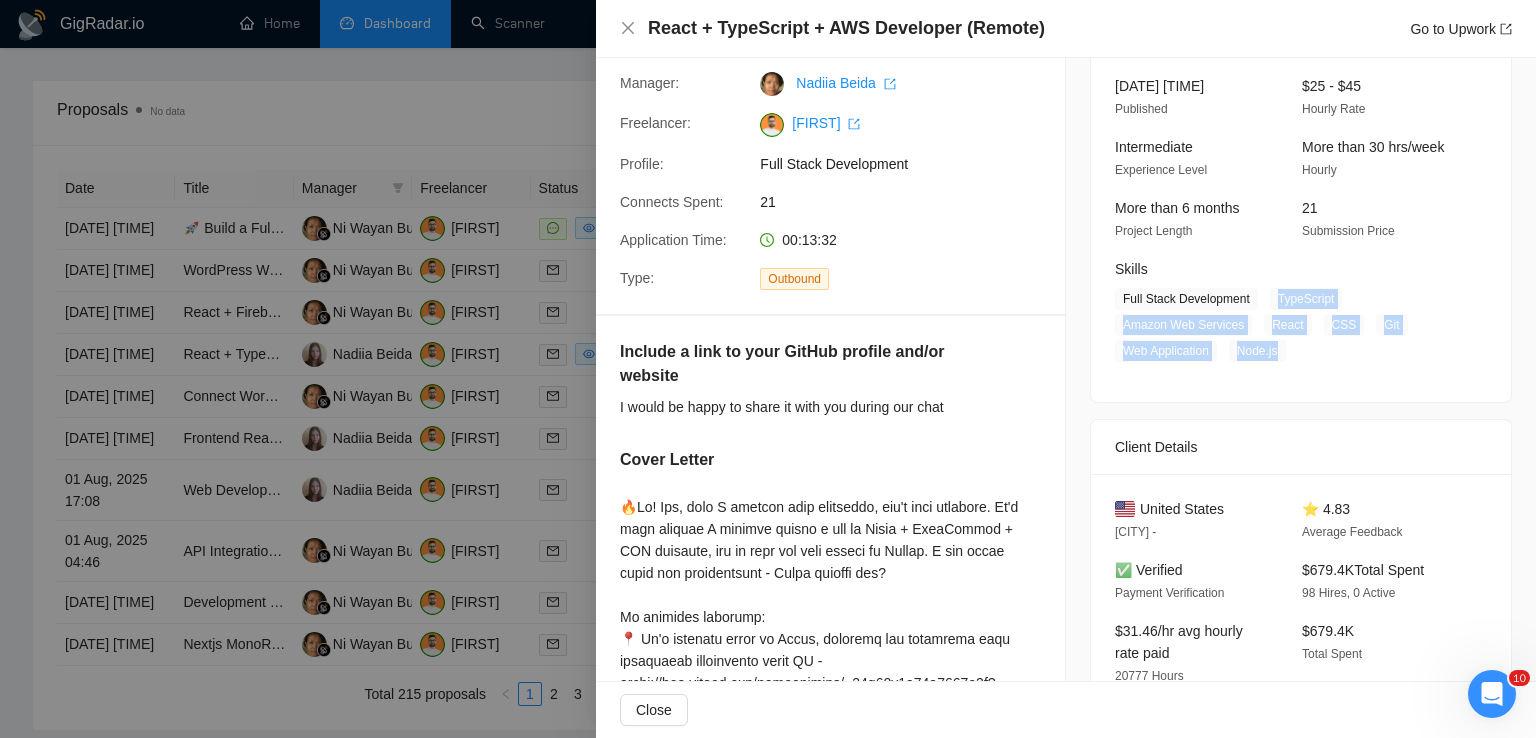 drag, startPoint x: 1266, startPoint y: 299, endPoint x: 1272, endPoint y: 365, distance: 66.27216 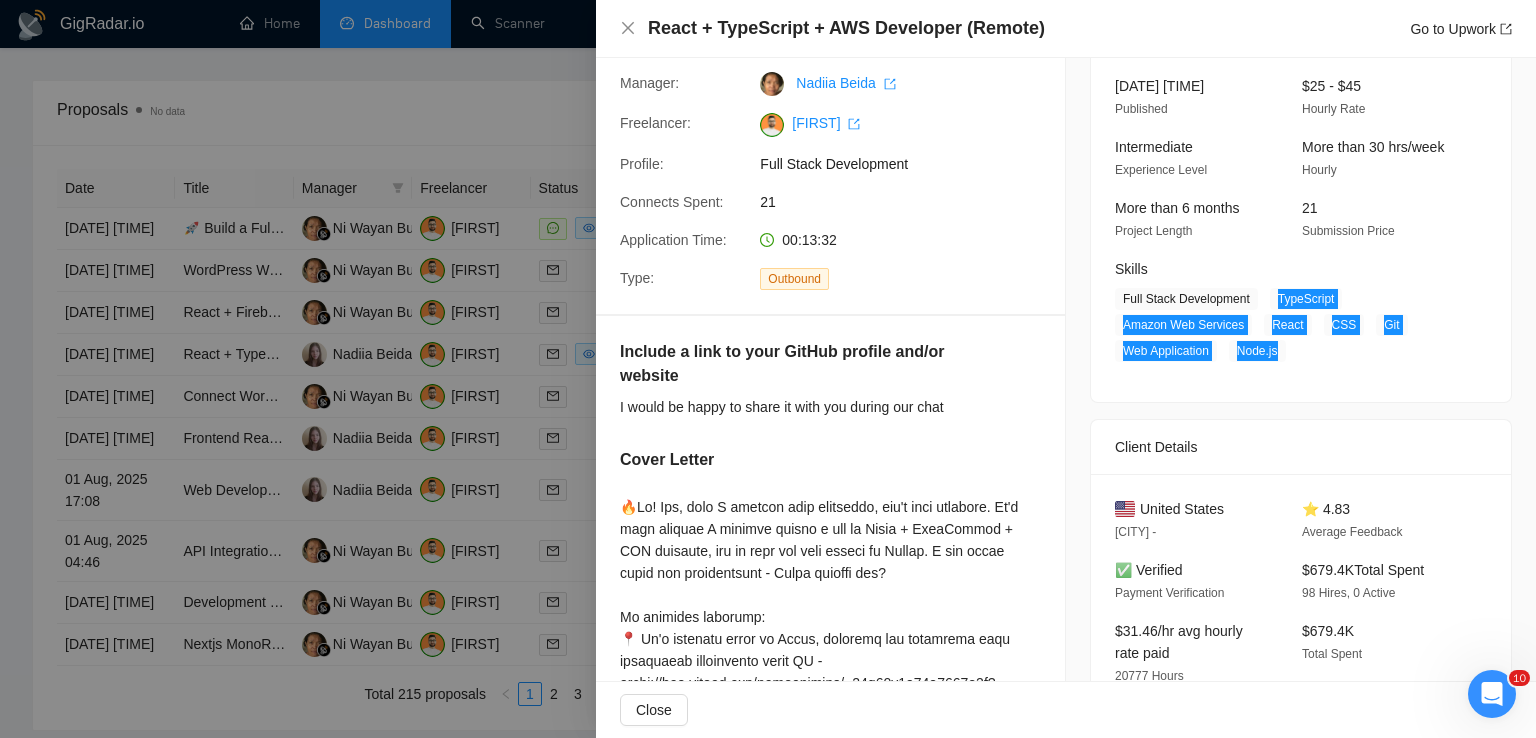 scroll, scrollTop: 0, scrollLeft: 0, axis: both 